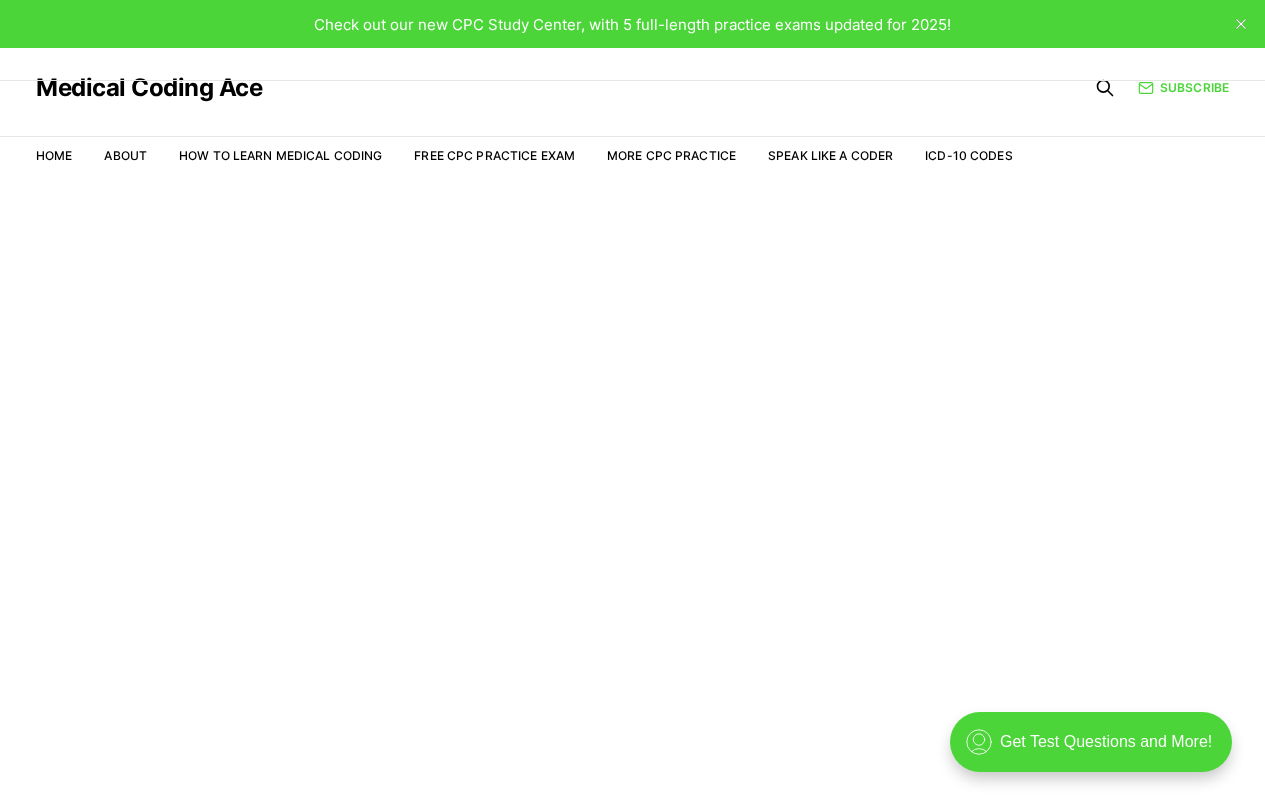 scroll, scrollTop: 0, scrollLeft: 0, axis: both 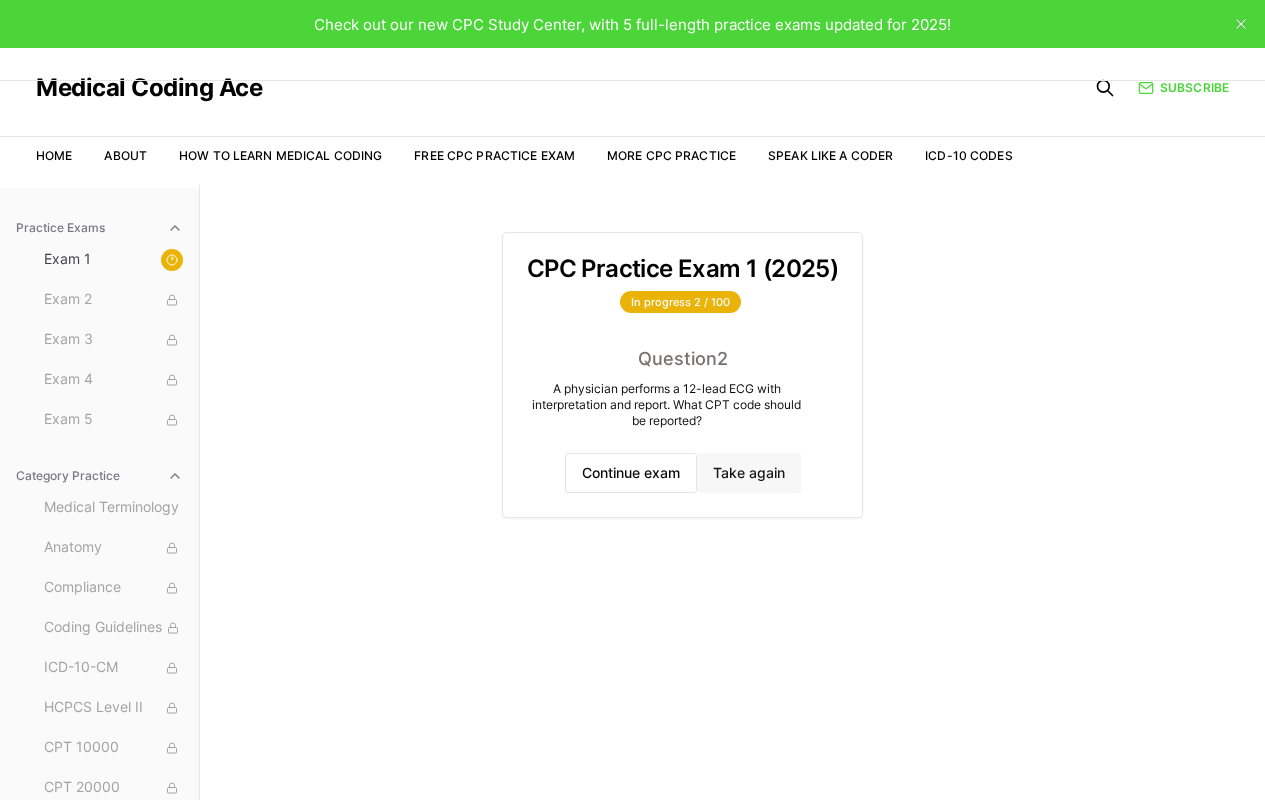 click on "Take again" at bounding box center [749, 473] 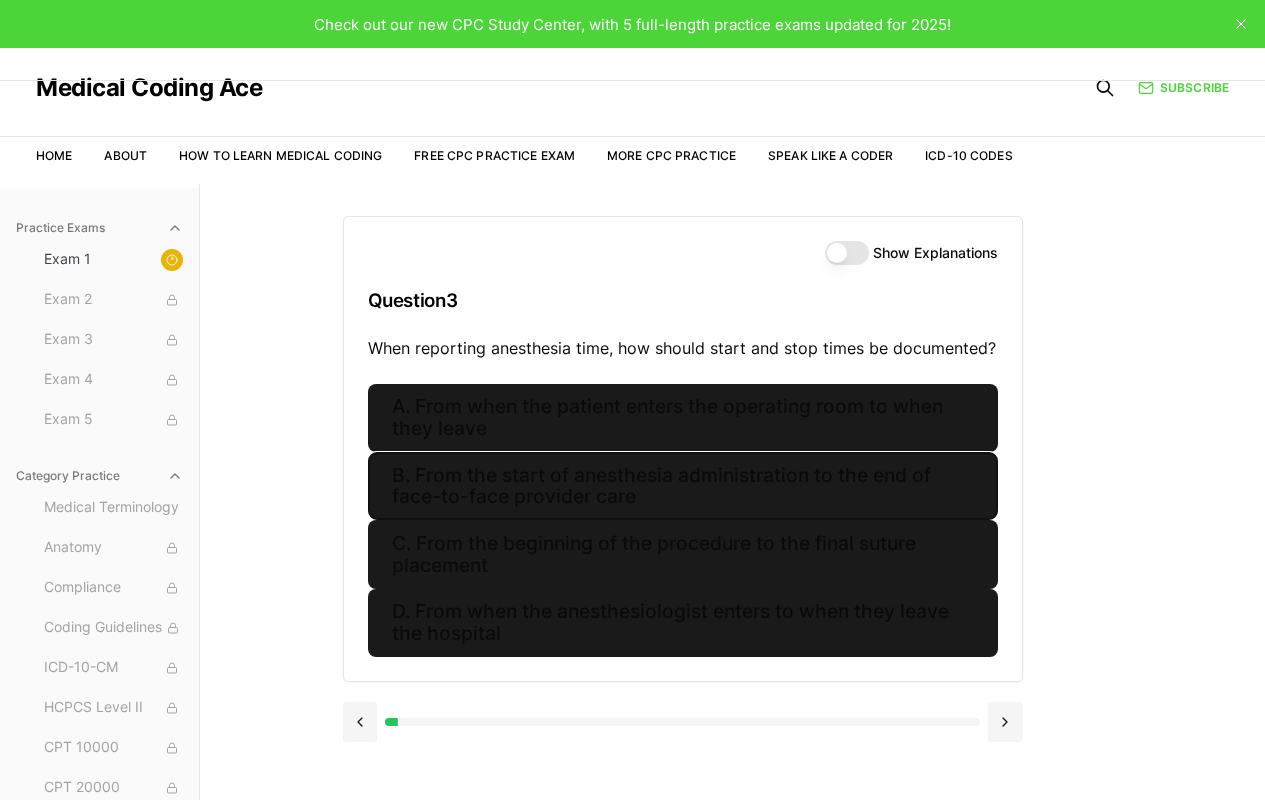 click on "B. From the start of anesthesia administration to the end of face-to-face provider care" at bounding box center (683, 486) 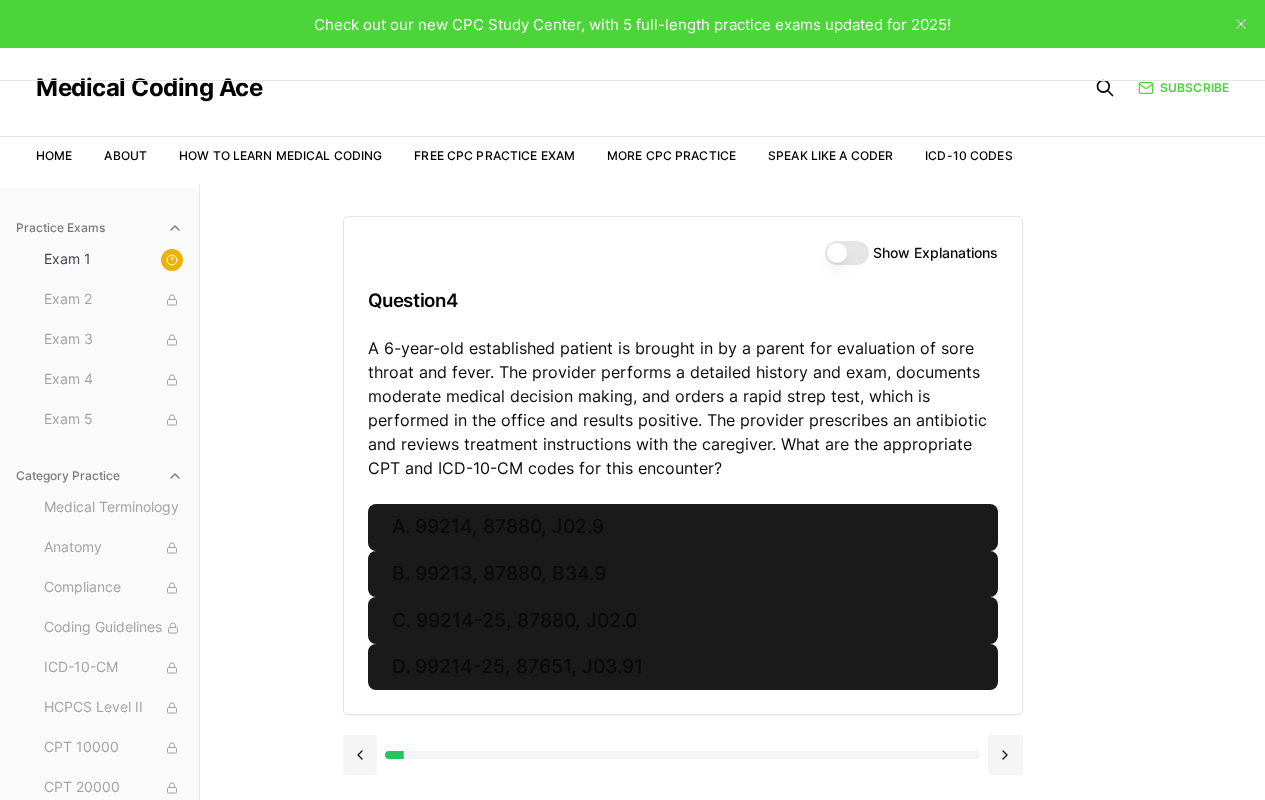 click on "Show Explanations" at bounding box center [847, 253] 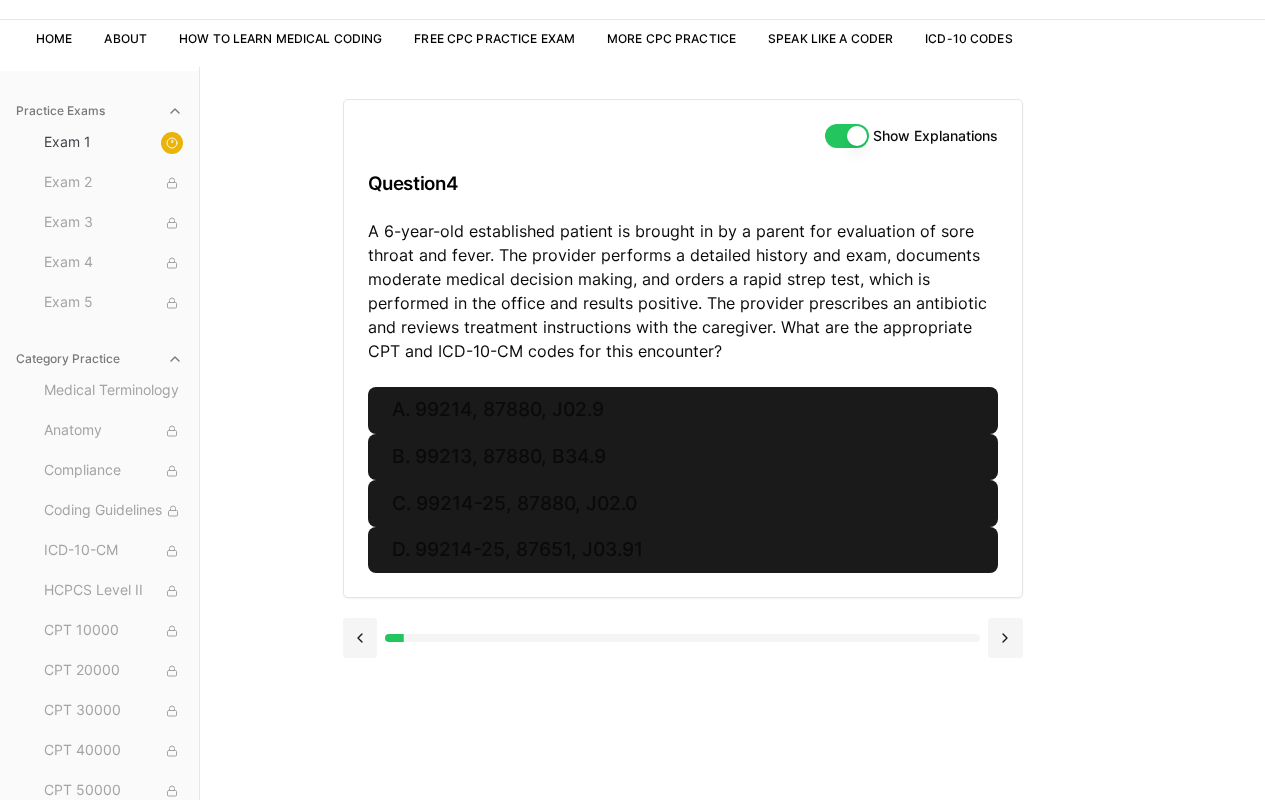 scroll, scrollTop: 123, scrollLeft: 0, axis: vertical 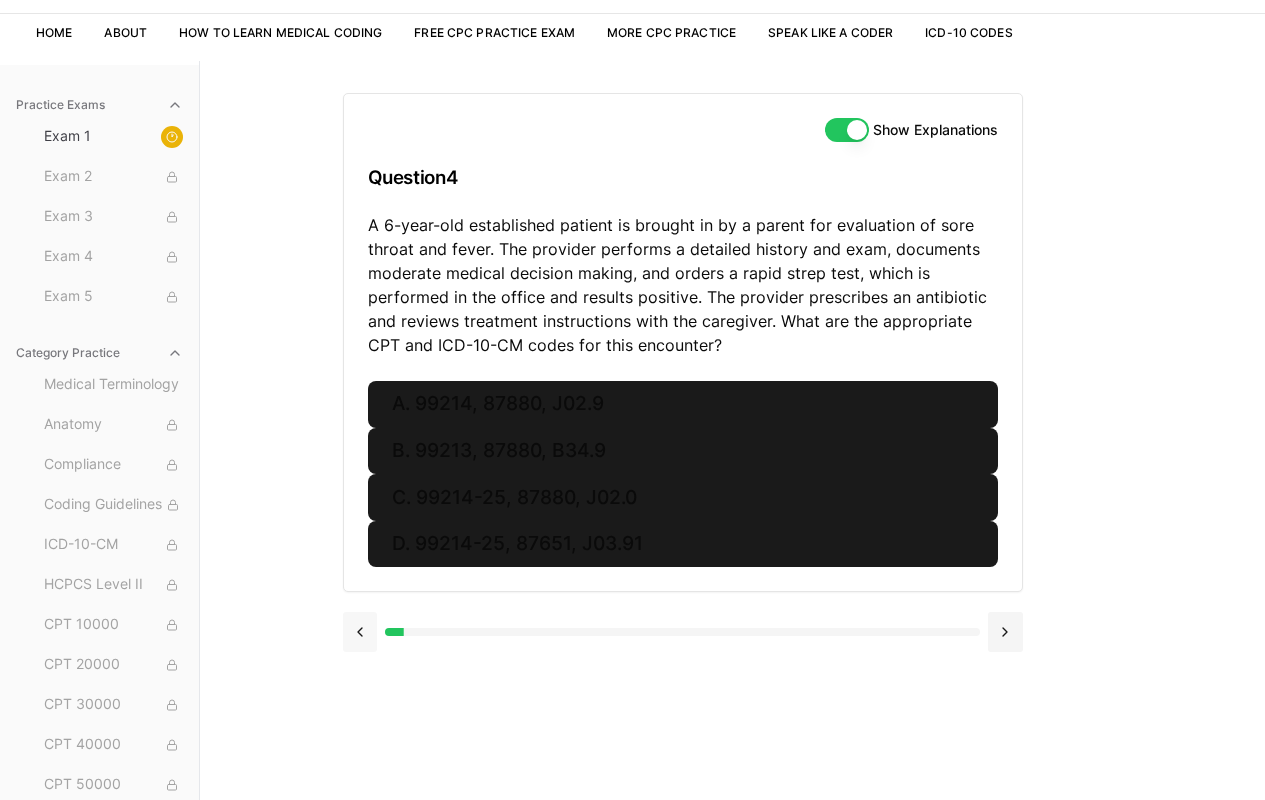 click at bounding box center [360, 632] 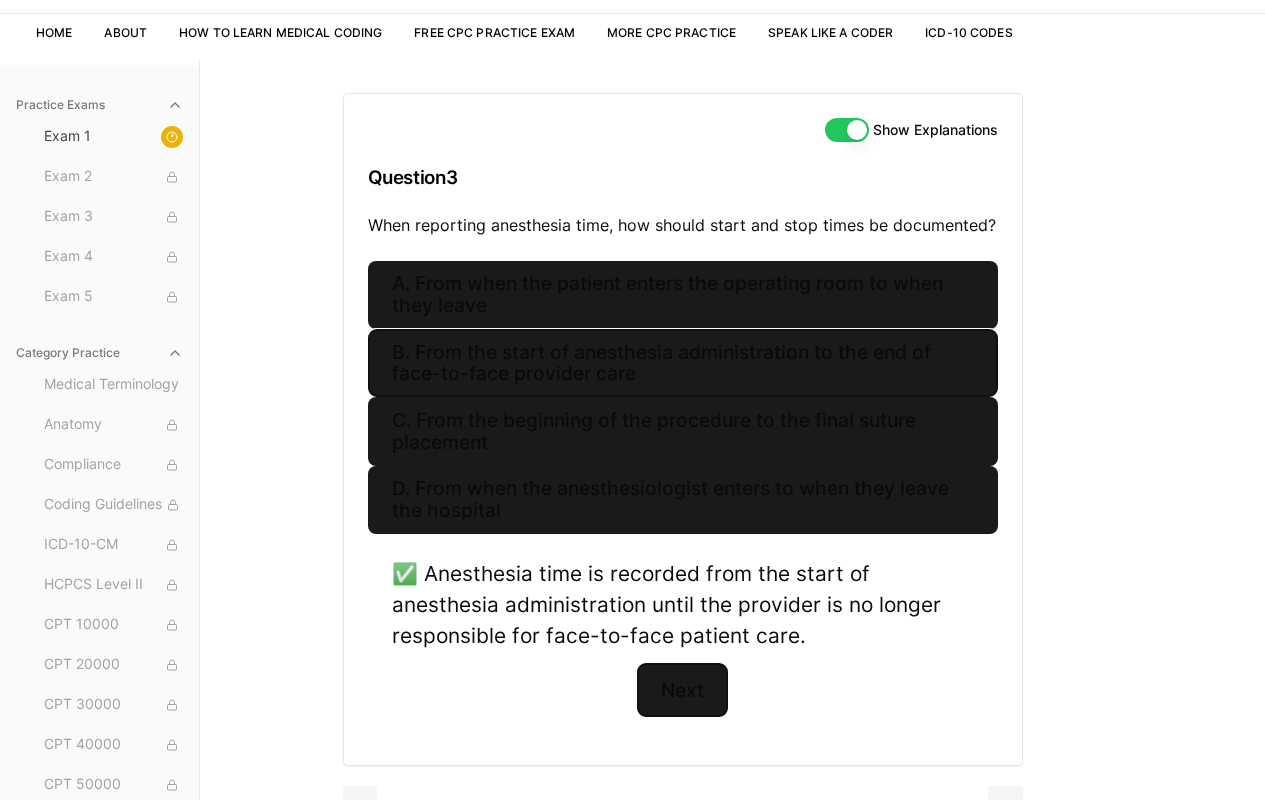 click on "Next" at bounding box center (682, 690) 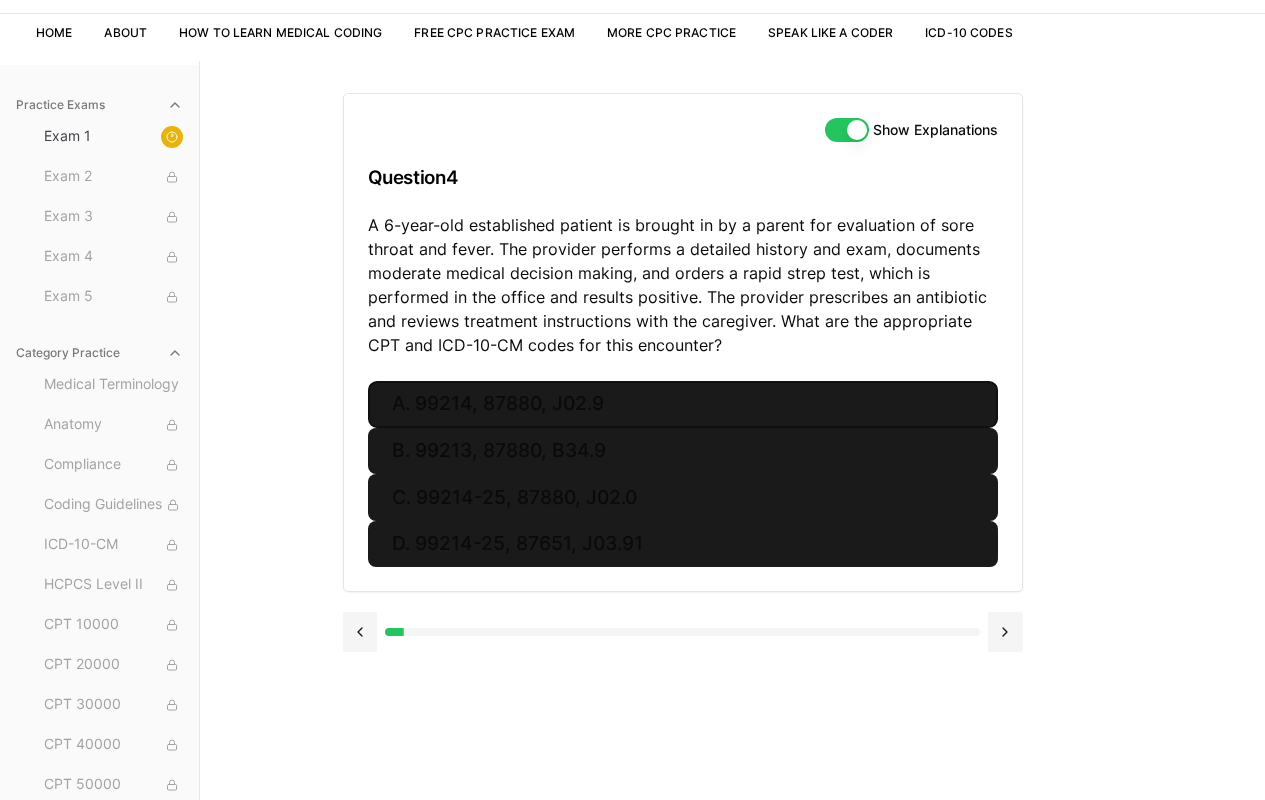 click on "A. 99214, 87880, J02.9" at bounding box center (683, 404) 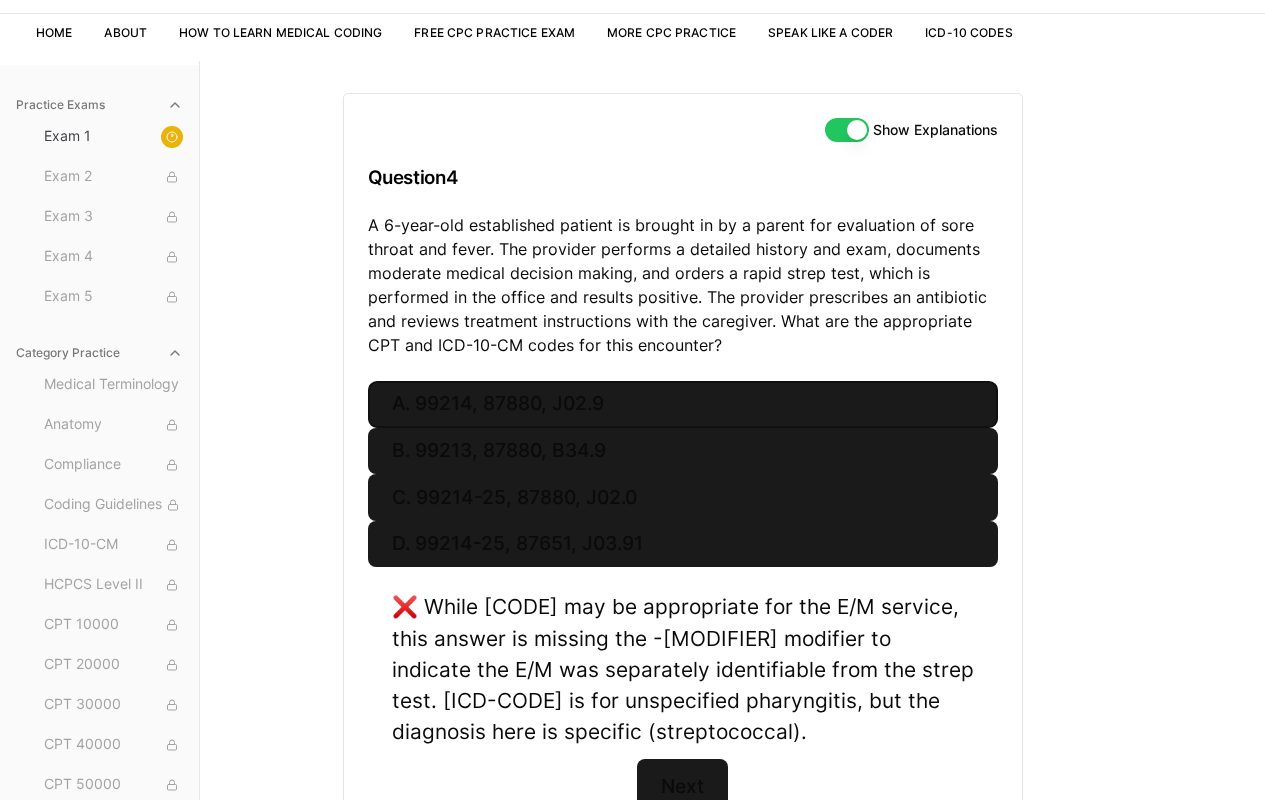 click on "A. 99214, 87880, J02.9" at bounding box center (683, 404) 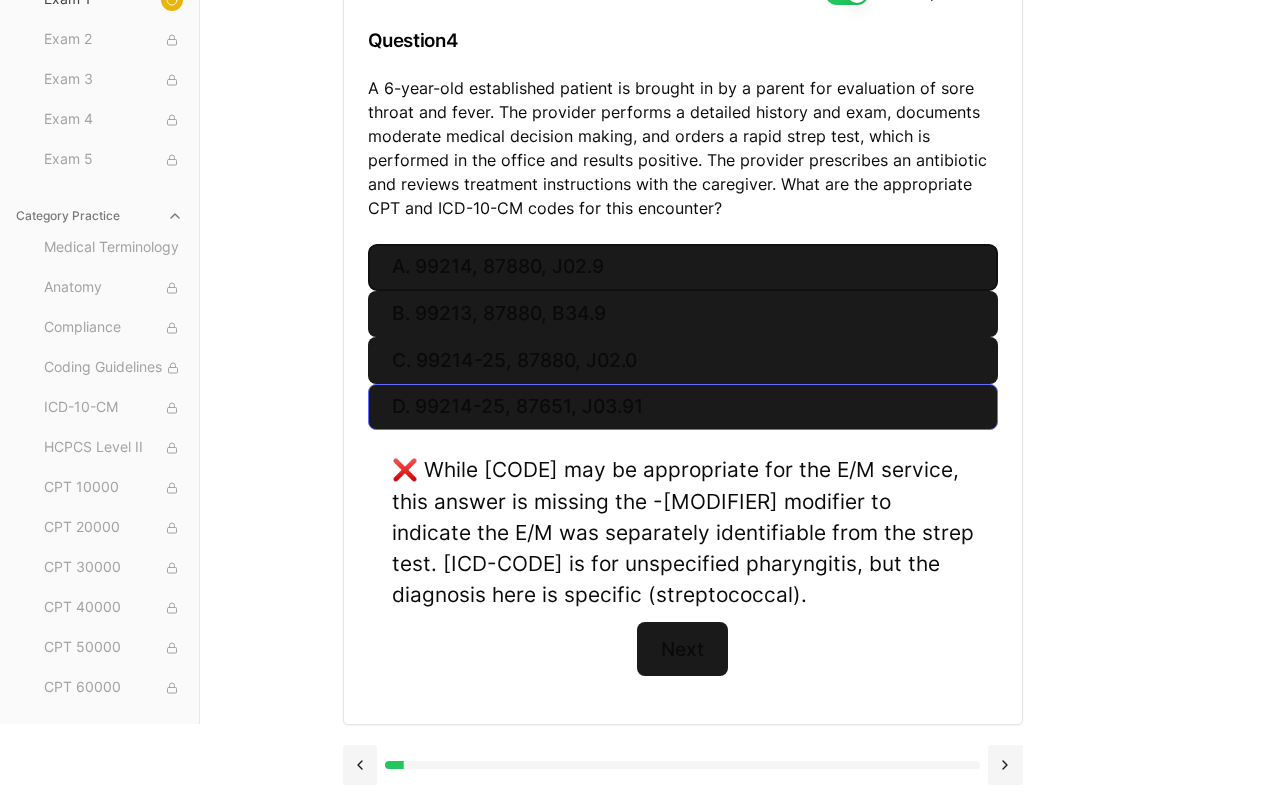 scroll, scrollTop: 261, scrollLeft: 0, axis: vertical 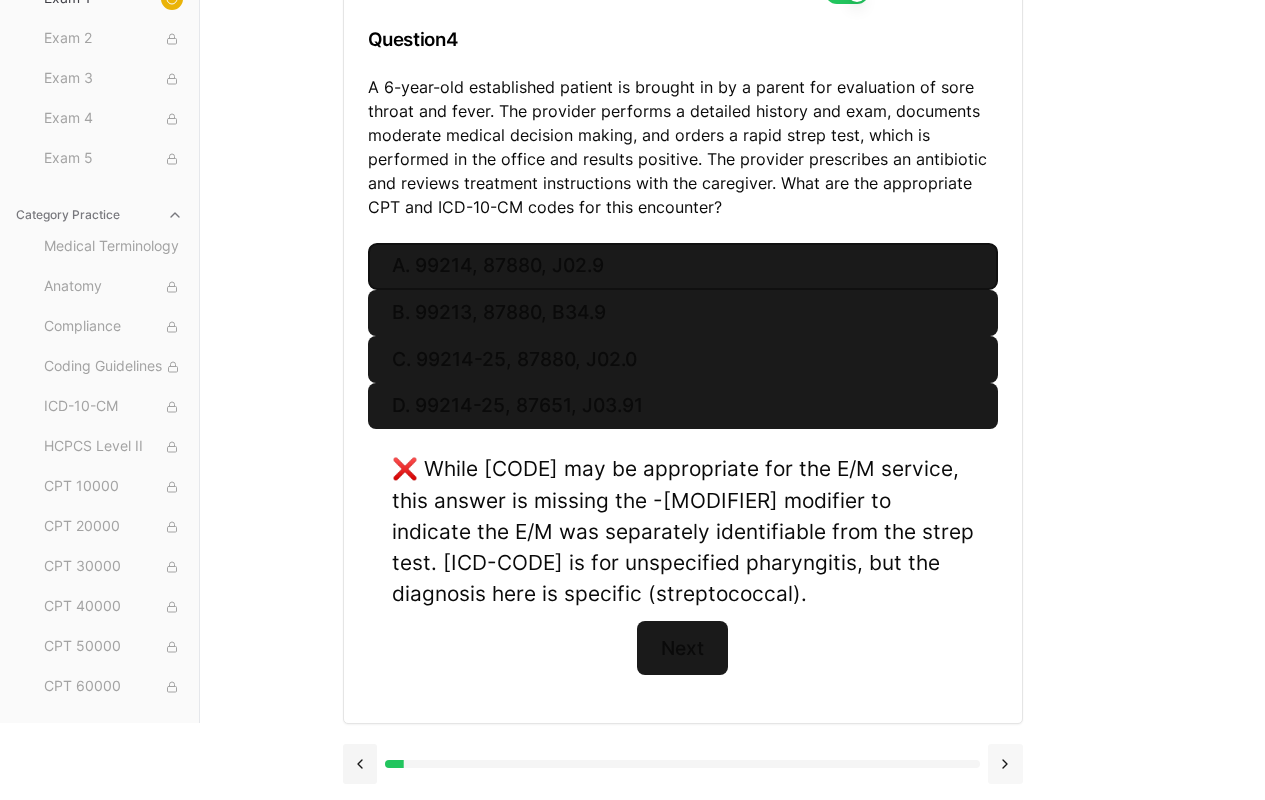 click at bounding box center (1005, 764) 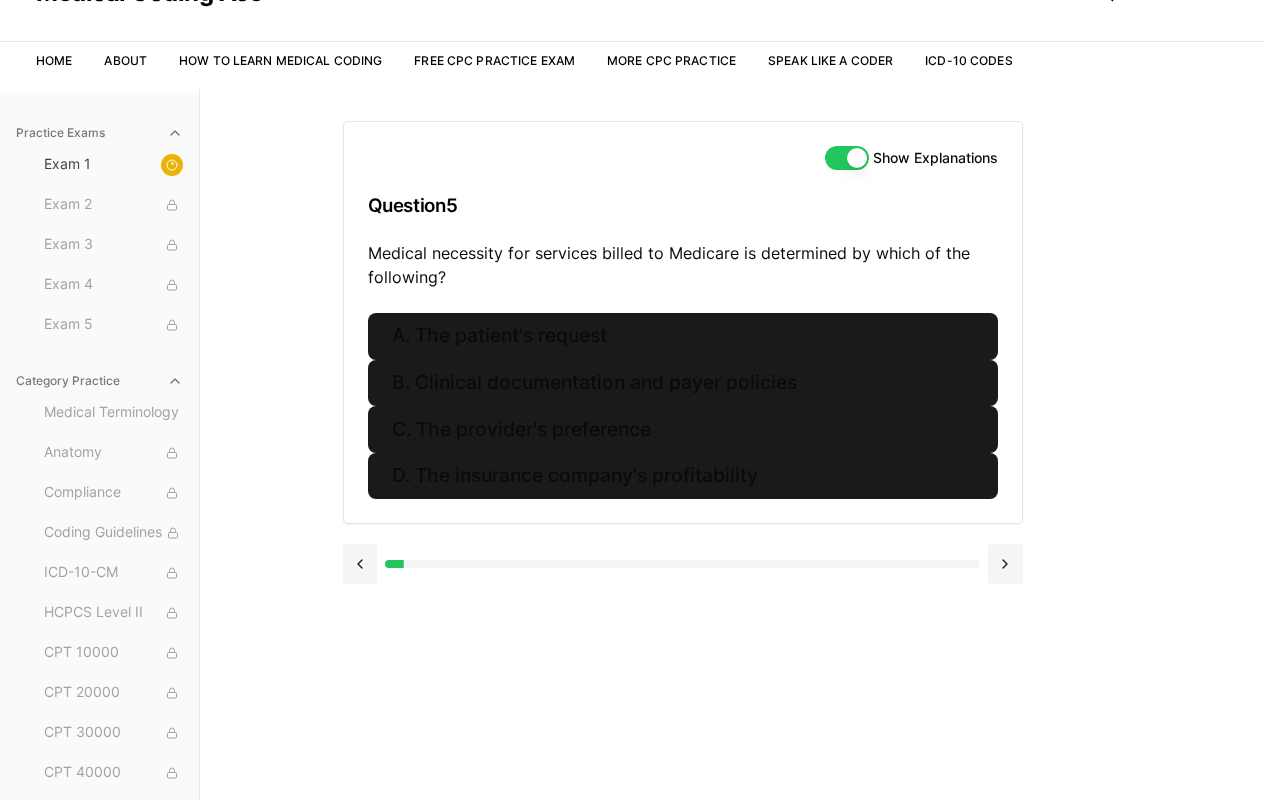 scroll, scrollTop: 78, scrollLeft: 0, axis: vertical 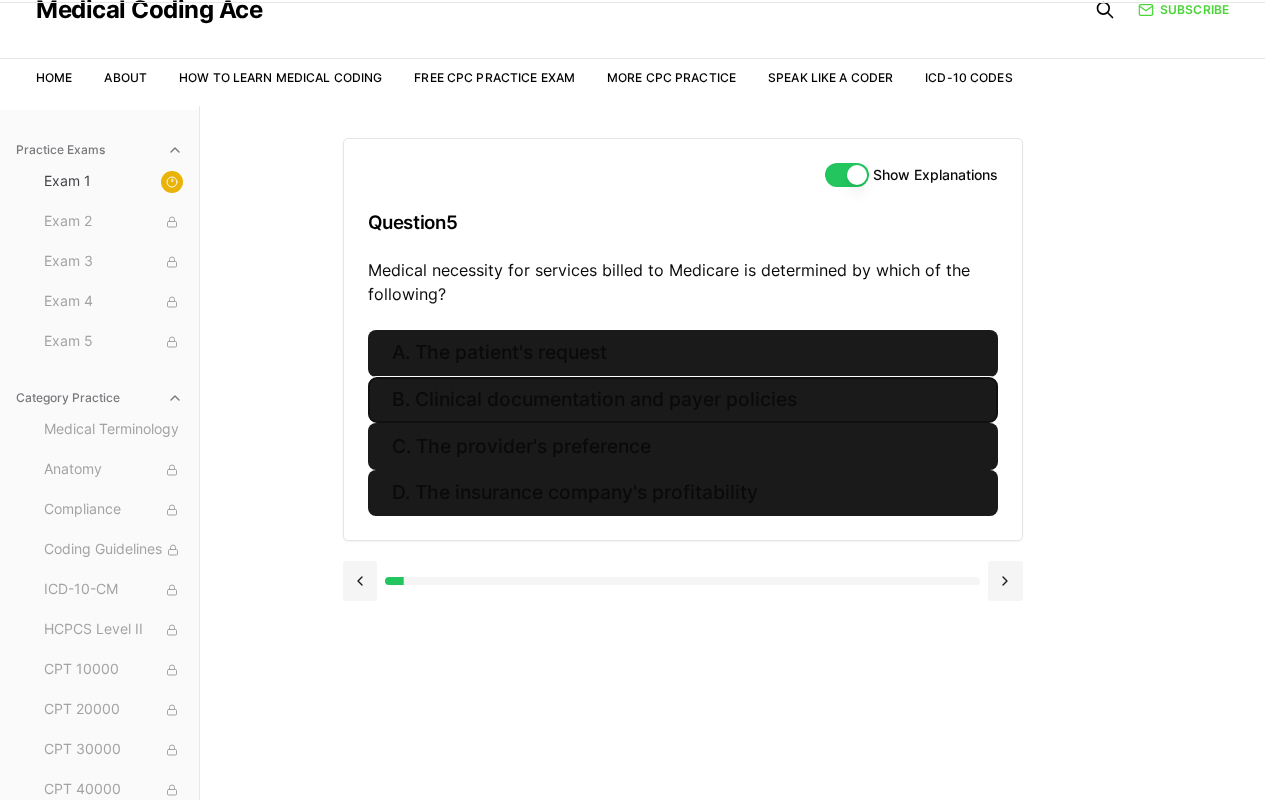 click on "B. Clinical documentation and payer policies" at bounding box center (683, 400) 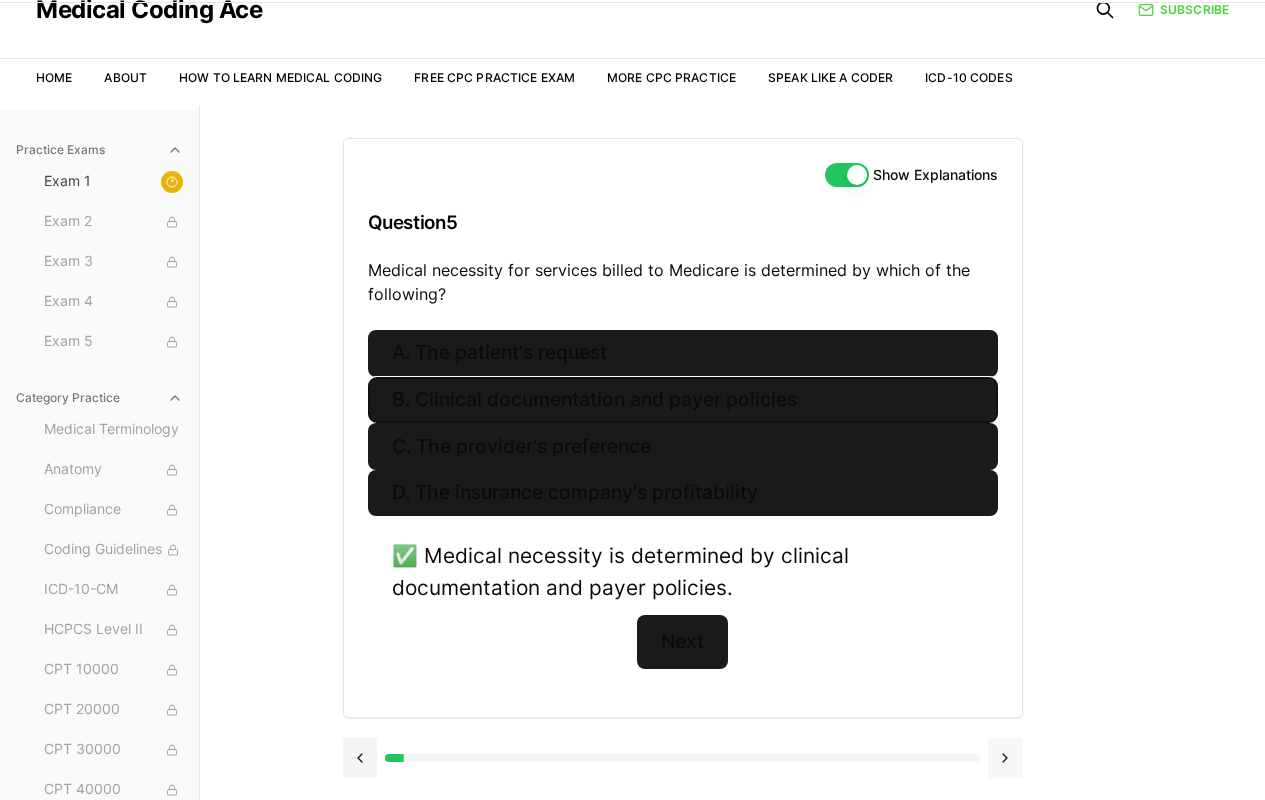 click at bounding box center [1005, 758] 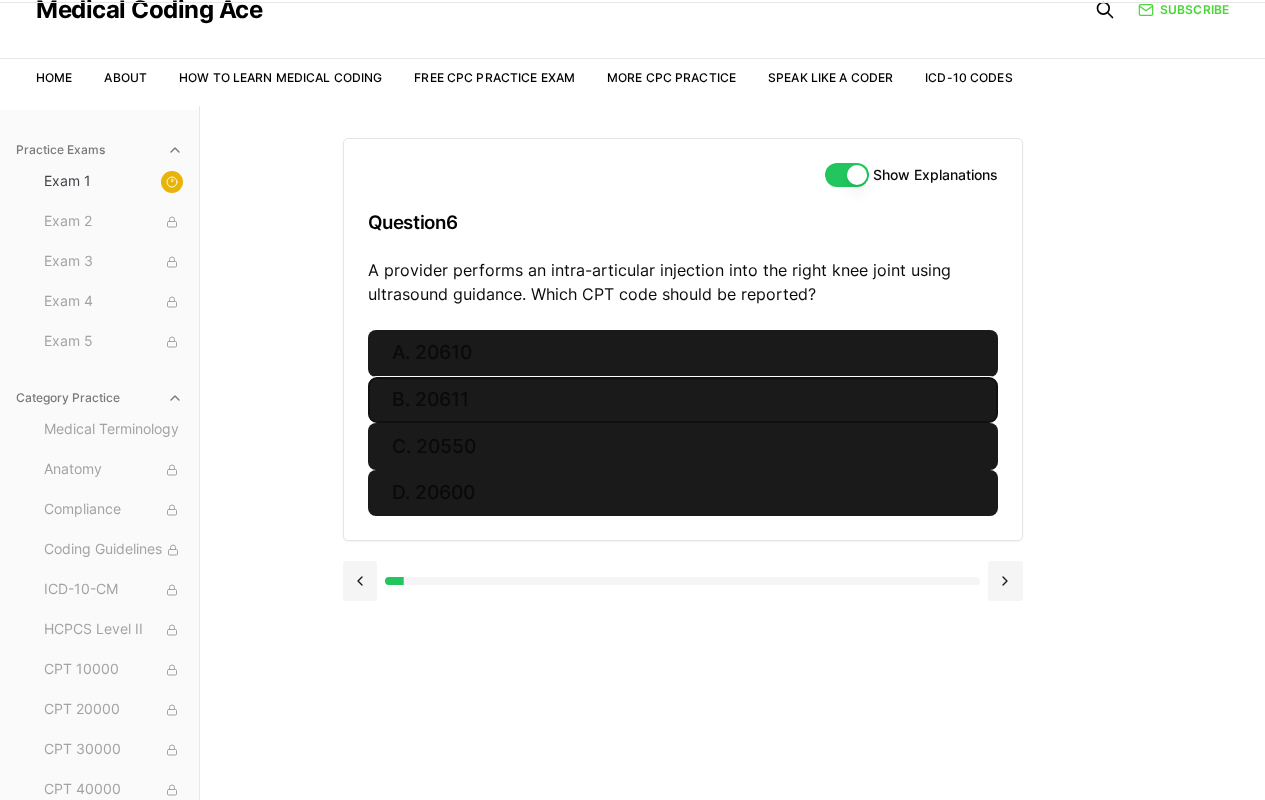 click on "B. 20611" at bounding box center (683, 400) 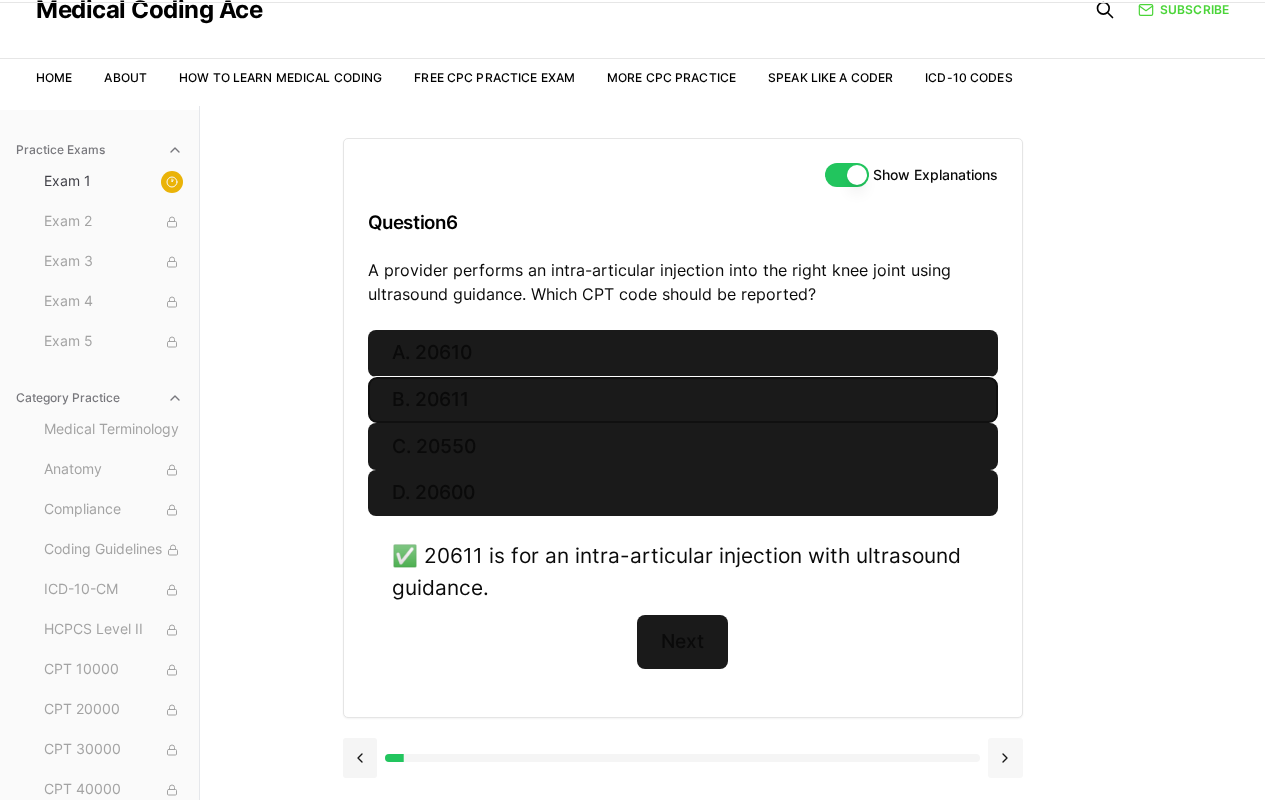 click at bounding box center [1005, 758] 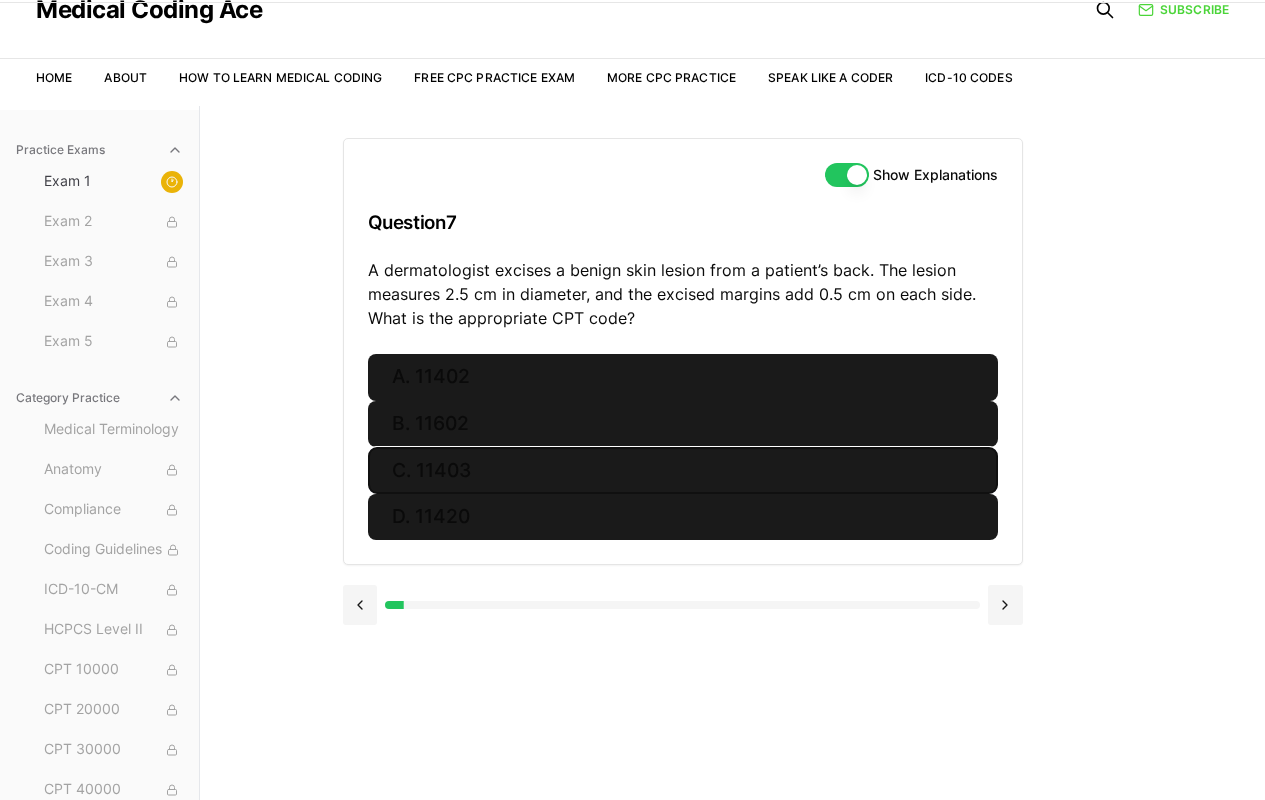 click on "C. 11403" at bounding box center [683, 470] 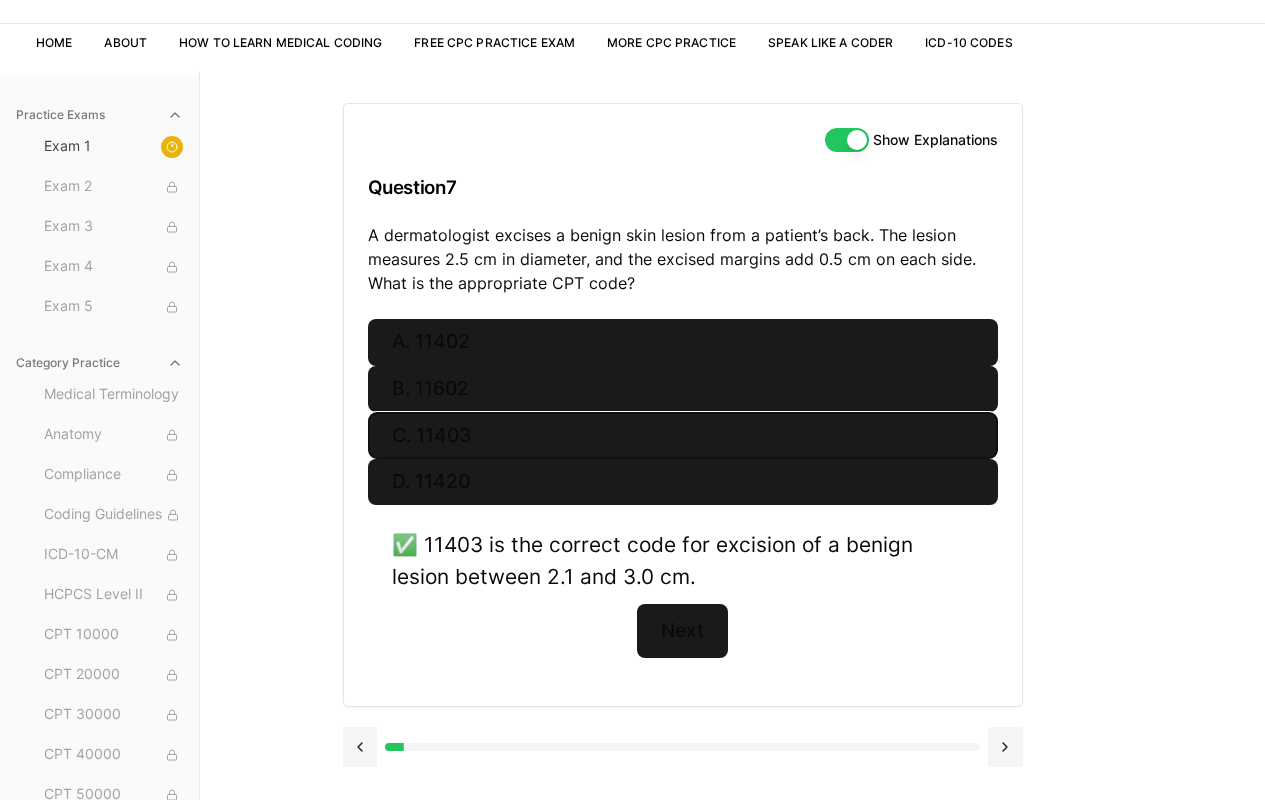 scroll, scrollTop: 117, scrollLeft: 0, axis: vertical 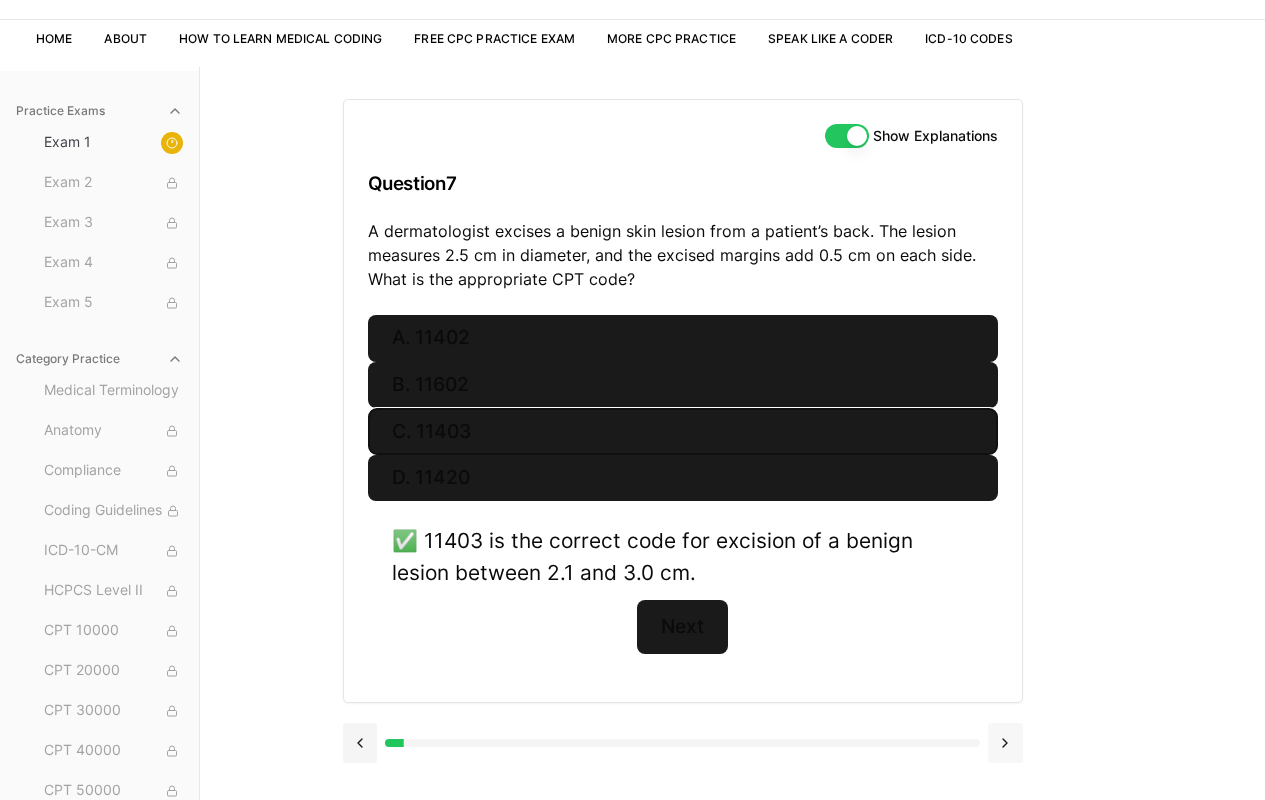 click at bounding box center (1005, 743) 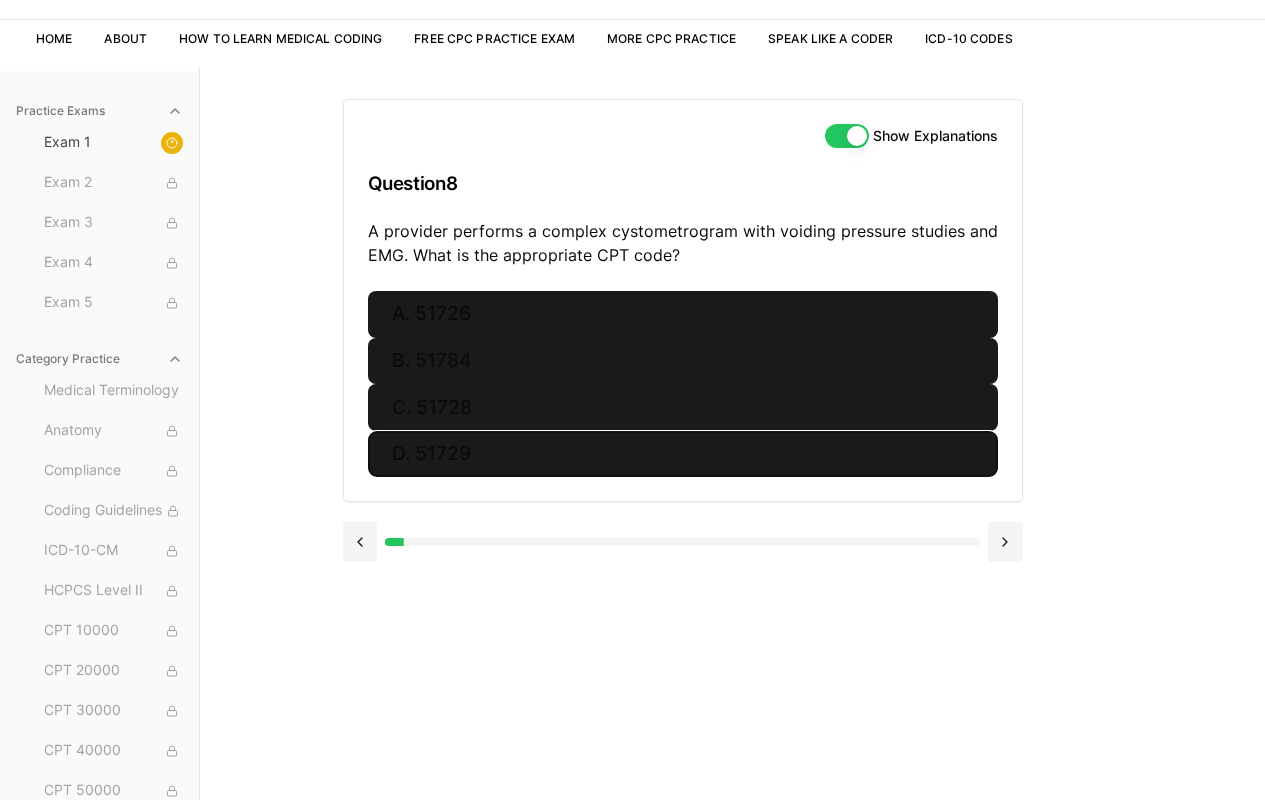 click on "D. 51729" at bounding box center [683, 454] 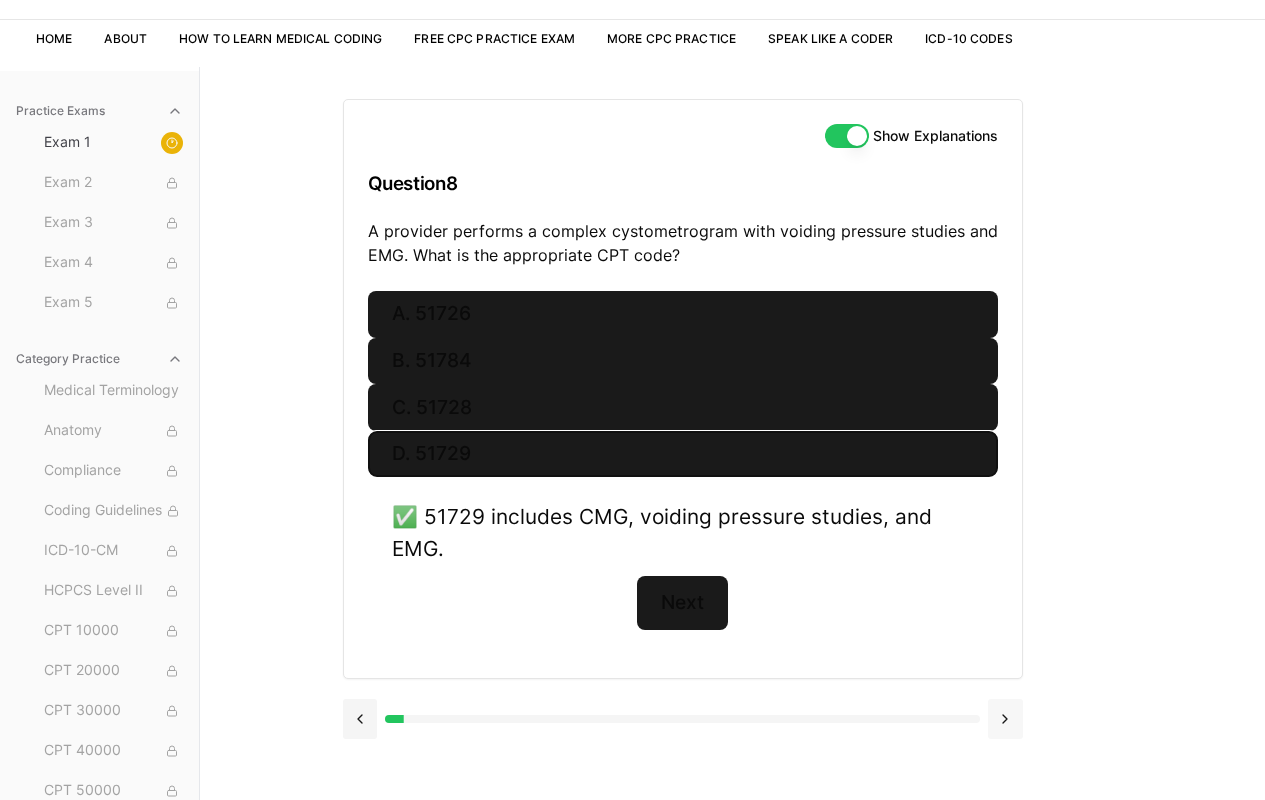 click at bounding box center (1005, 719) 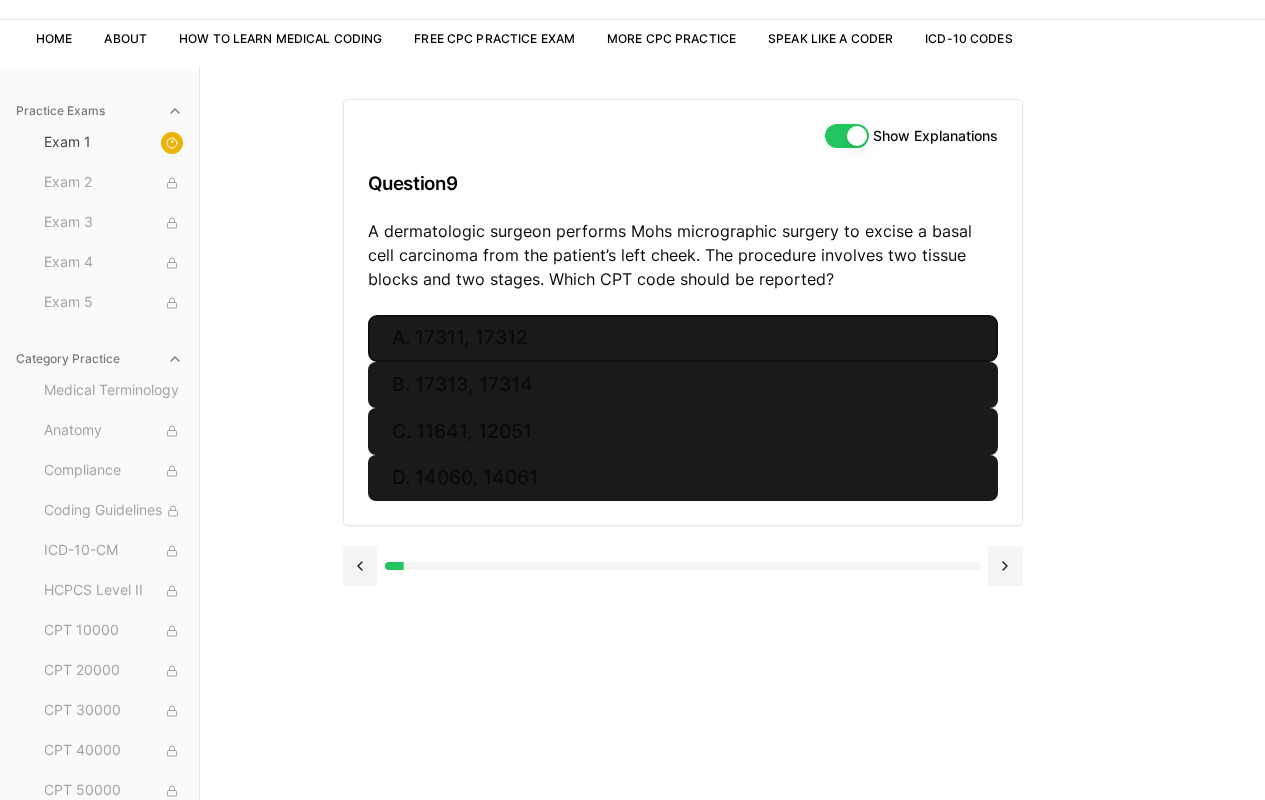 click on "A. 17311, 17312" at bounding box center [683, 338] 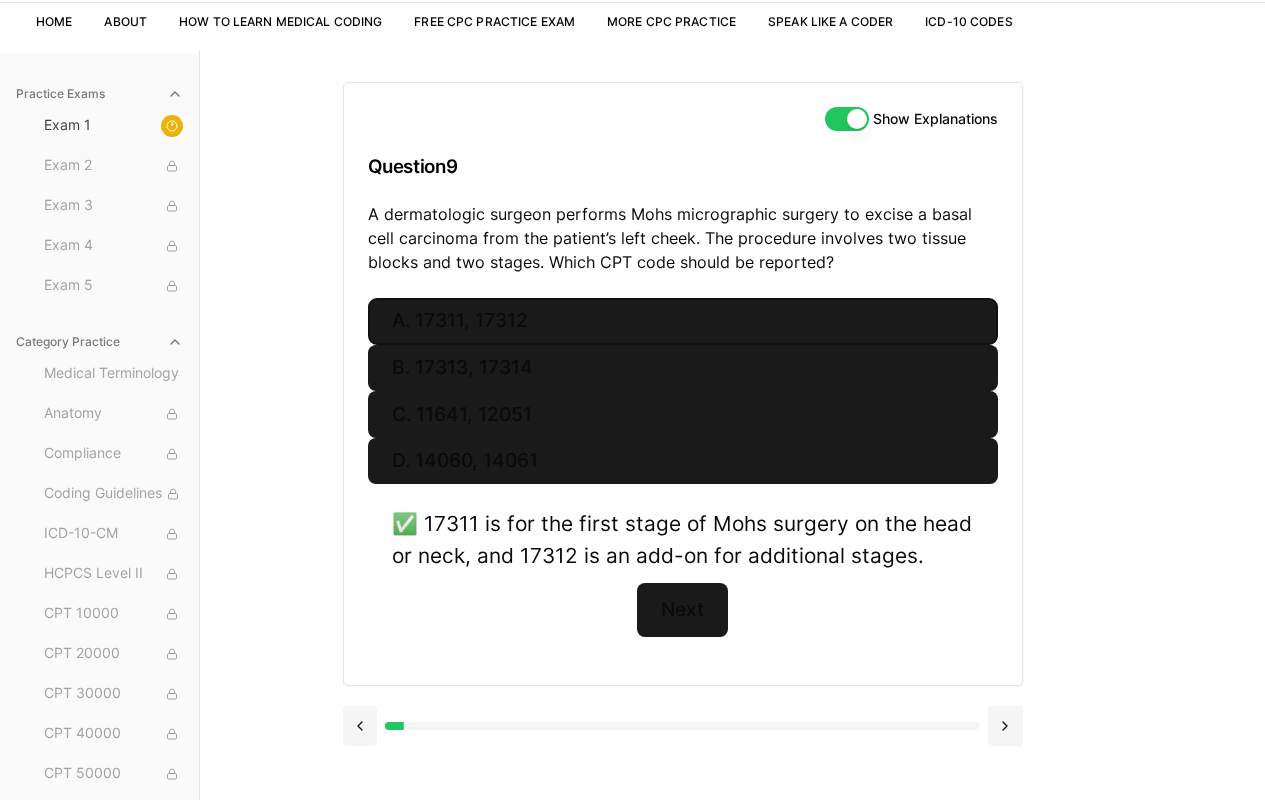 scroll, scrollTop: 150, scrollLeft: 0, axis: vertical 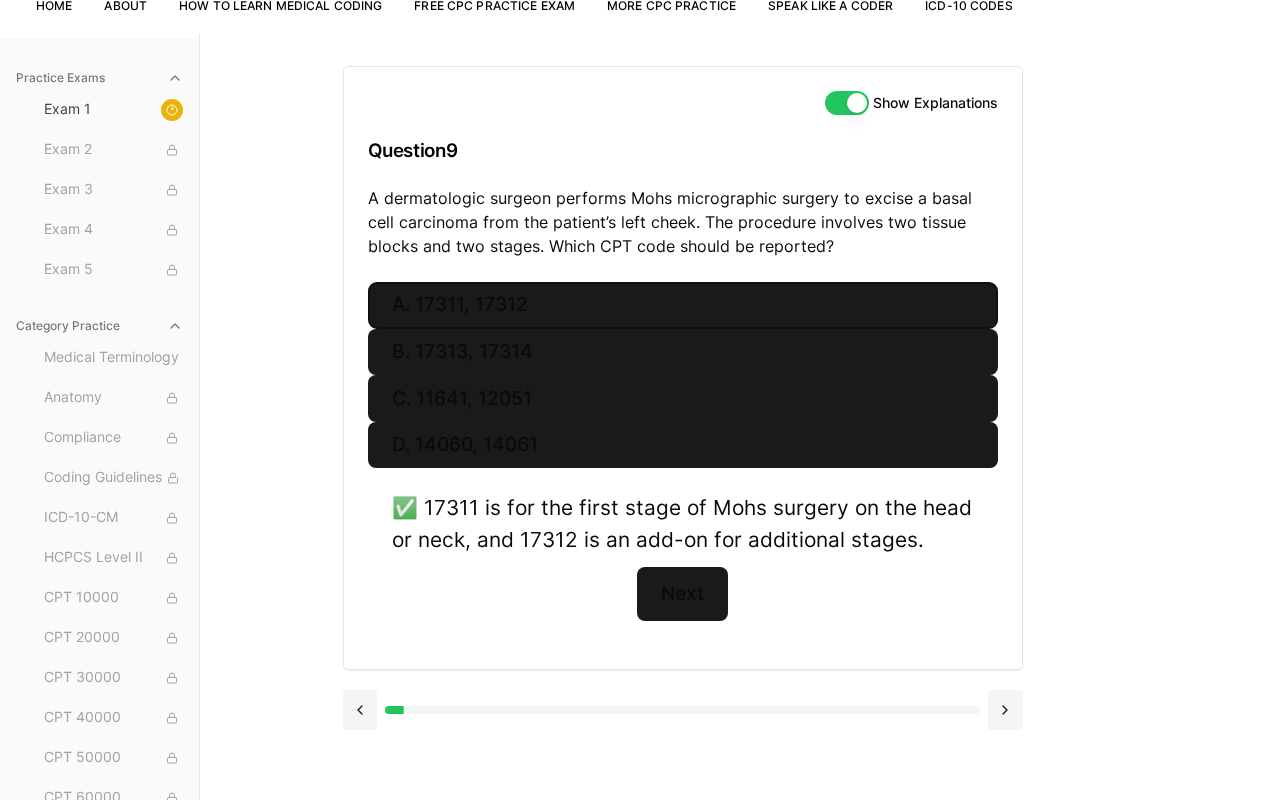 click at bounding box center (1005, 710) 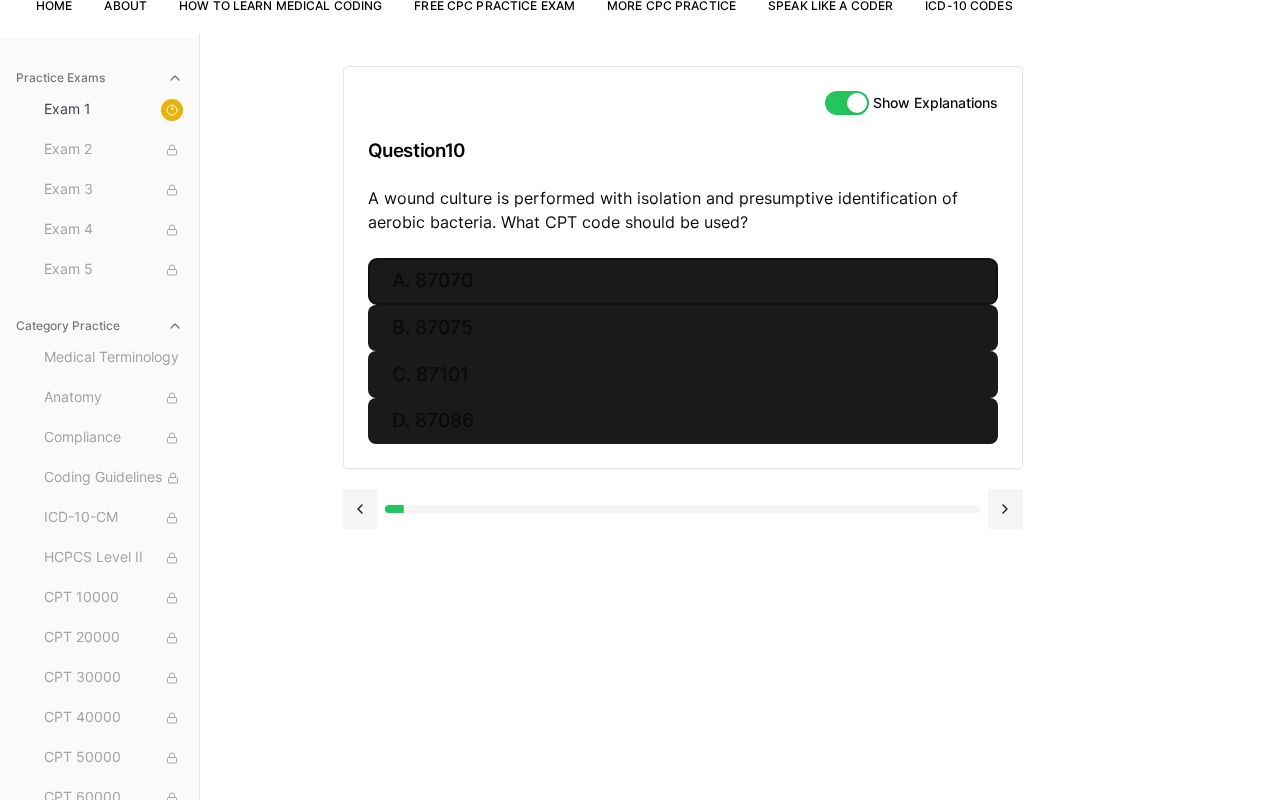 click on "A. 87070" at bounding box center (683, 281) 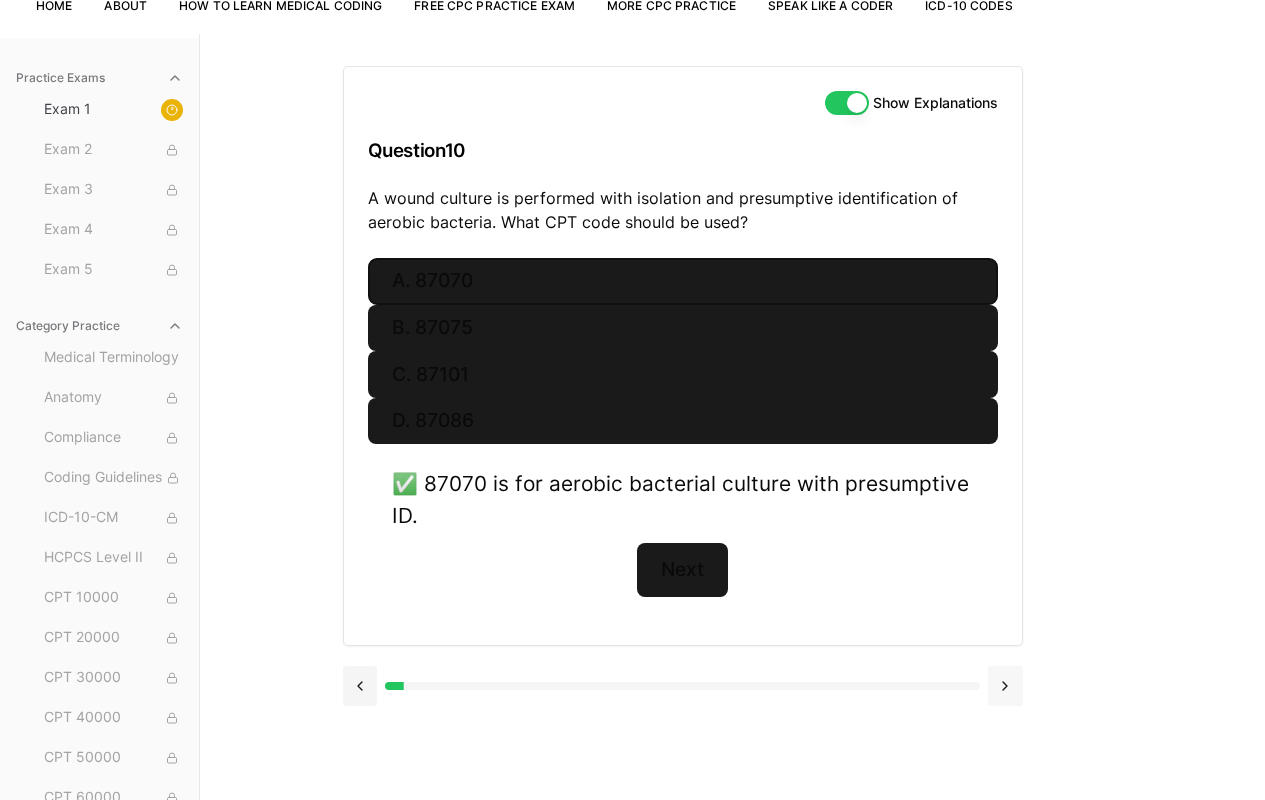 click at bounding box center (1005, 686) 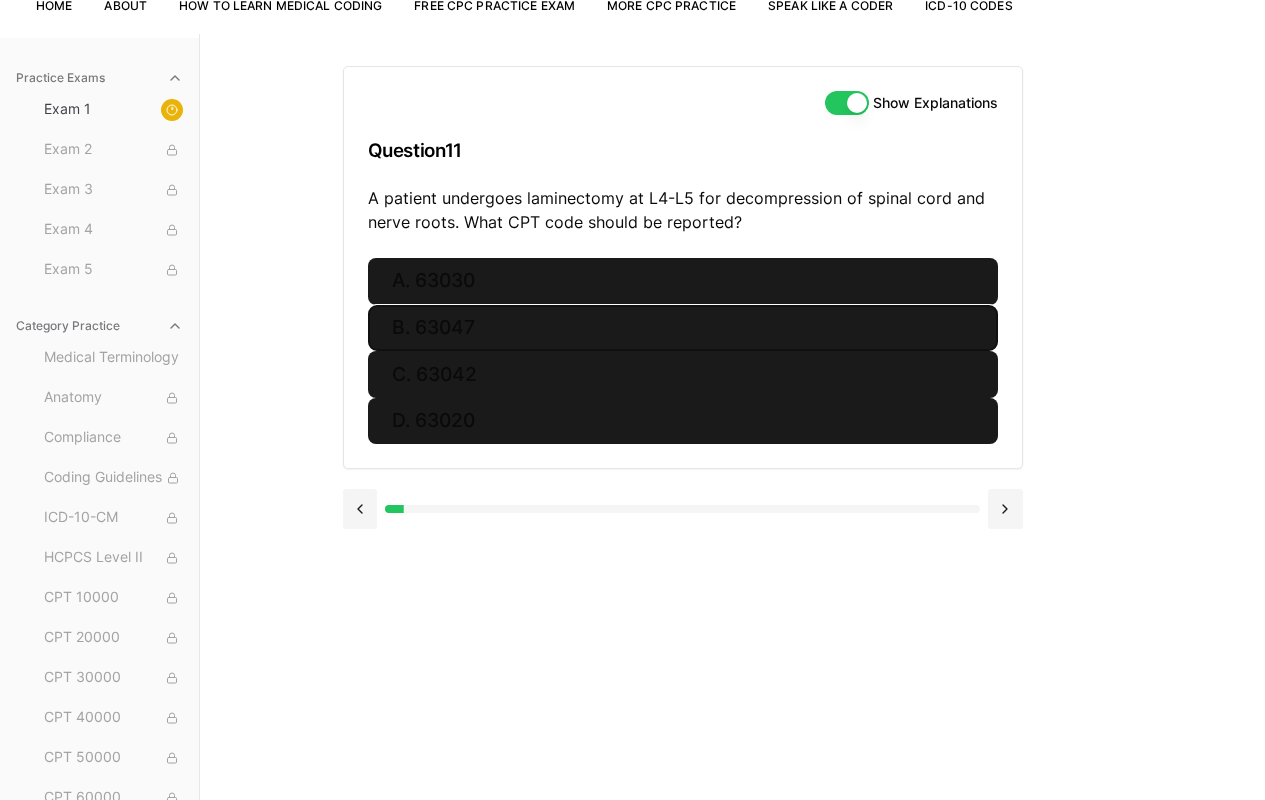 click on "B. 63047" at bounding box center [683, 328] 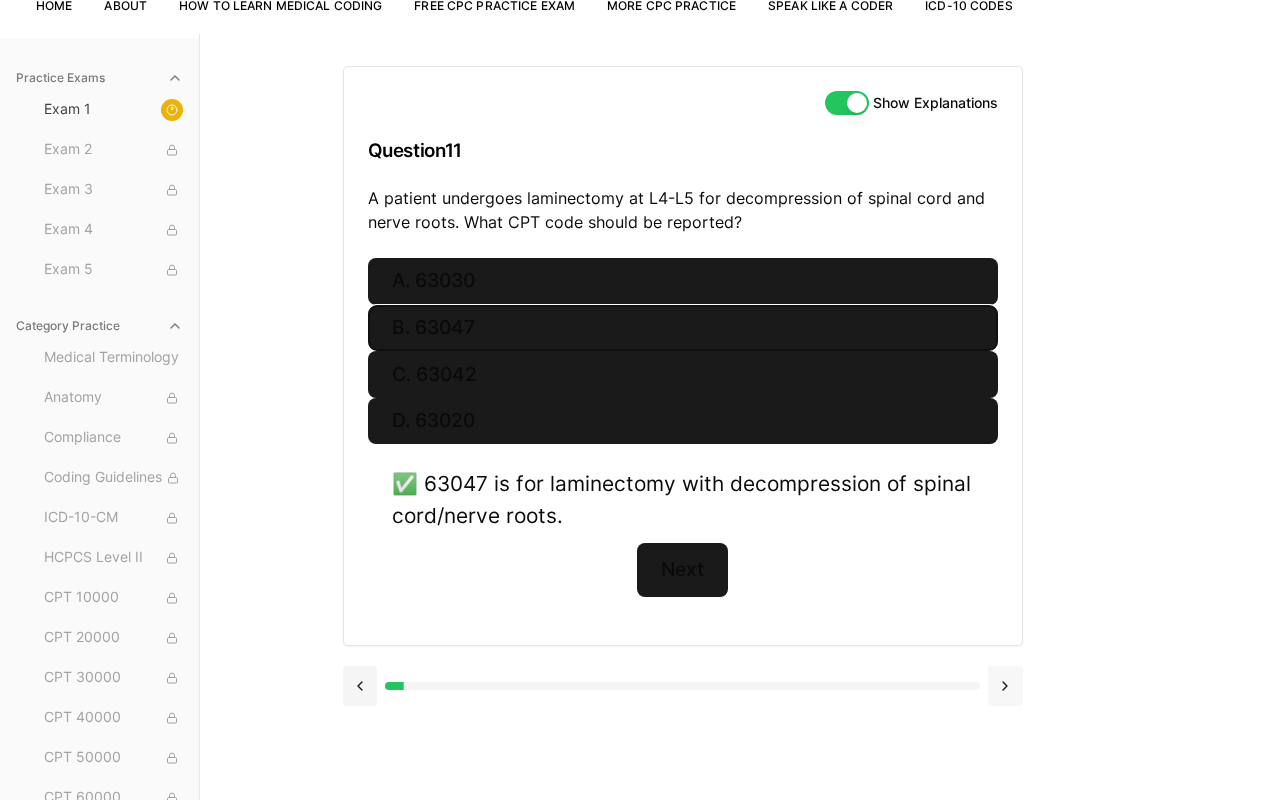 click at bounding box center [1005, 686] 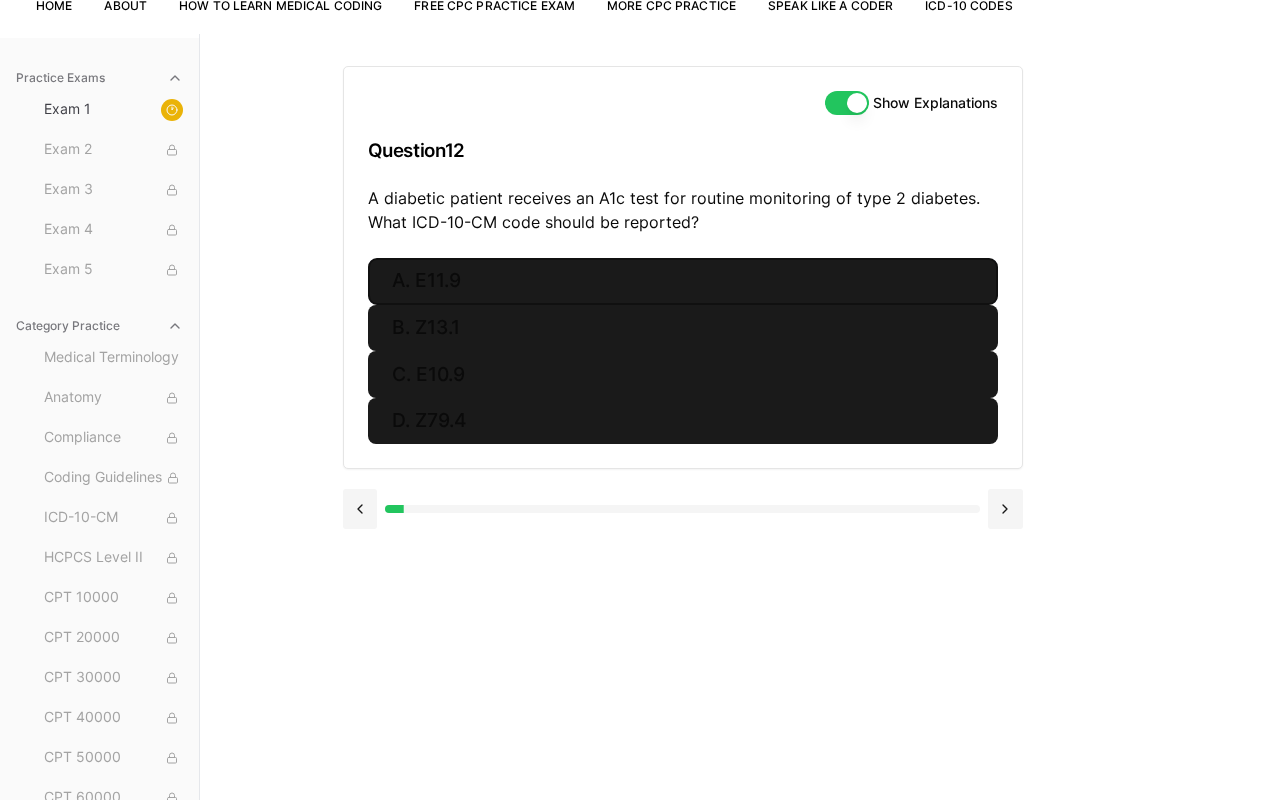 click on "A. E11.9" at bounding box center (683, 281) 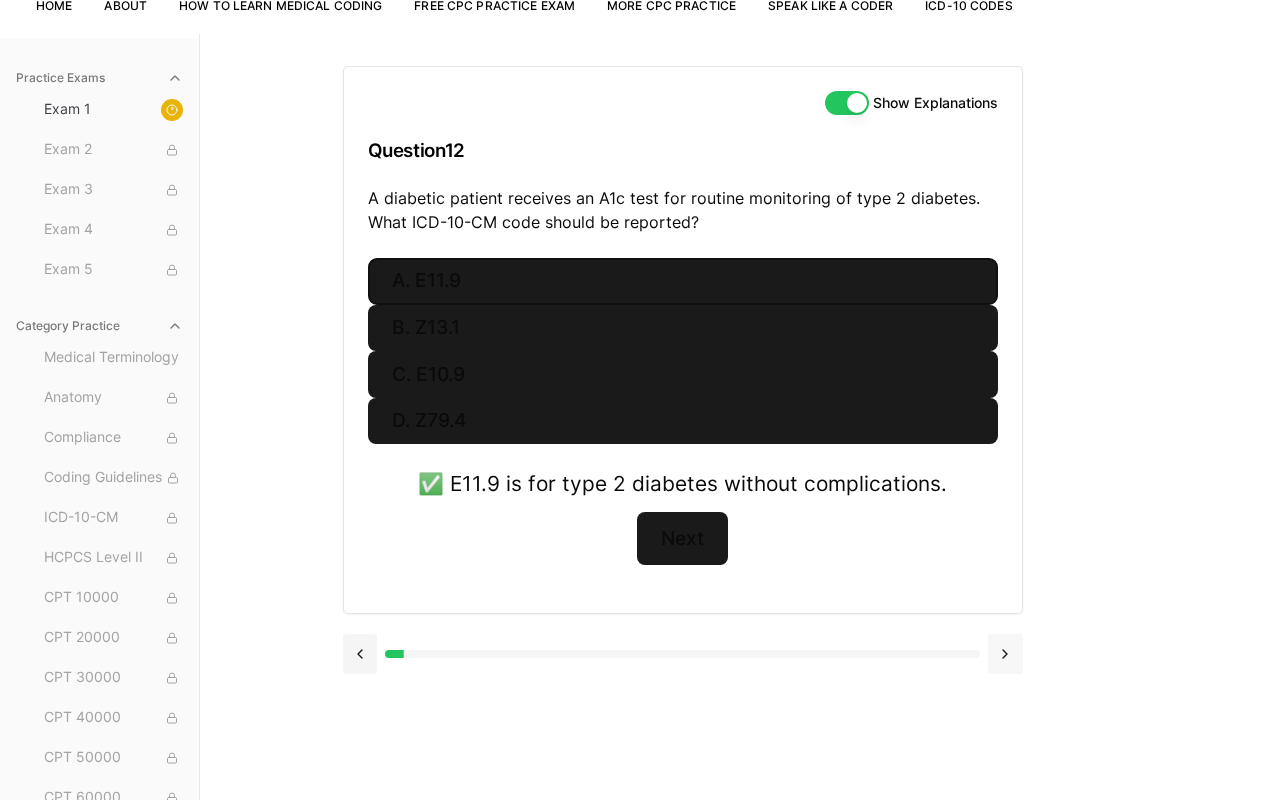 click at bounding box center (1005, 654) 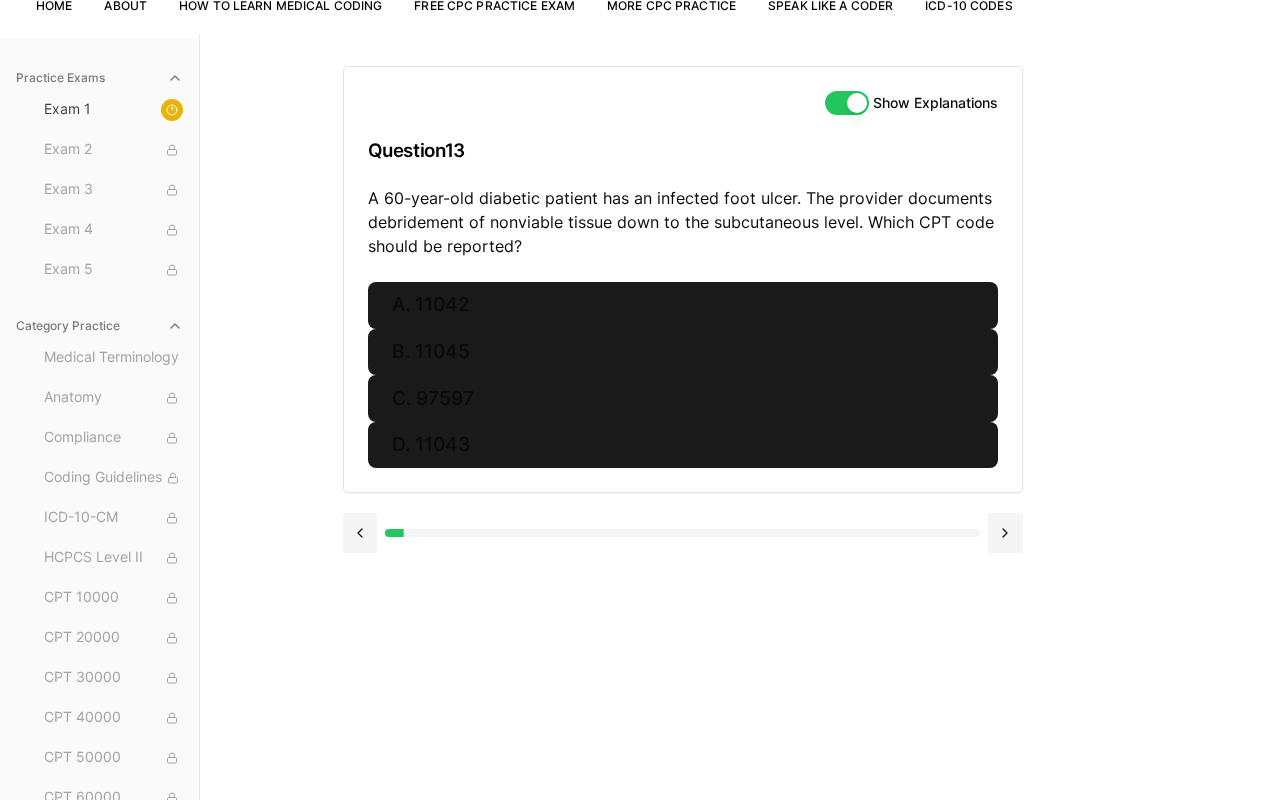 click at bounding box center (1005, 533) 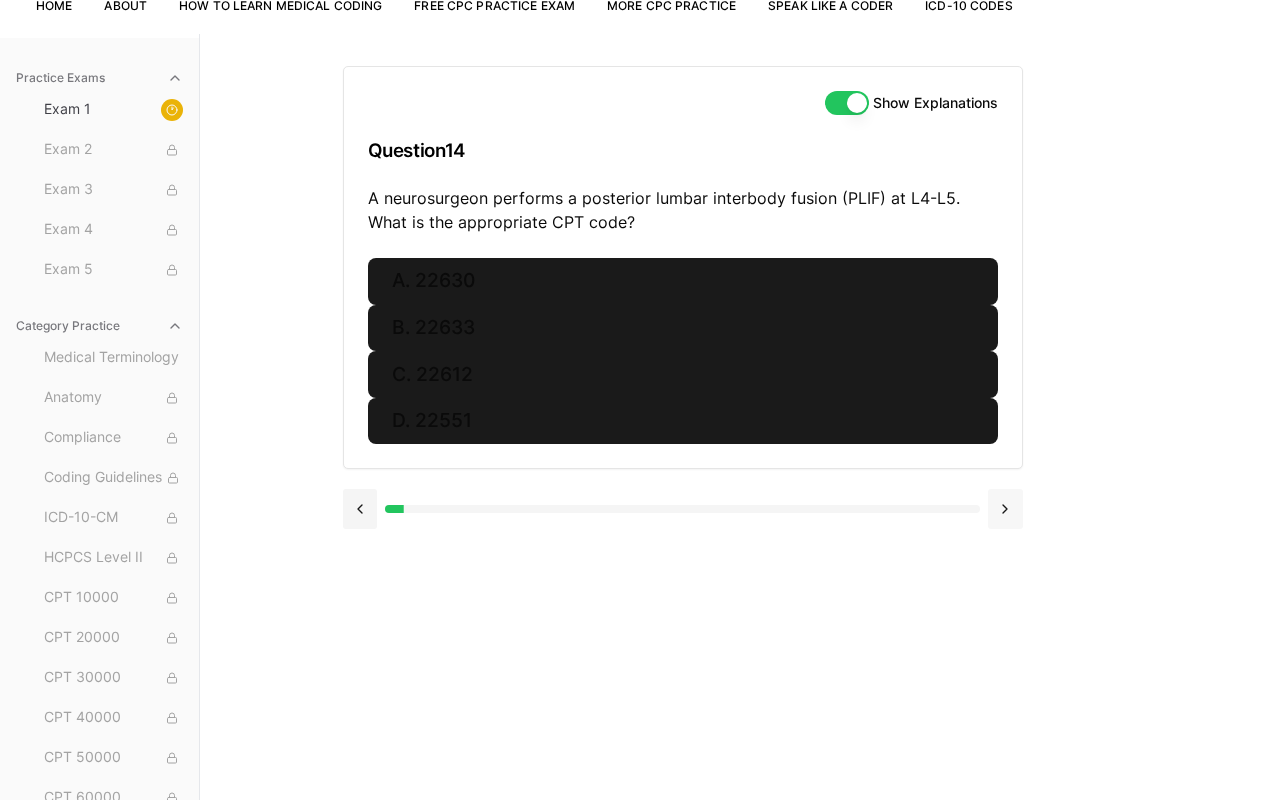click at bounding box center (1005, 509) 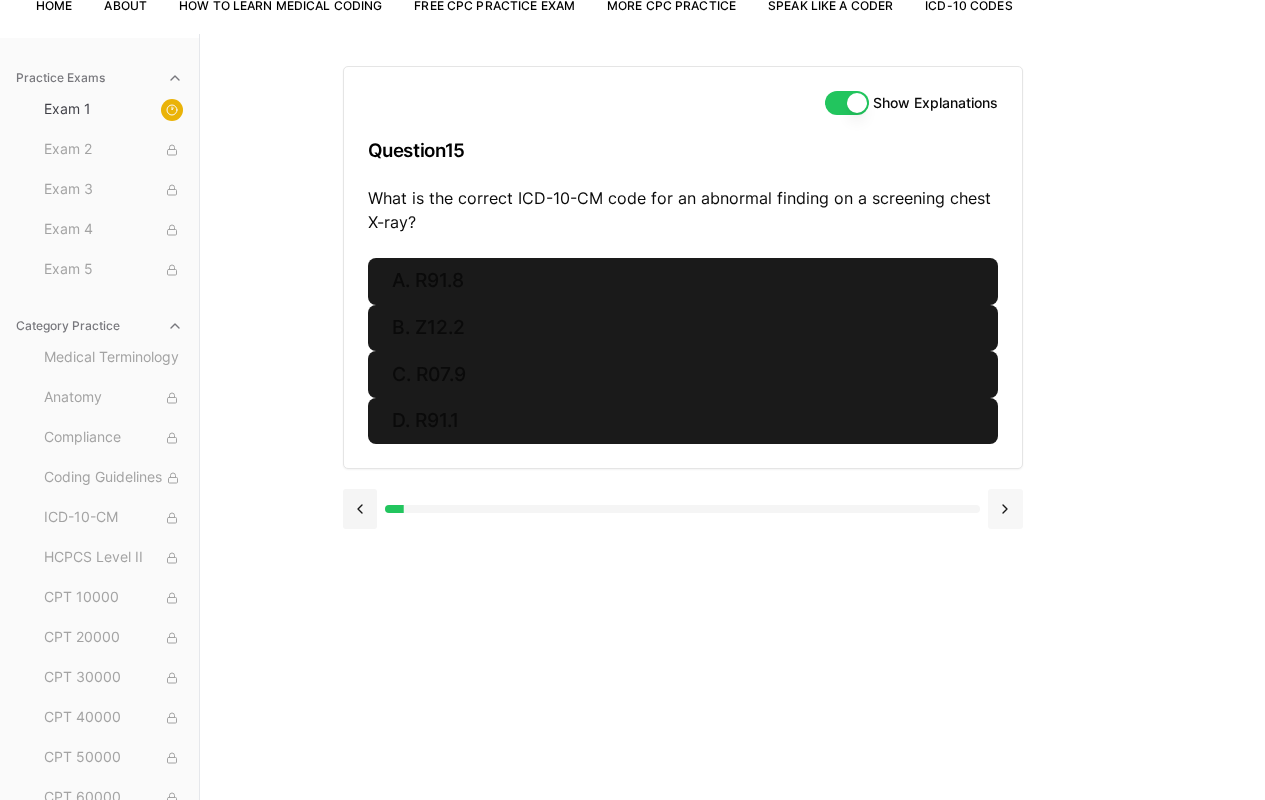 click at bounding box center (1005, 509) 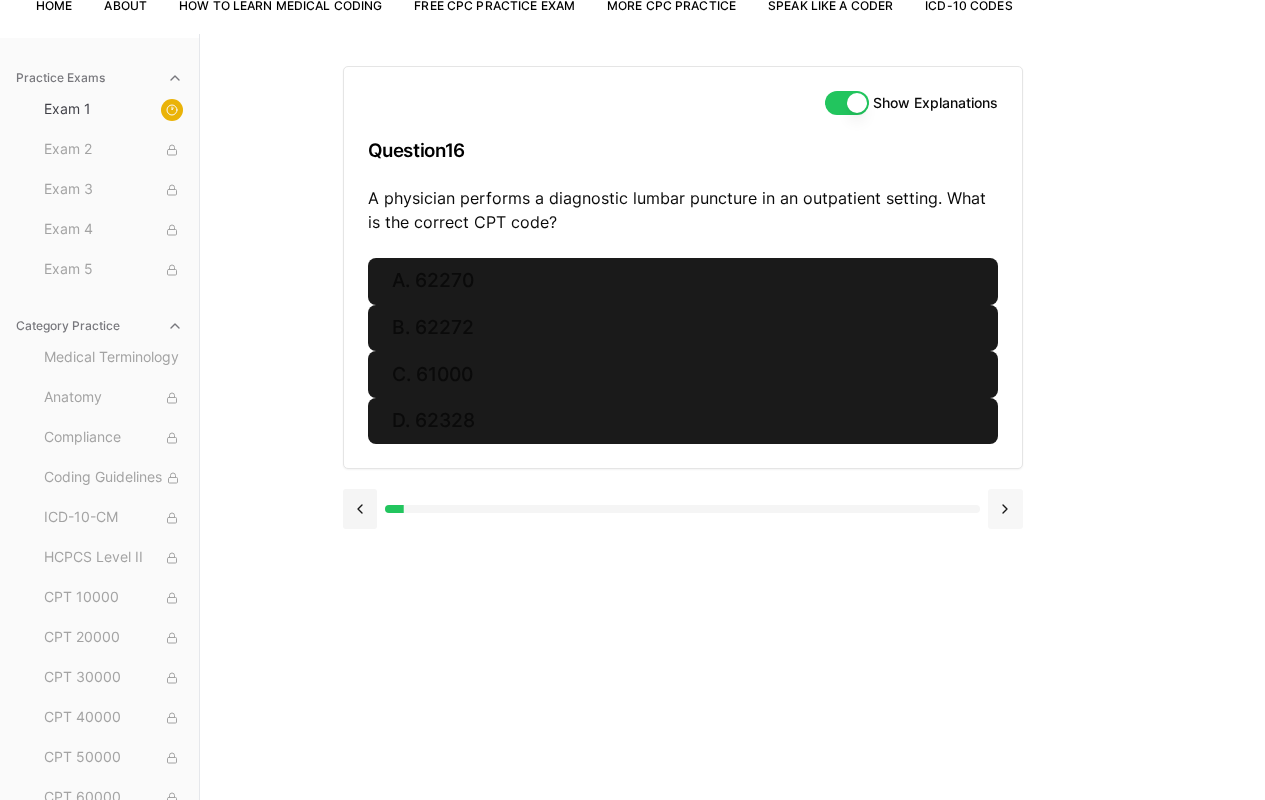 click at bounding box center [1005, 509] 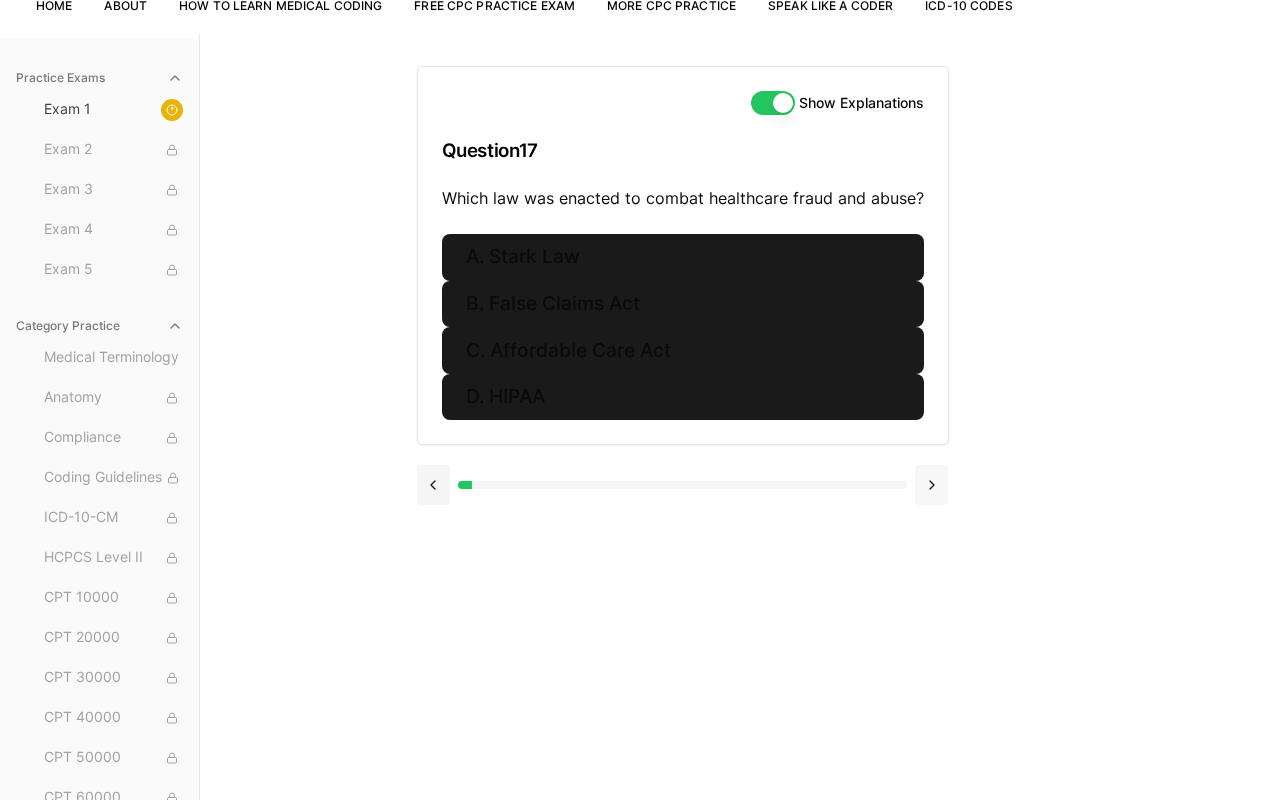 click on "Show Explanations Question  17 Which law was enacted to combat healthcare fraud and abuse? A. Stark Law B. False Claims Act C. Affordable Care Act D. HIPAA" at bounding box center [733, 434] 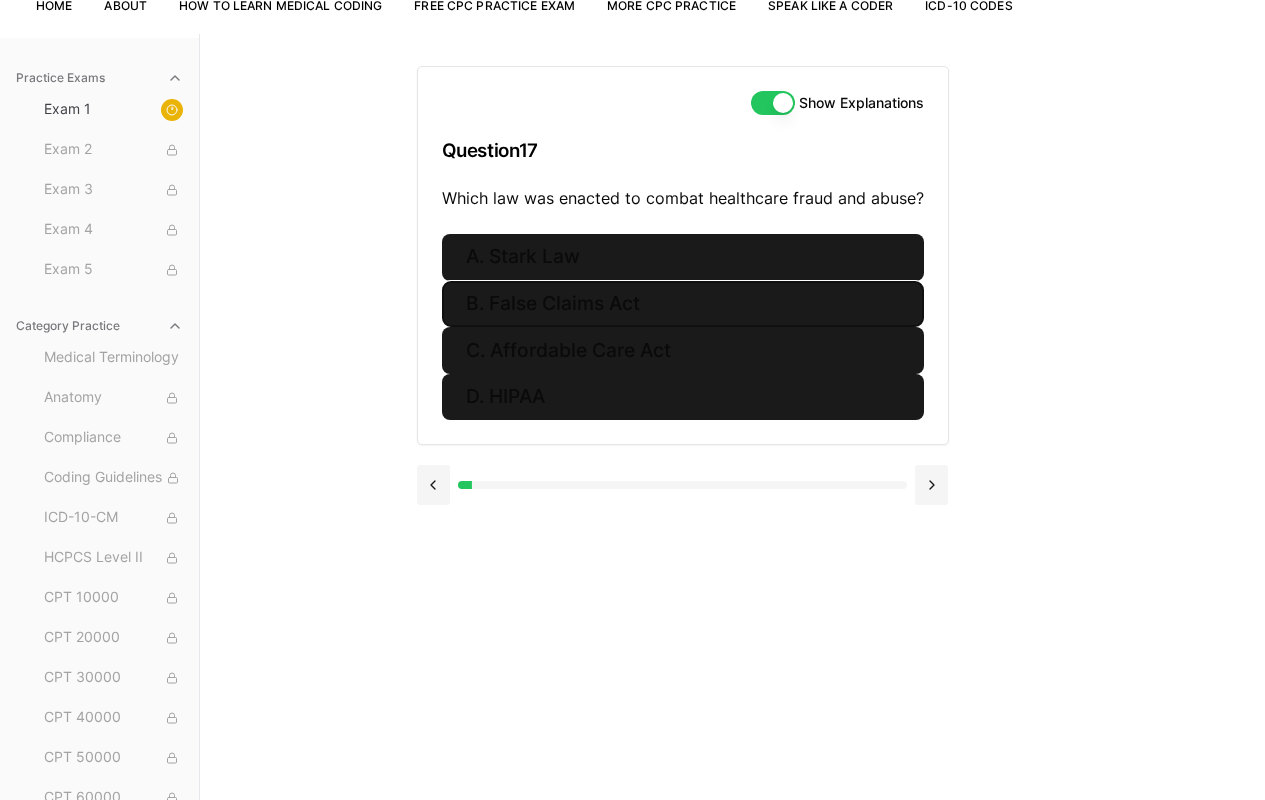 click on "B. False Claims Act" at bounding box center [683, 304] 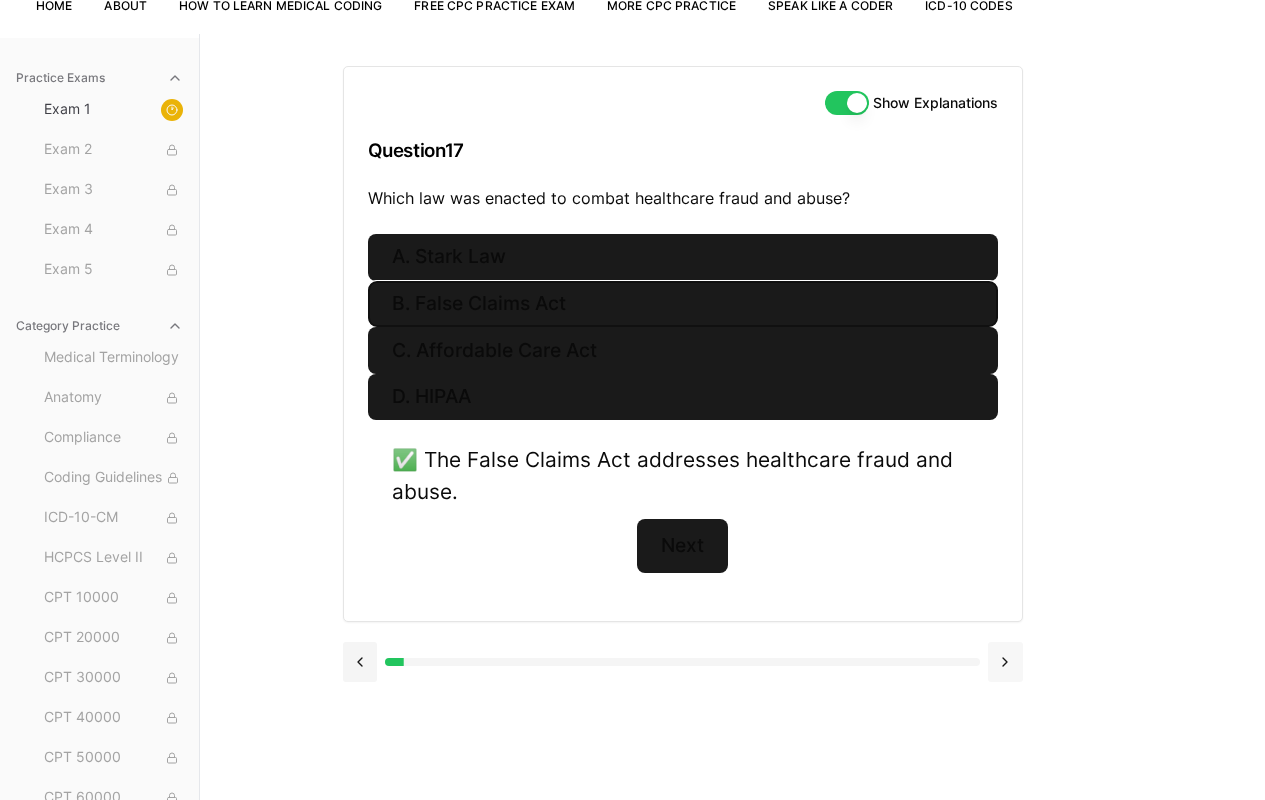 click at bounding box center (1005, 662) 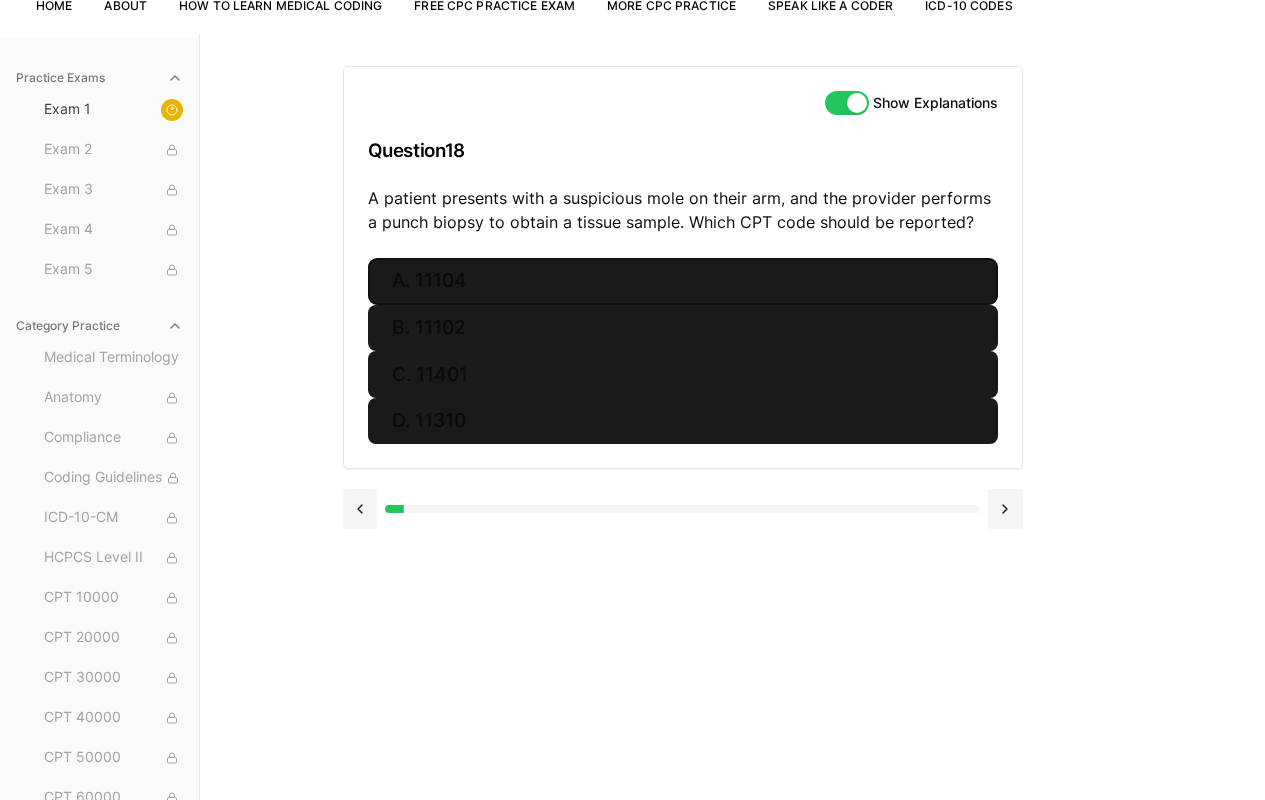 click on "A. 11104" at bounding box center (683, 281) 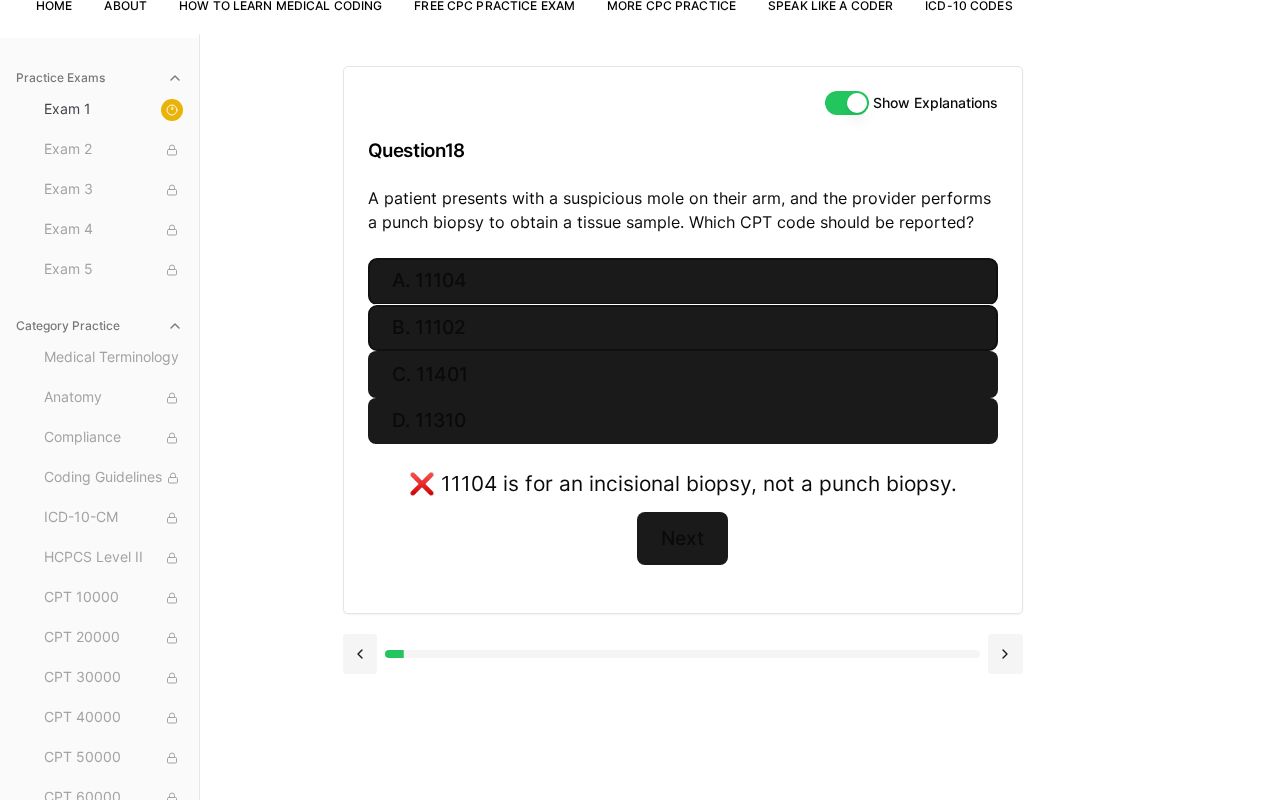 click on "B. 11102" at bounding box center [683, 328] 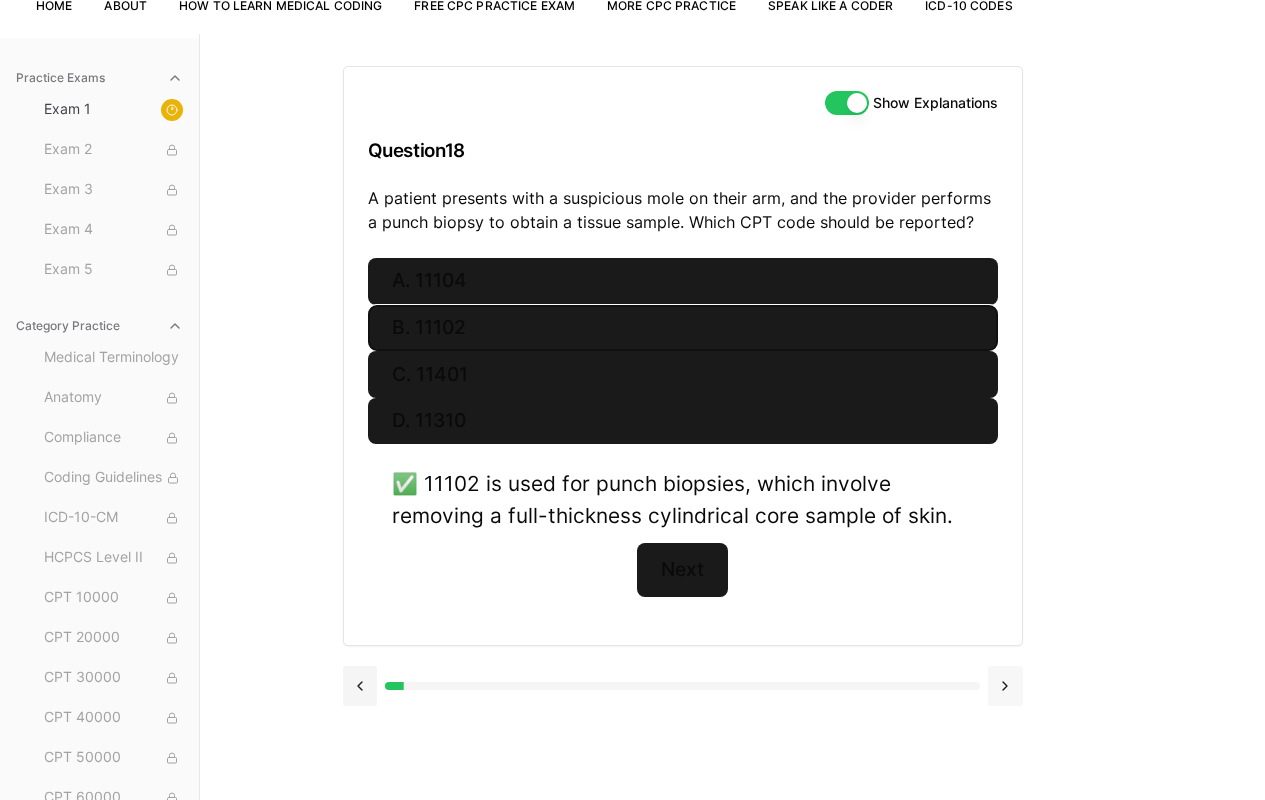 click at bounding box center [1005, 686] 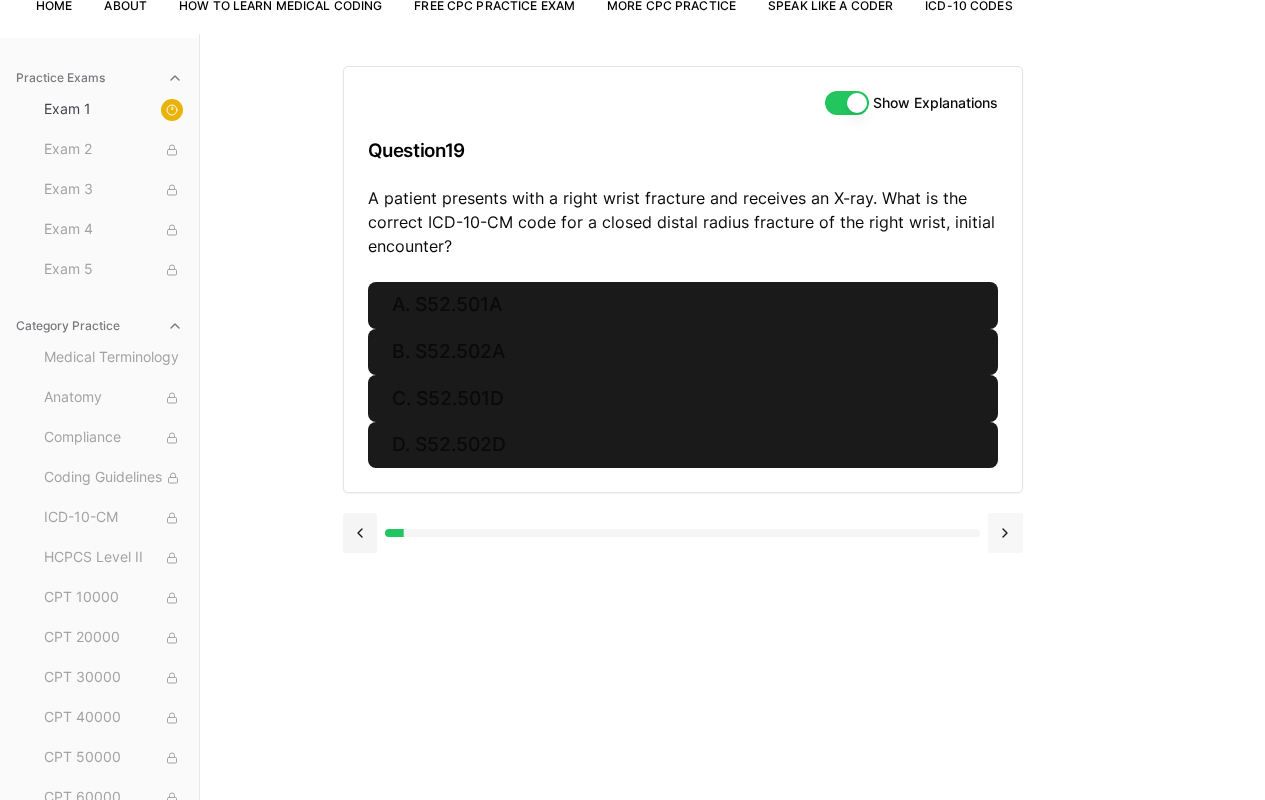 click at bounding box center [1005, 533] 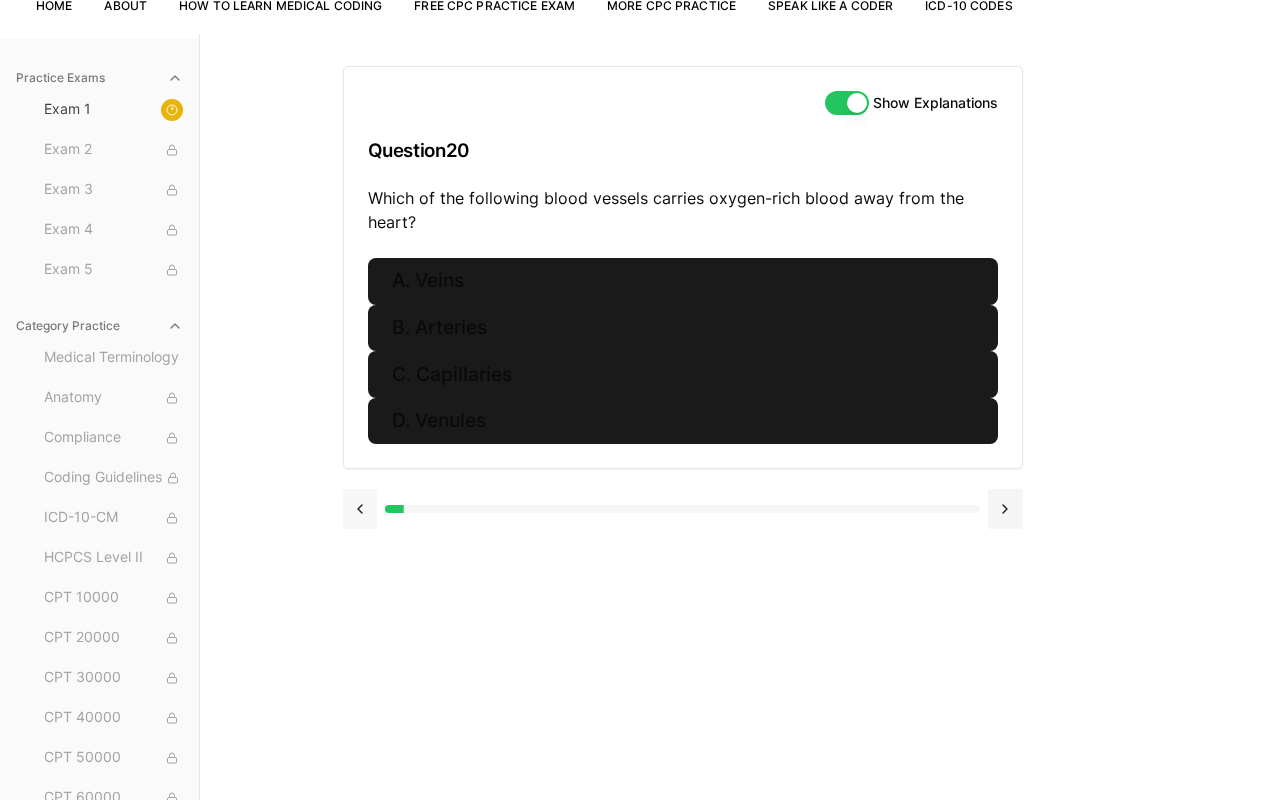 click at bounding box center (360, 509) 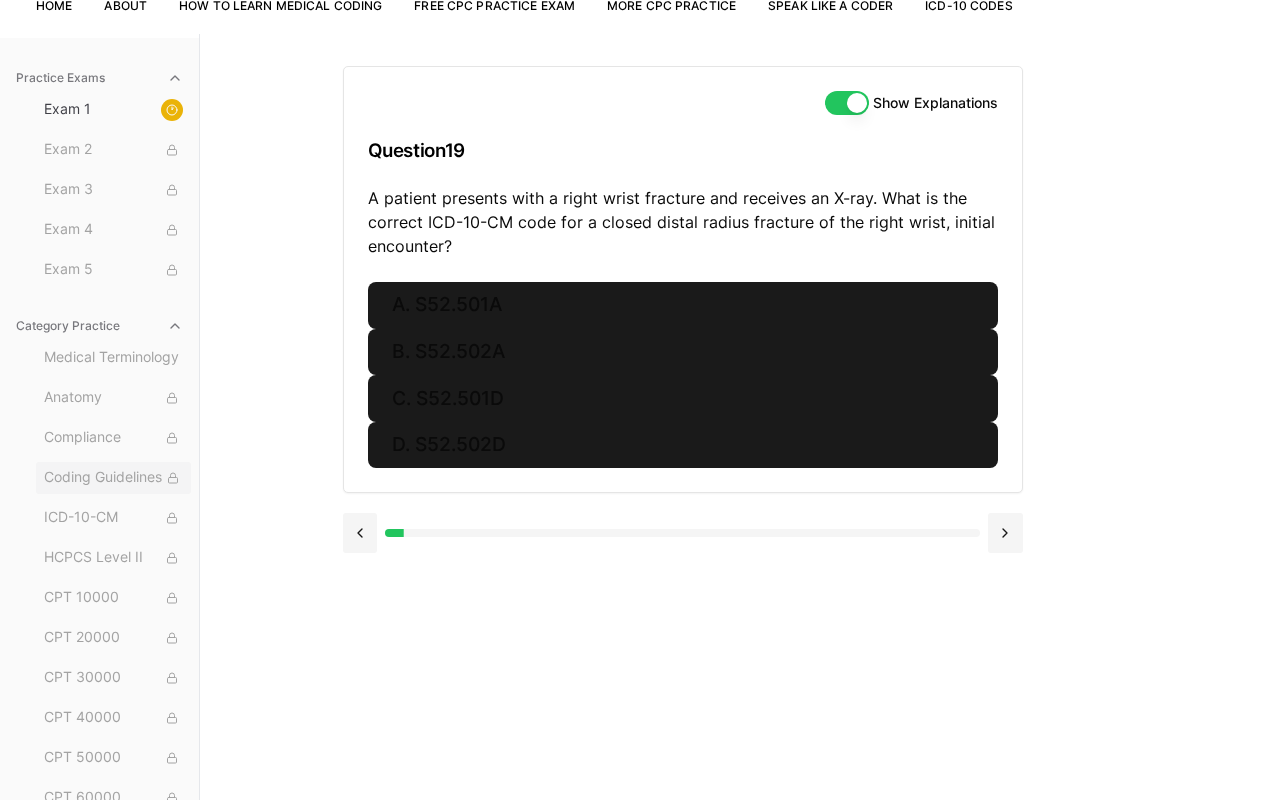 click on "Coding Guidelines" at bounding box center (113, 478) 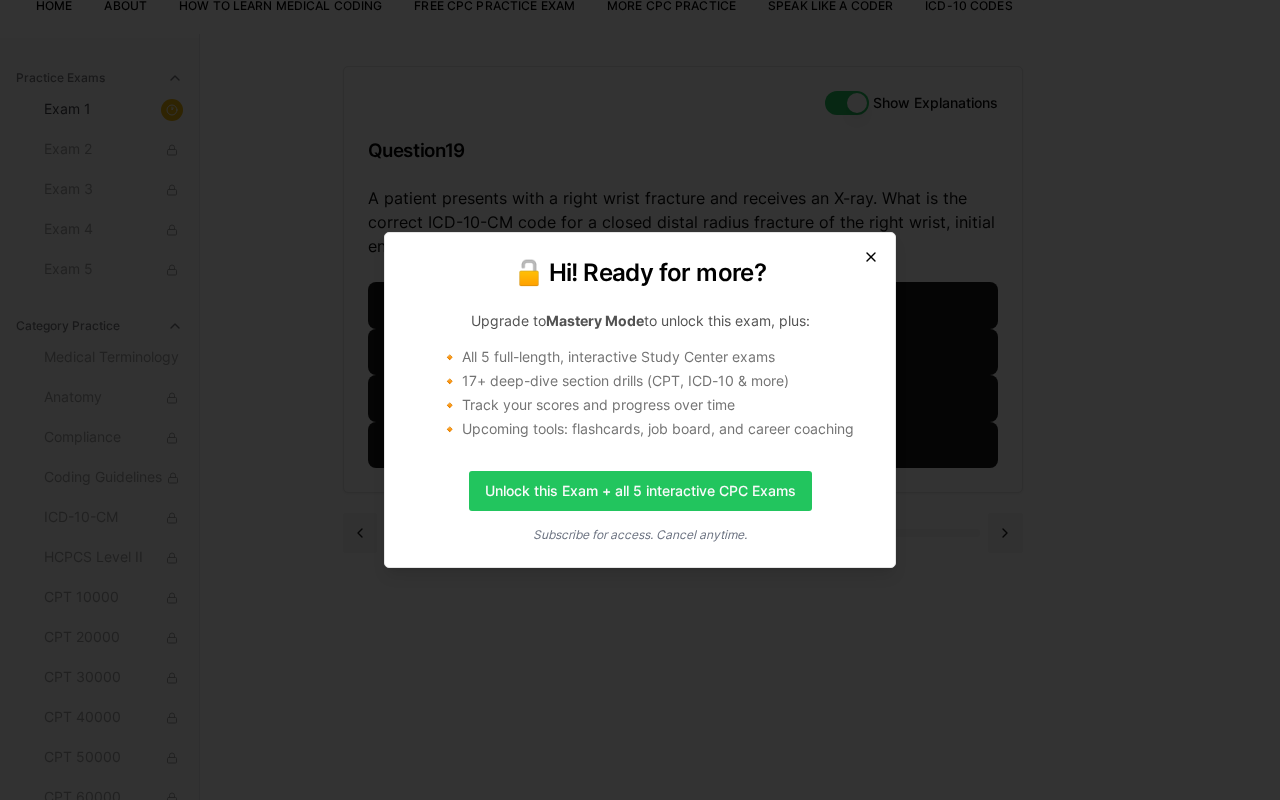 click 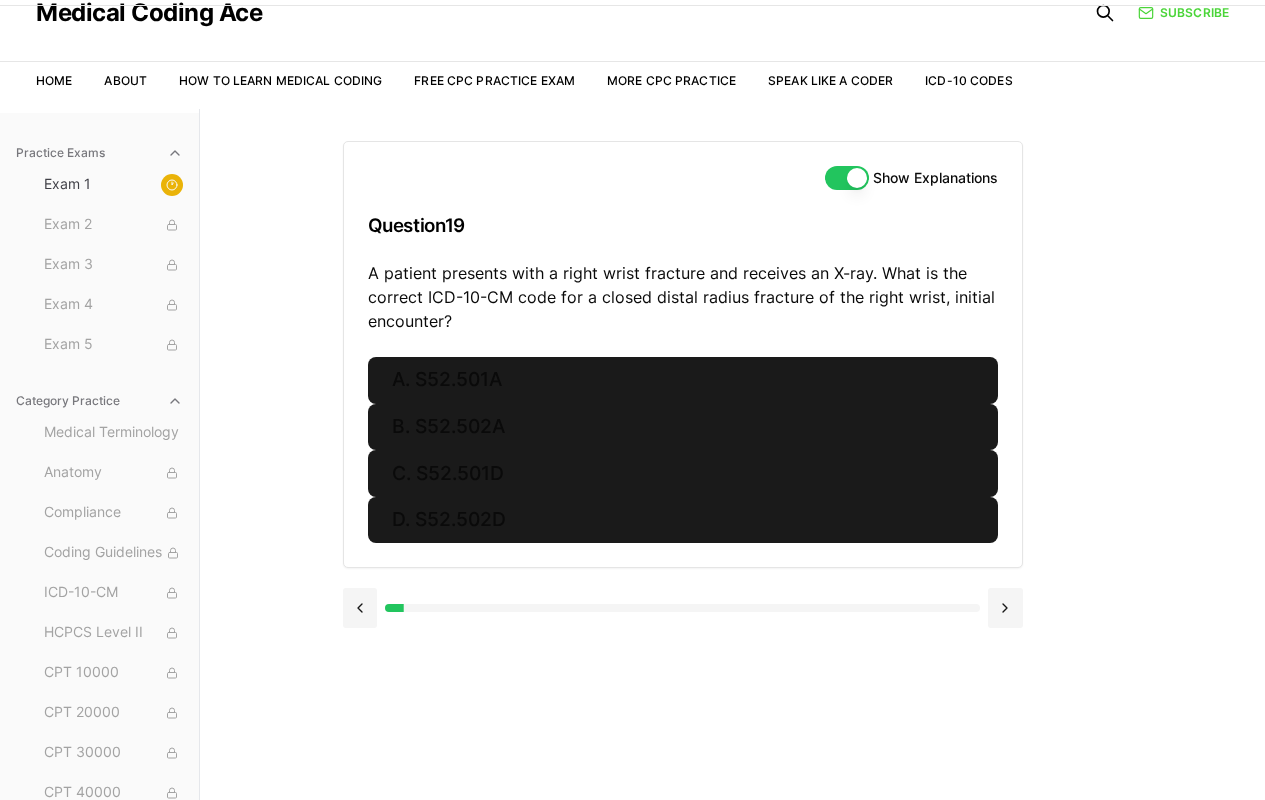 scroll, scrollTop: 77, scrollLeft: 0, axis: vertical 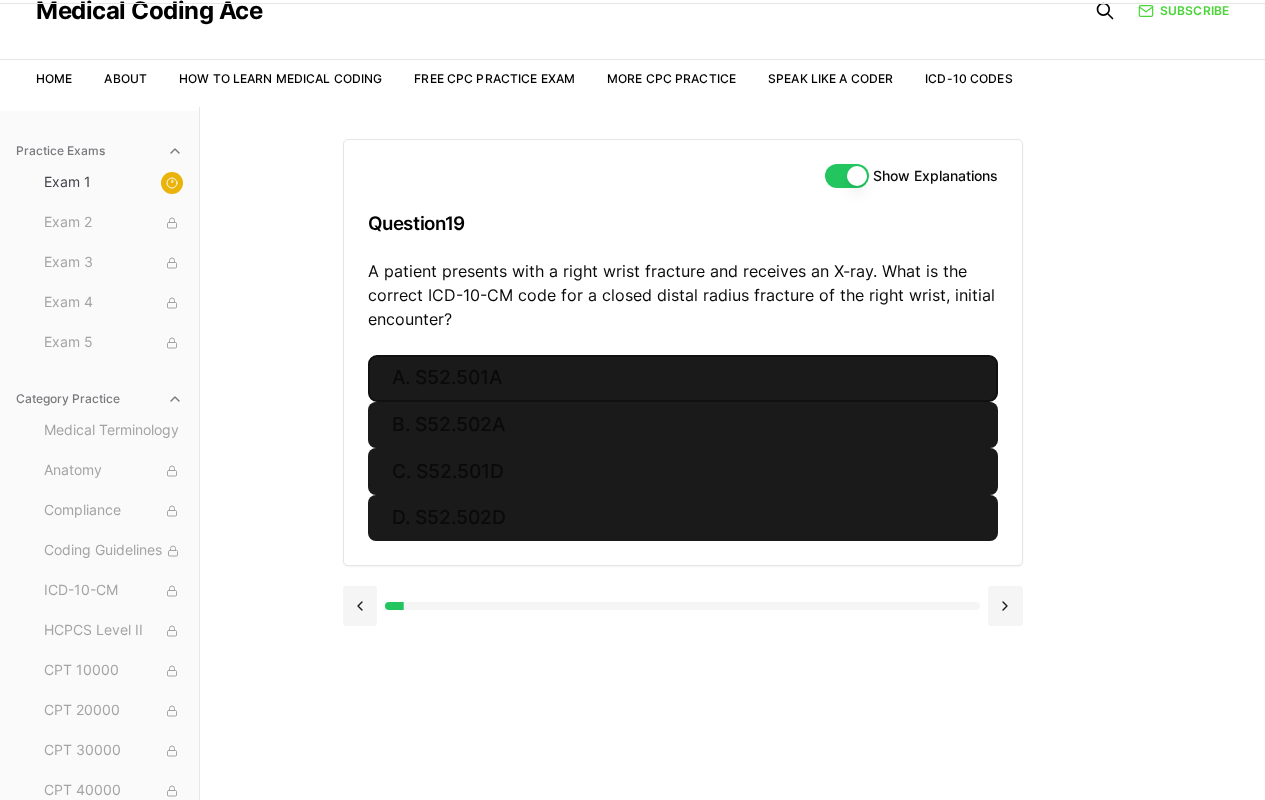 click on "A. S52.501A" at bounding box center [683, 378] 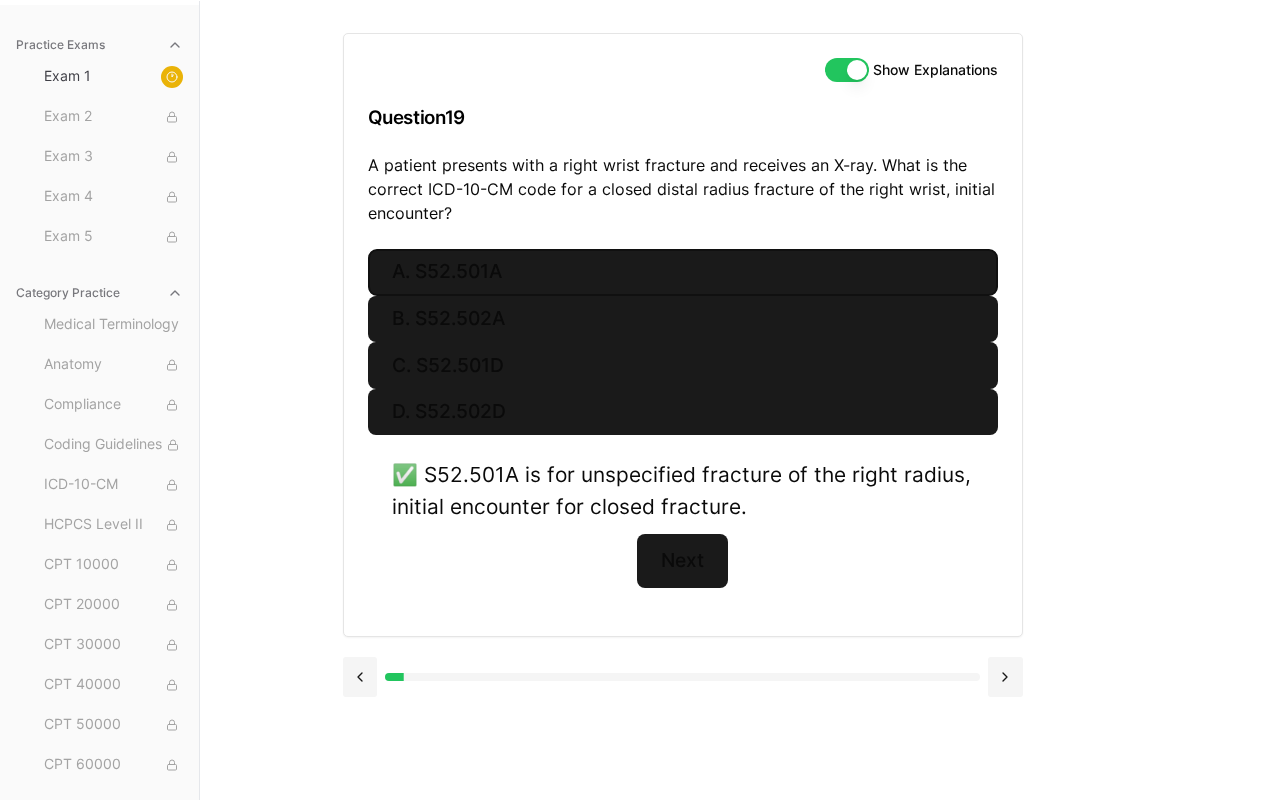 scroll, scrollTop: 184, scrollLeft: 0, axis: vertical 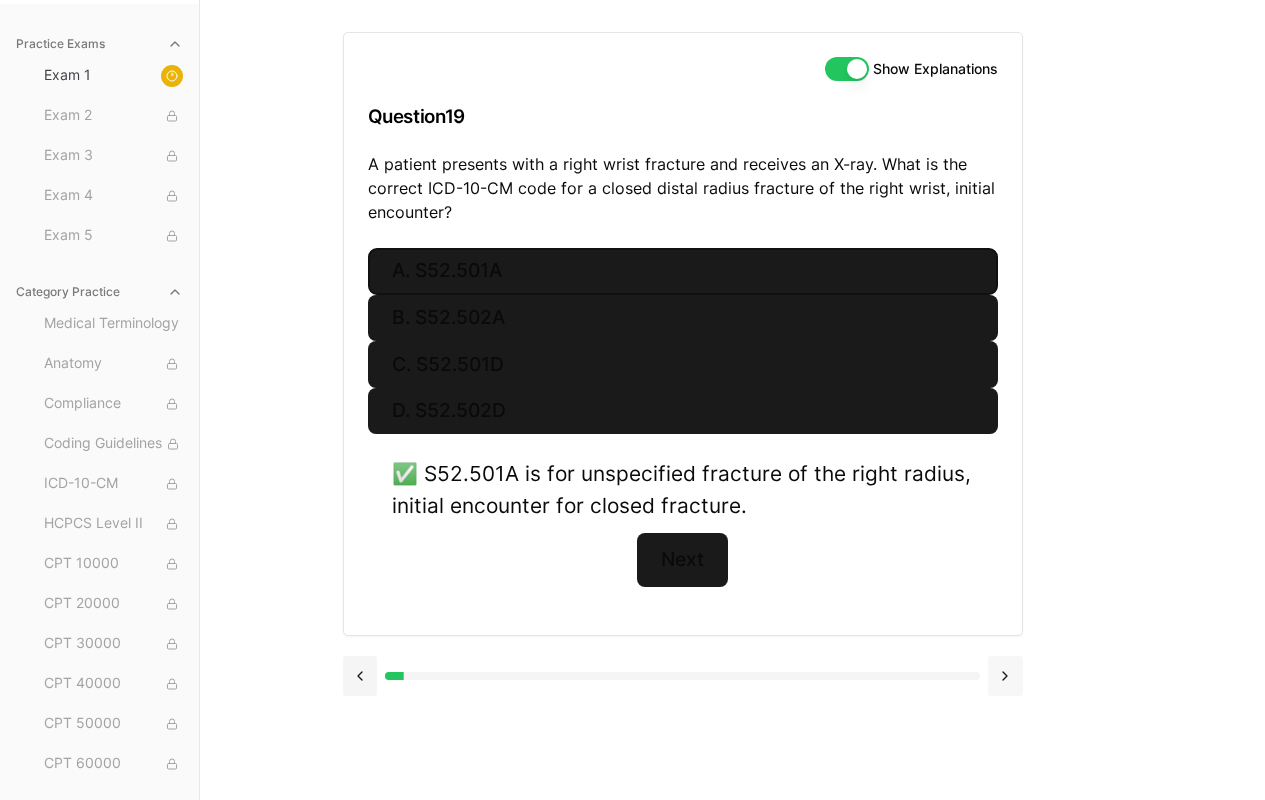 click at bounding box center [1005, 676] 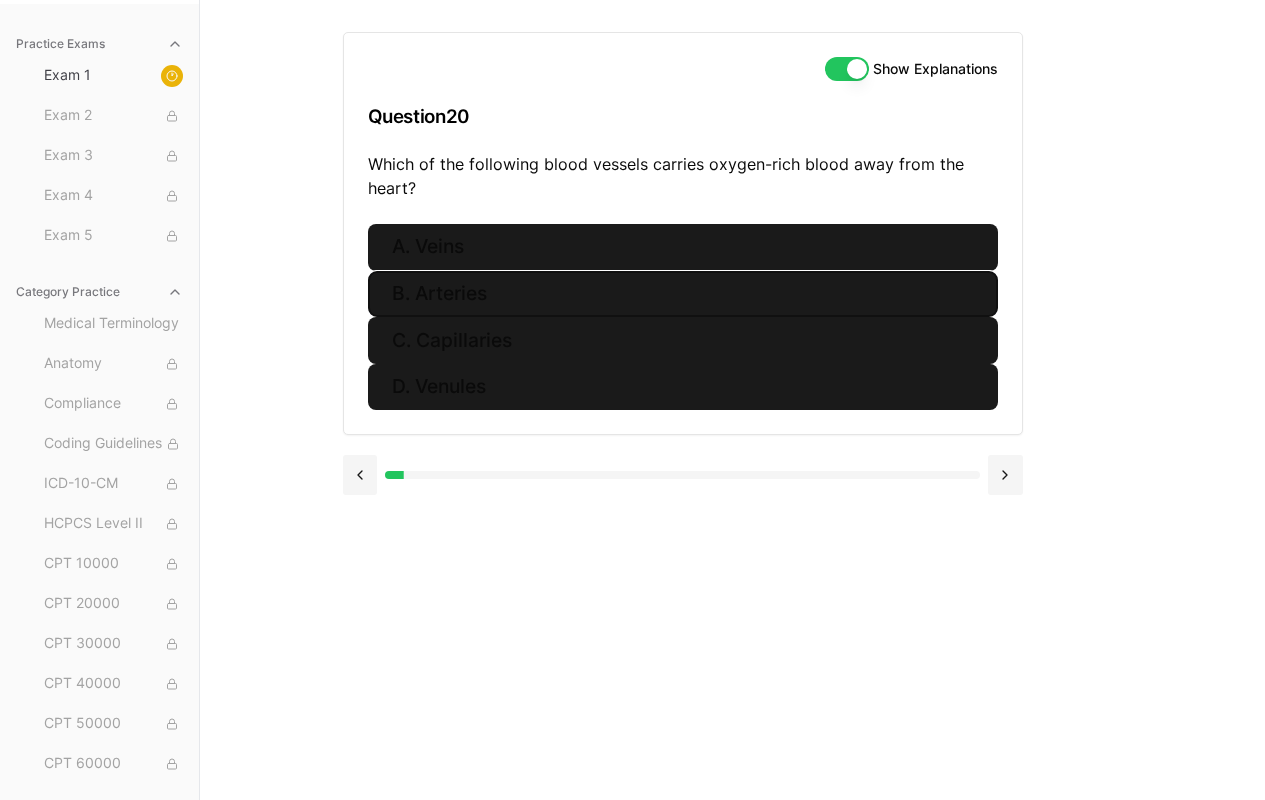 click on "B. Arteries" at bounding box center [683, 294] 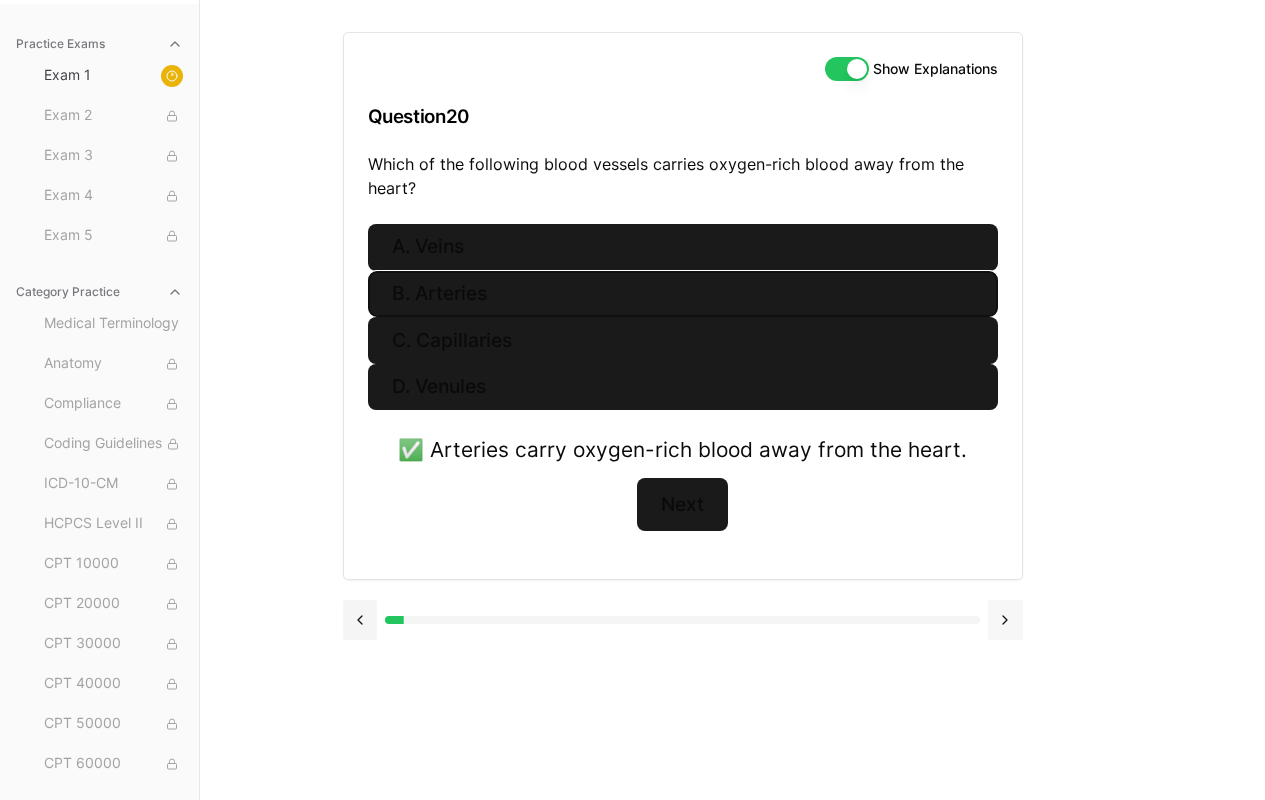click at bounding box center (1005, 620) 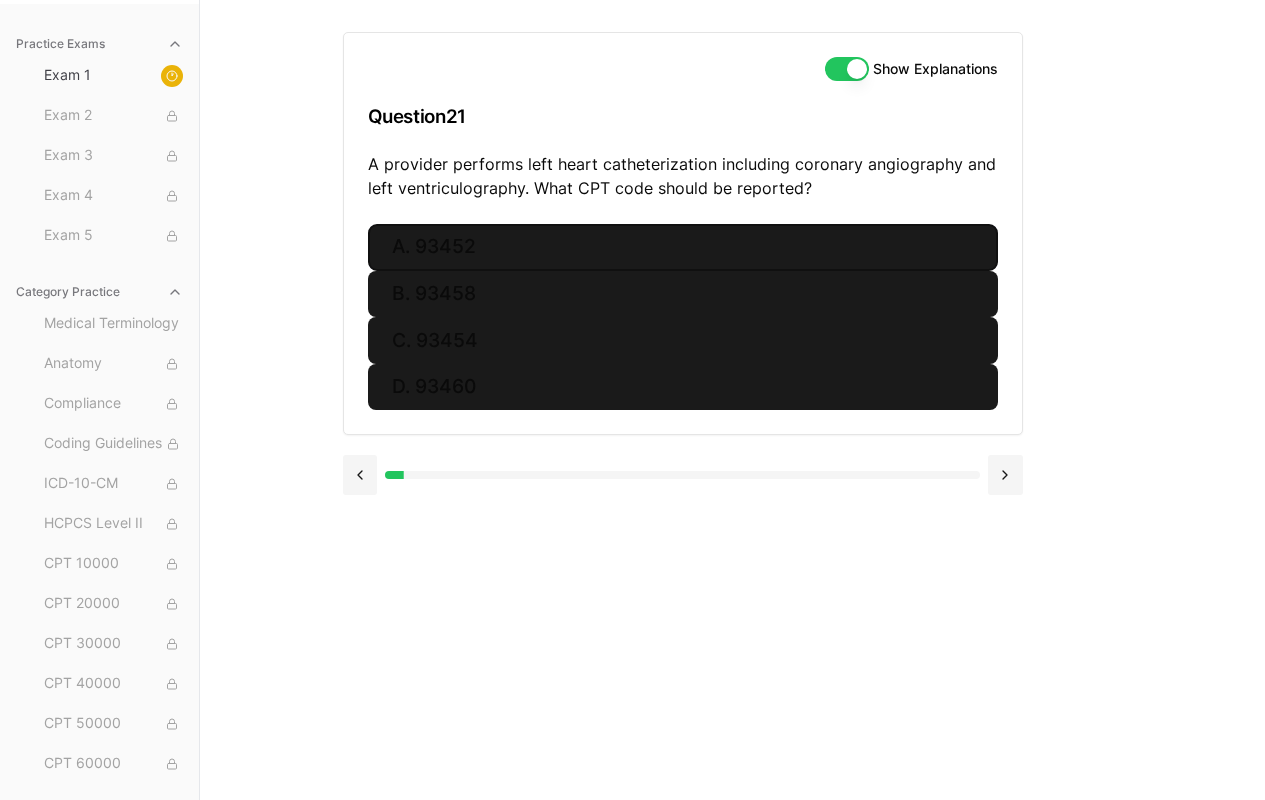 click on "A. 93452" at bounding box center (683, 247) 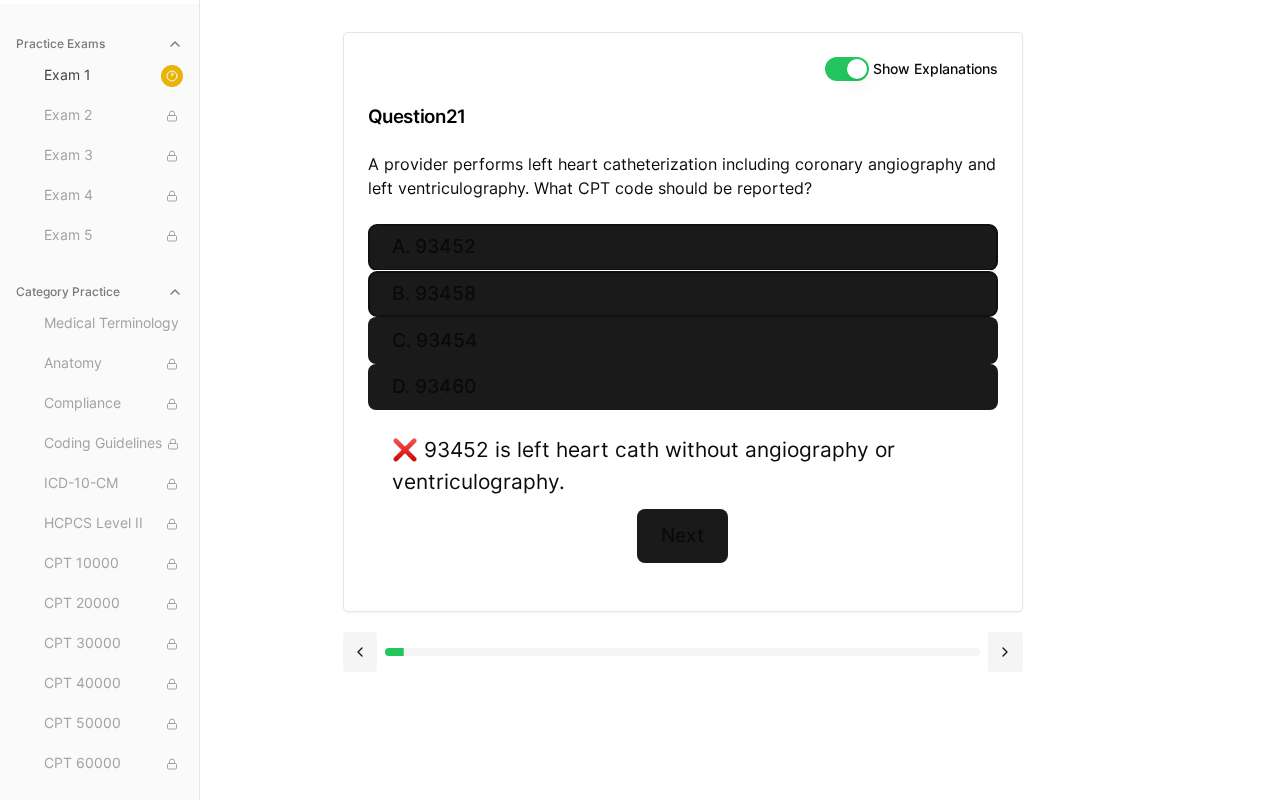 click on "B. 93458" at bounding box center (683, 294) 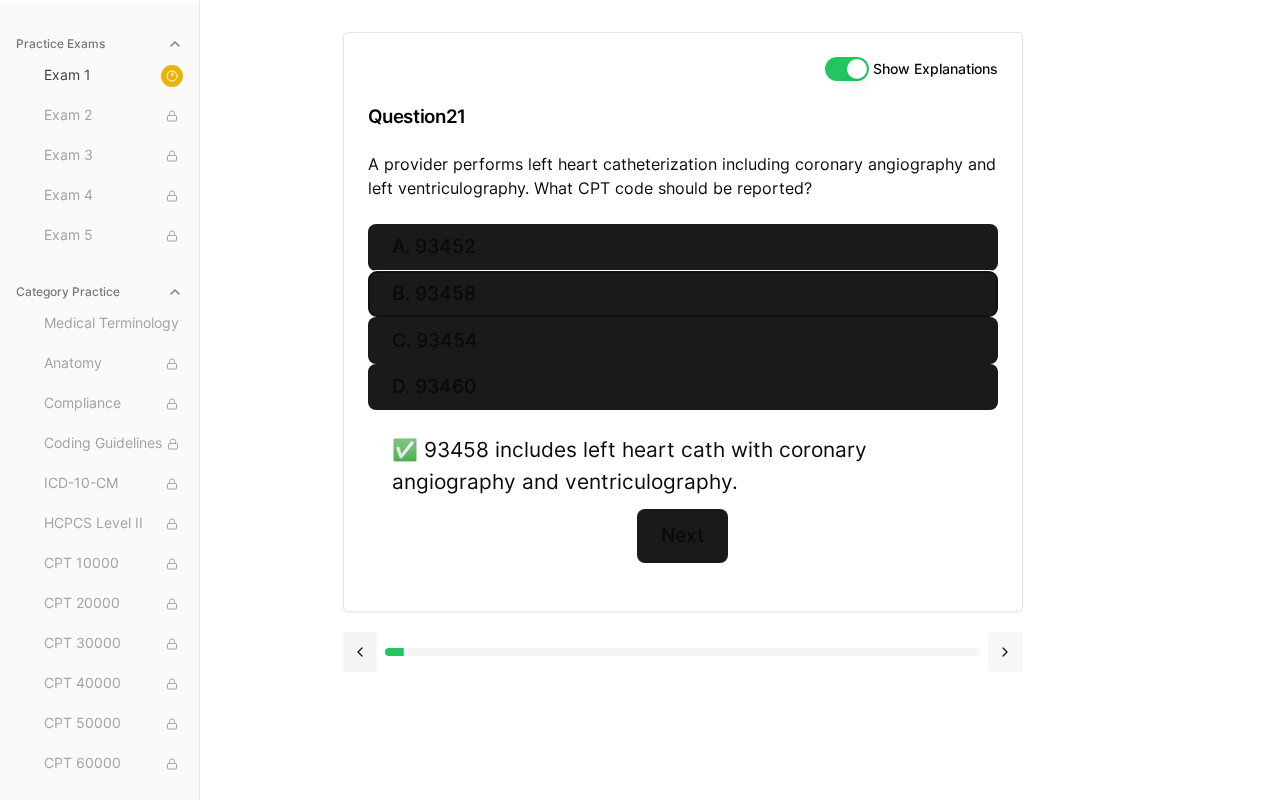 click at bounding box center (1005, 652) 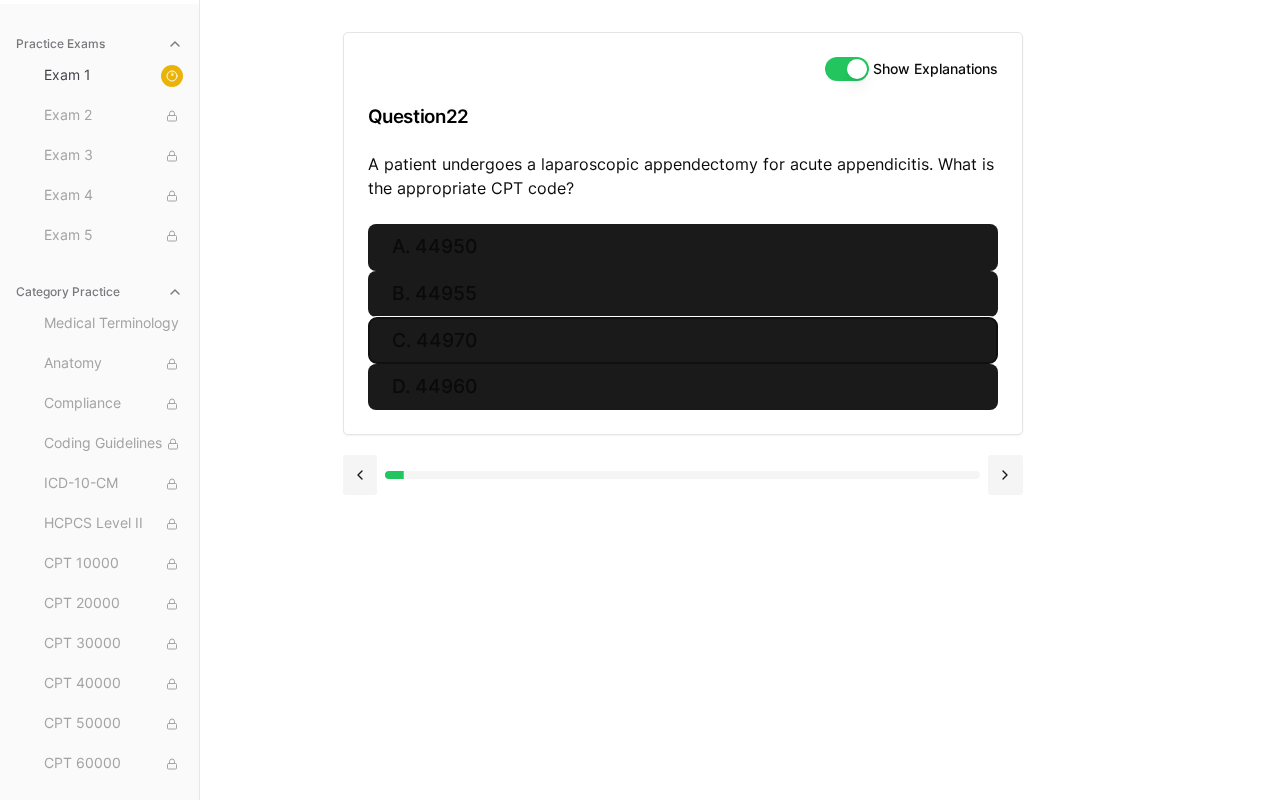 click on "C. 44970" at bounding box center [683, 340] 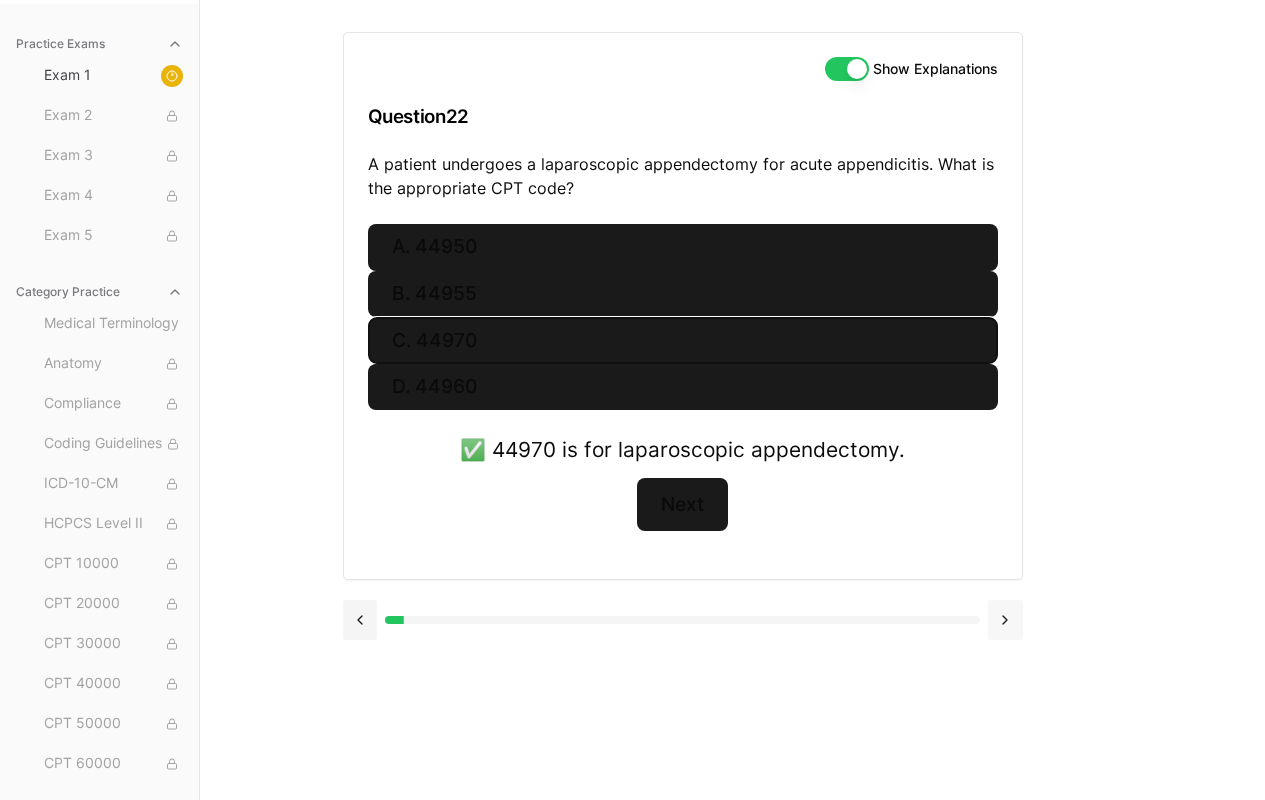 click at bounding box center (1005, 620) 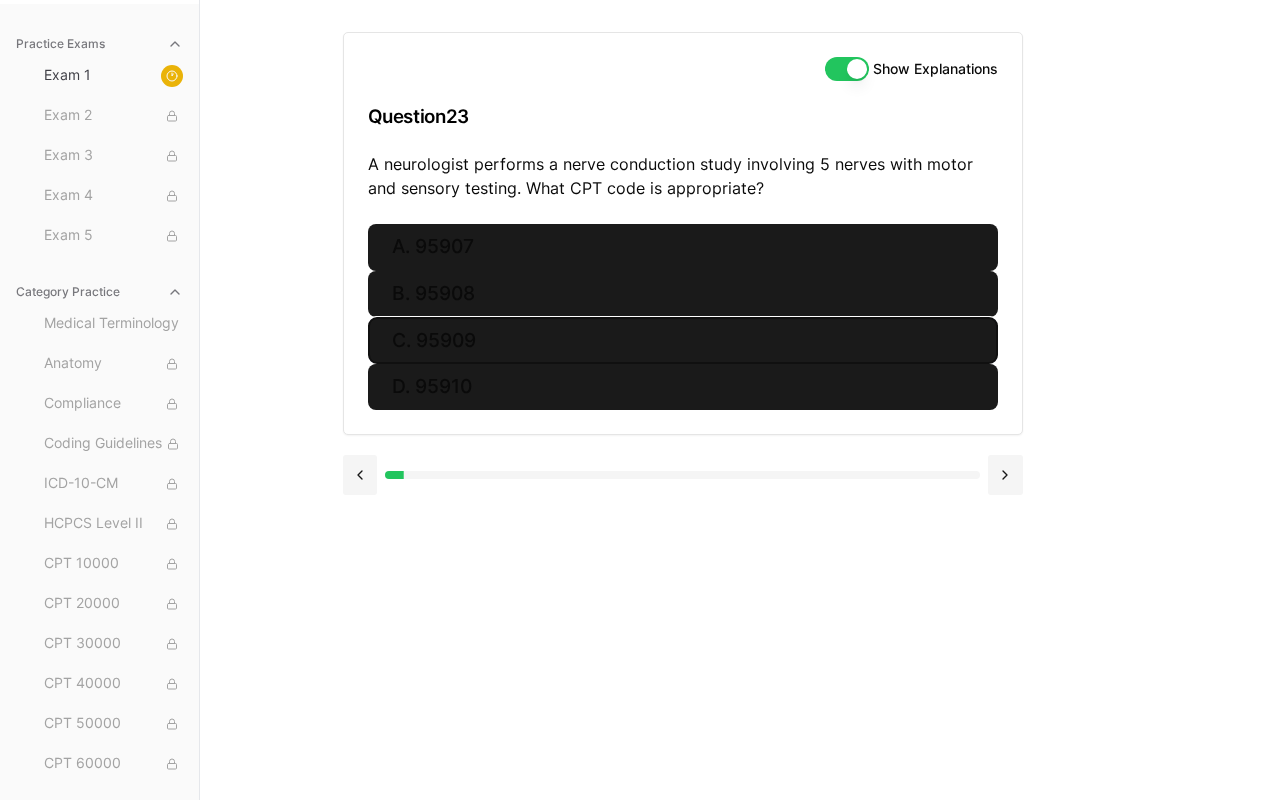 click on "C. 95909" at bounding box center [683, 340] 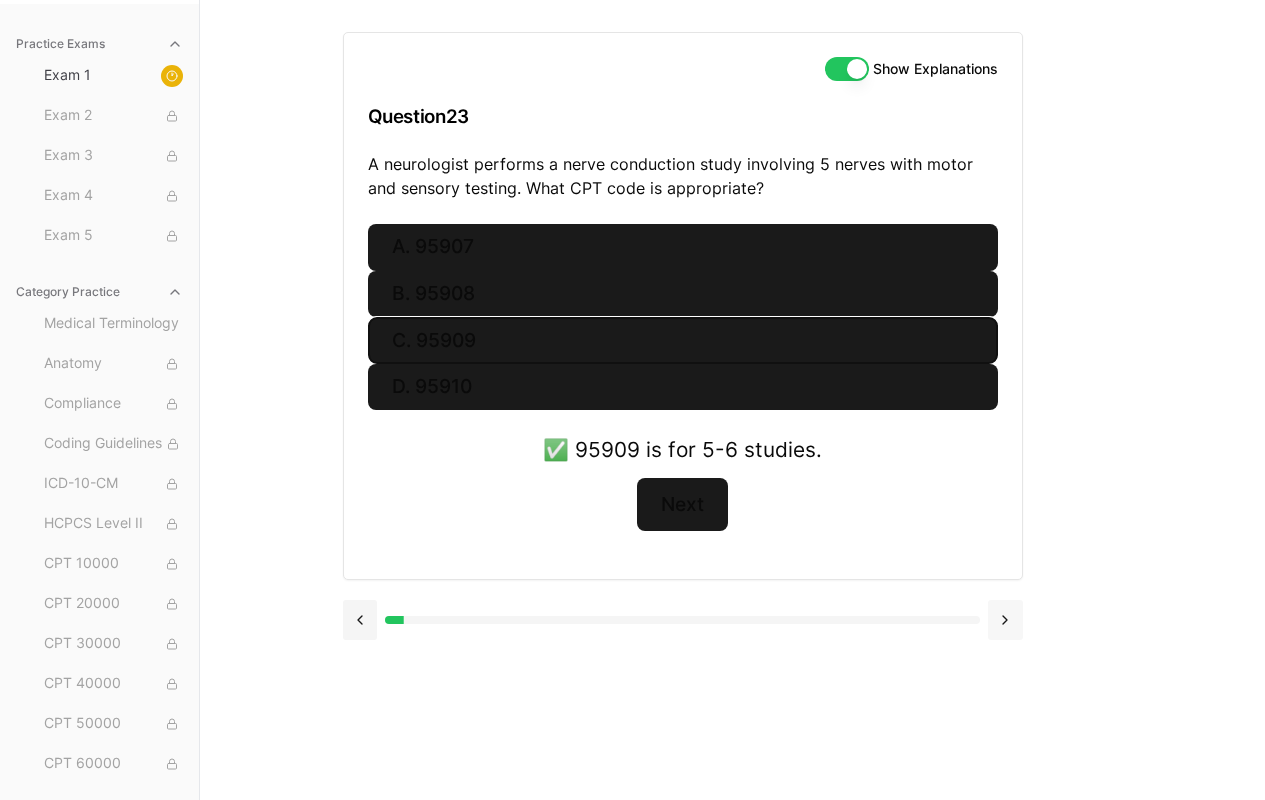click at bounding box center [1005, 620] 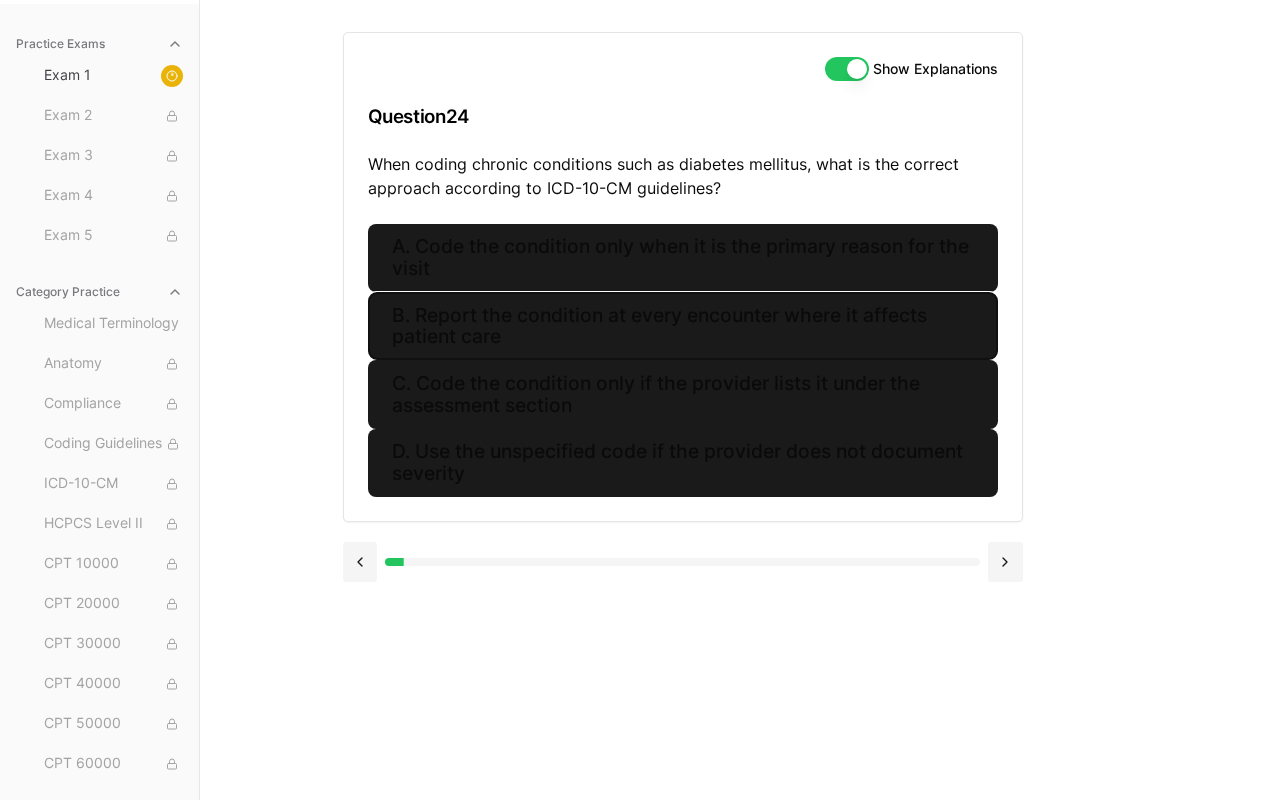 click on "B. Report the condition at every encounter where it affects patient care" at bounding box center [683, 326] 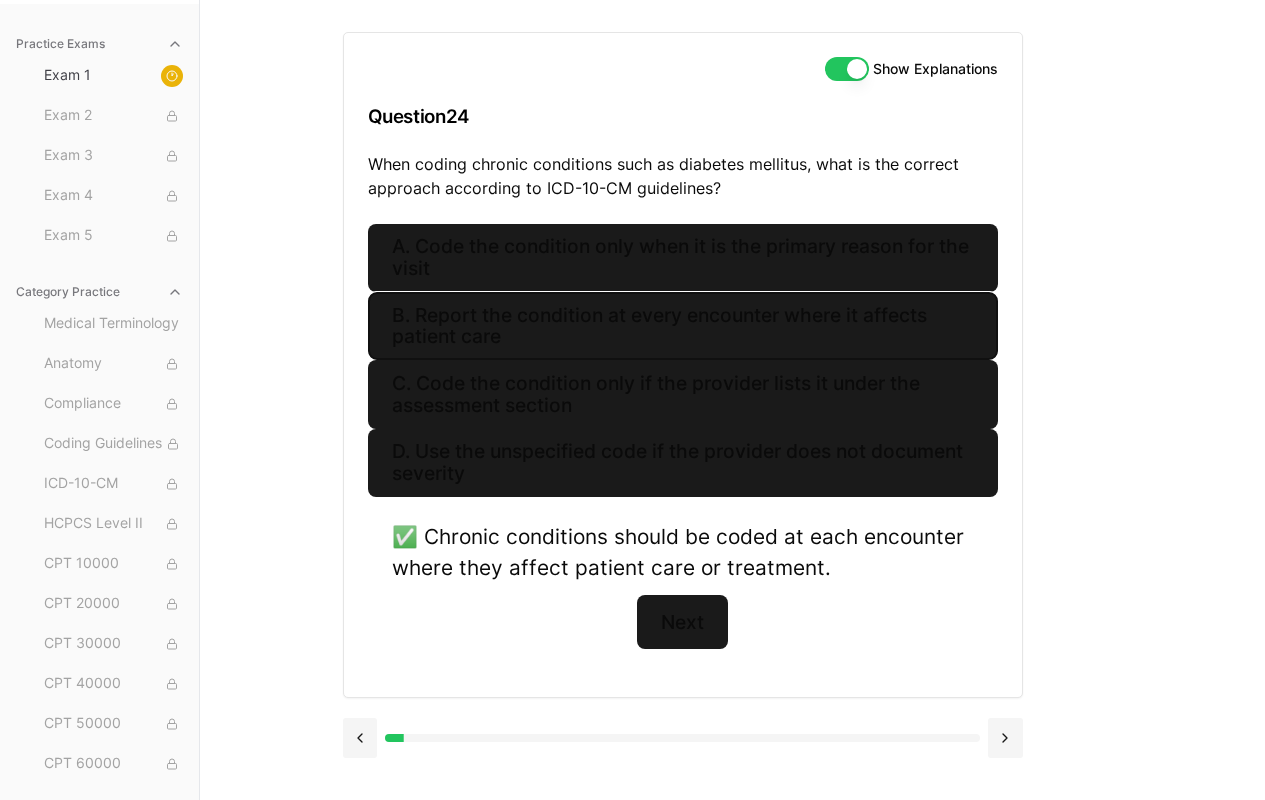 drag, startPoint x: 996, startPoint y: 732, endPoint x: 997, endPoint y: 700, distance: 32.01562 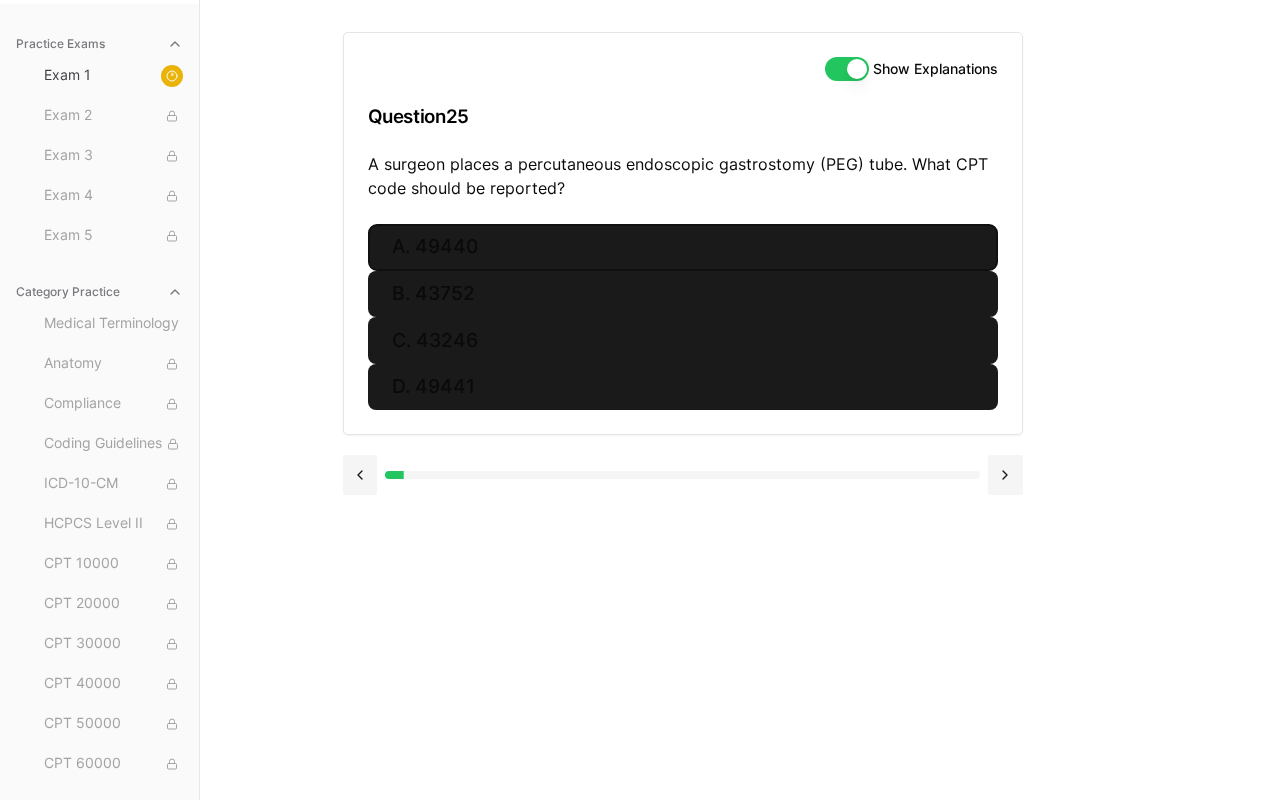 click on "A. 49440" at bounding box center (683, 247) 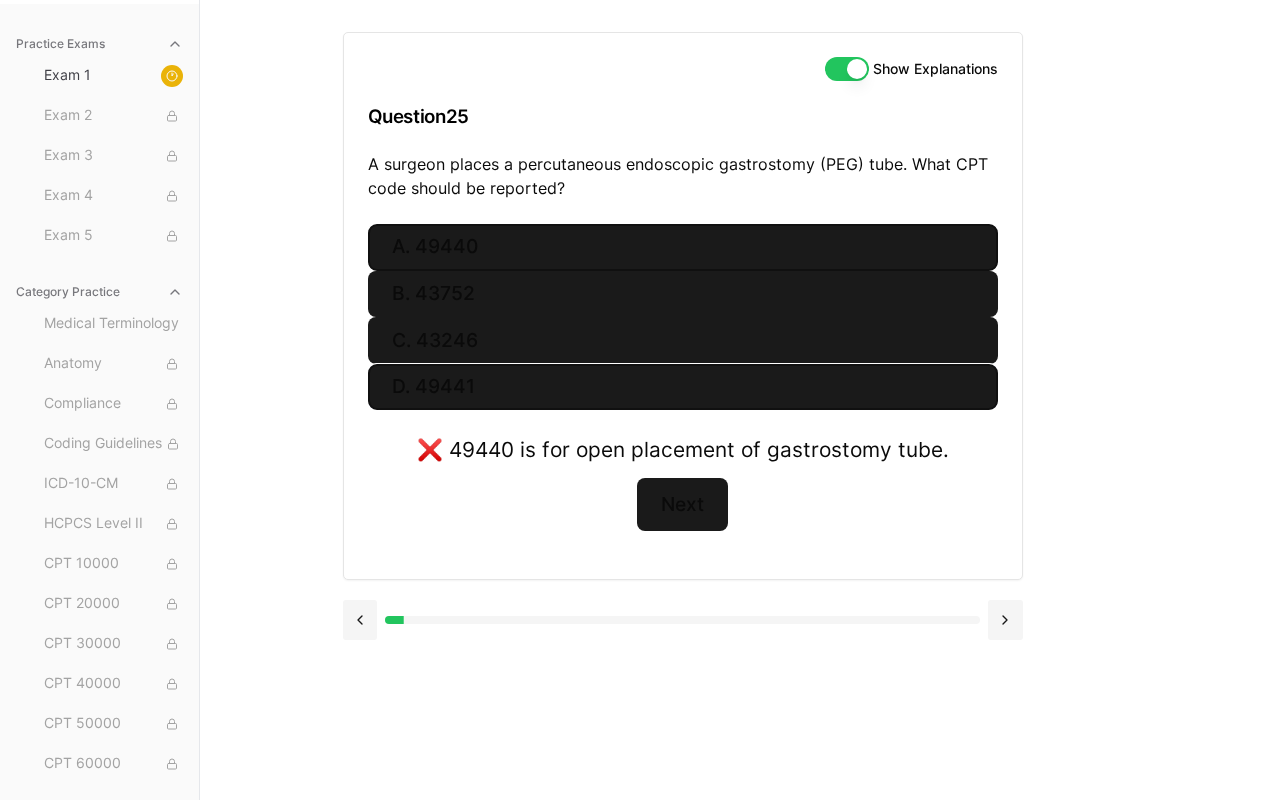 click on "D. 49441" at bounding box center [683, 387] 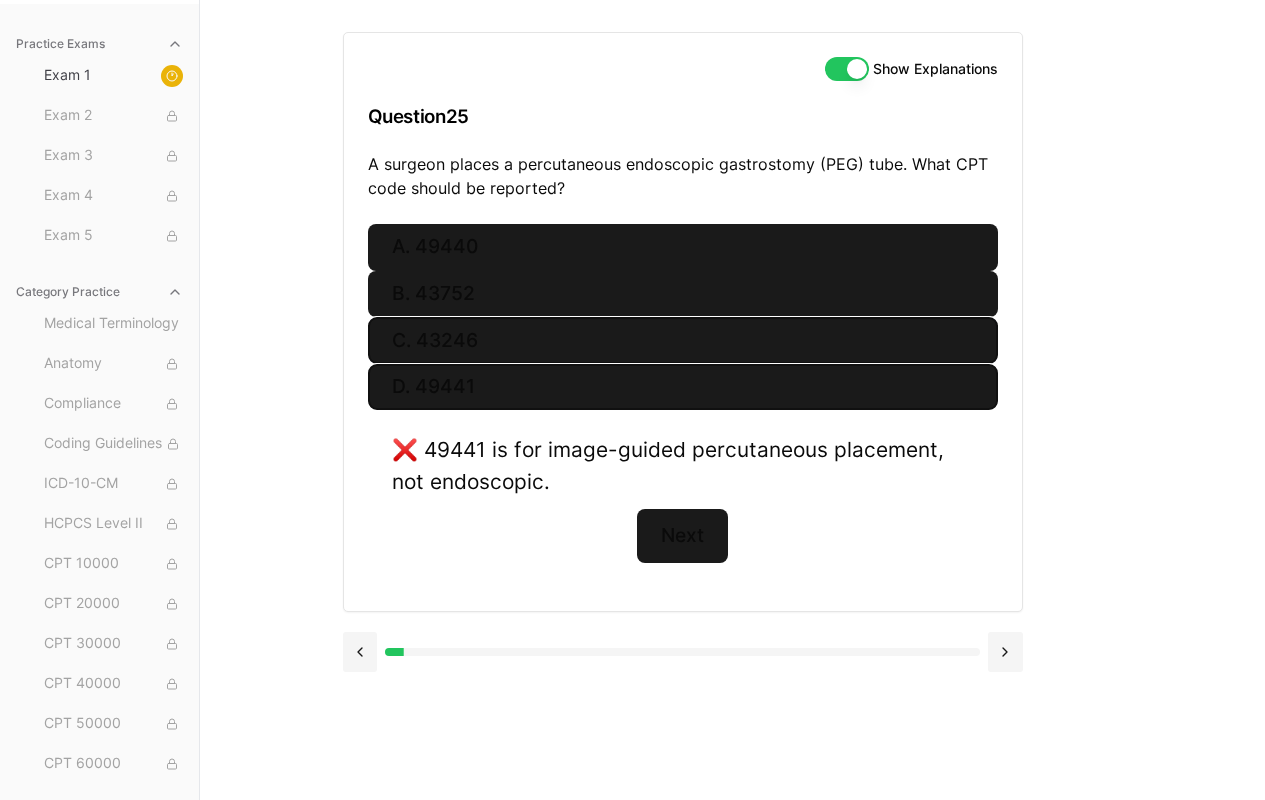 click on "C. 43246" at bounding box center [683, 340] 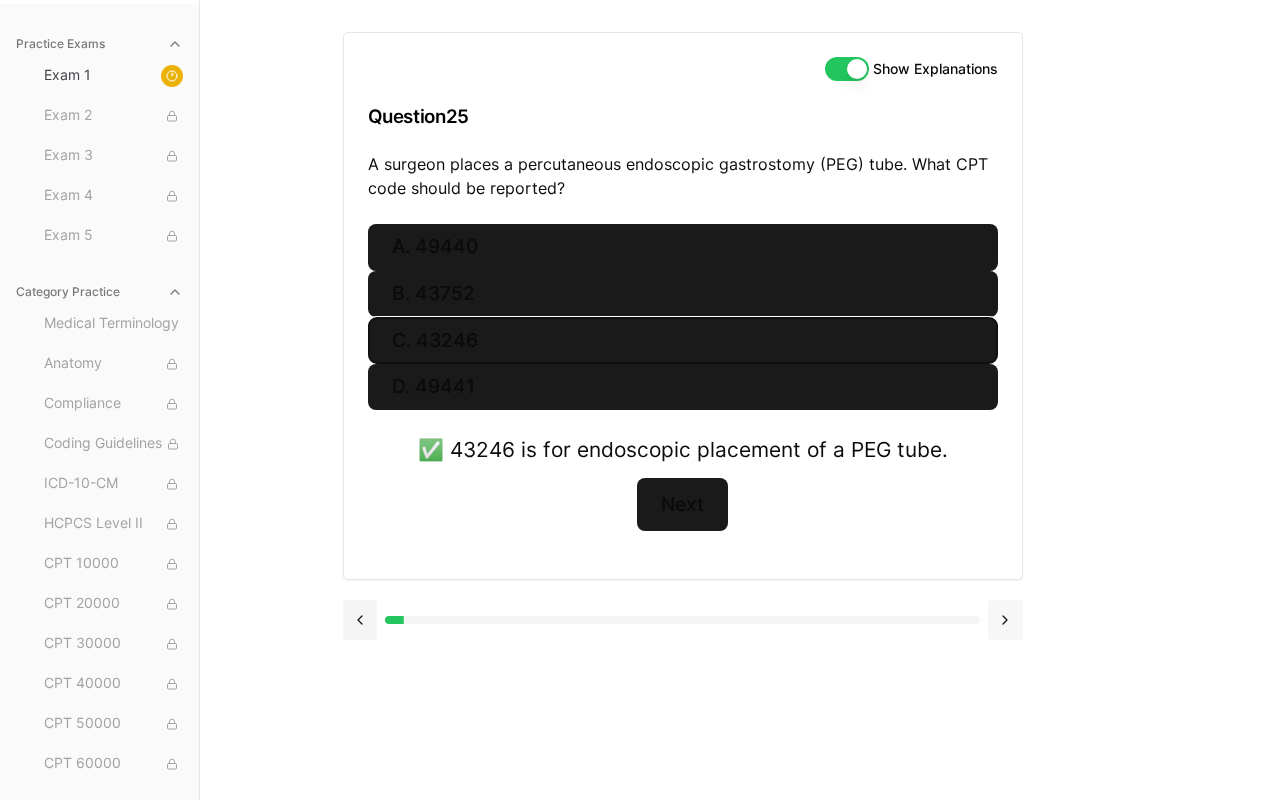 click at bounding box center (1005, 620) 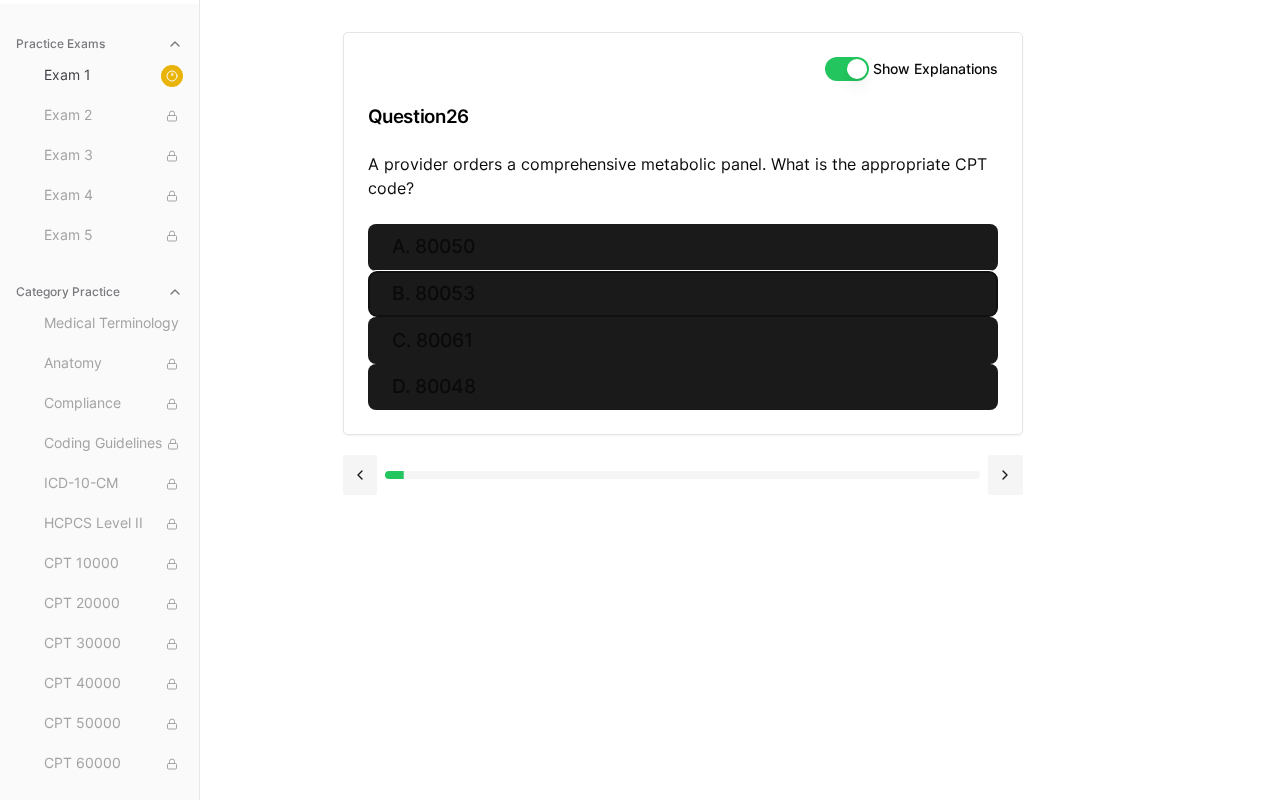 click on "B. 80053" at bounding box center (683, 294) 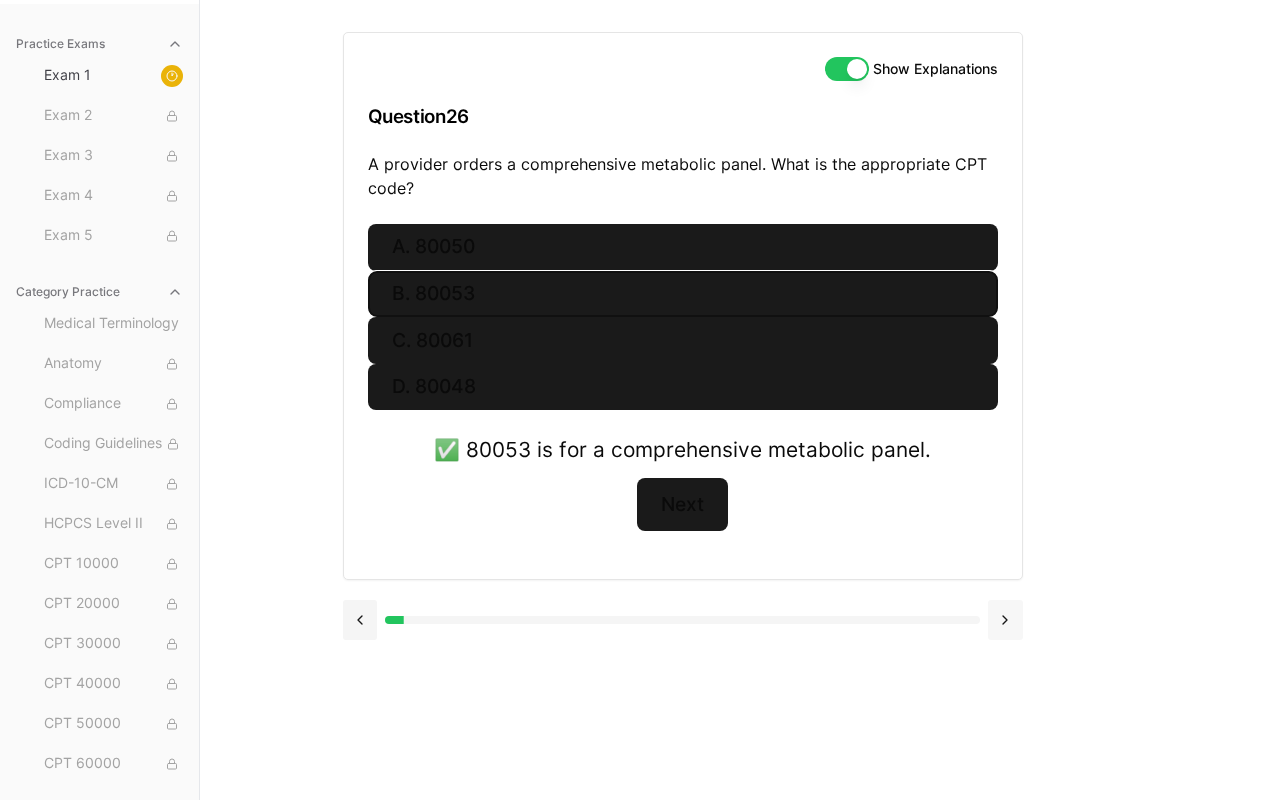click at bounding box center (1005, 620) 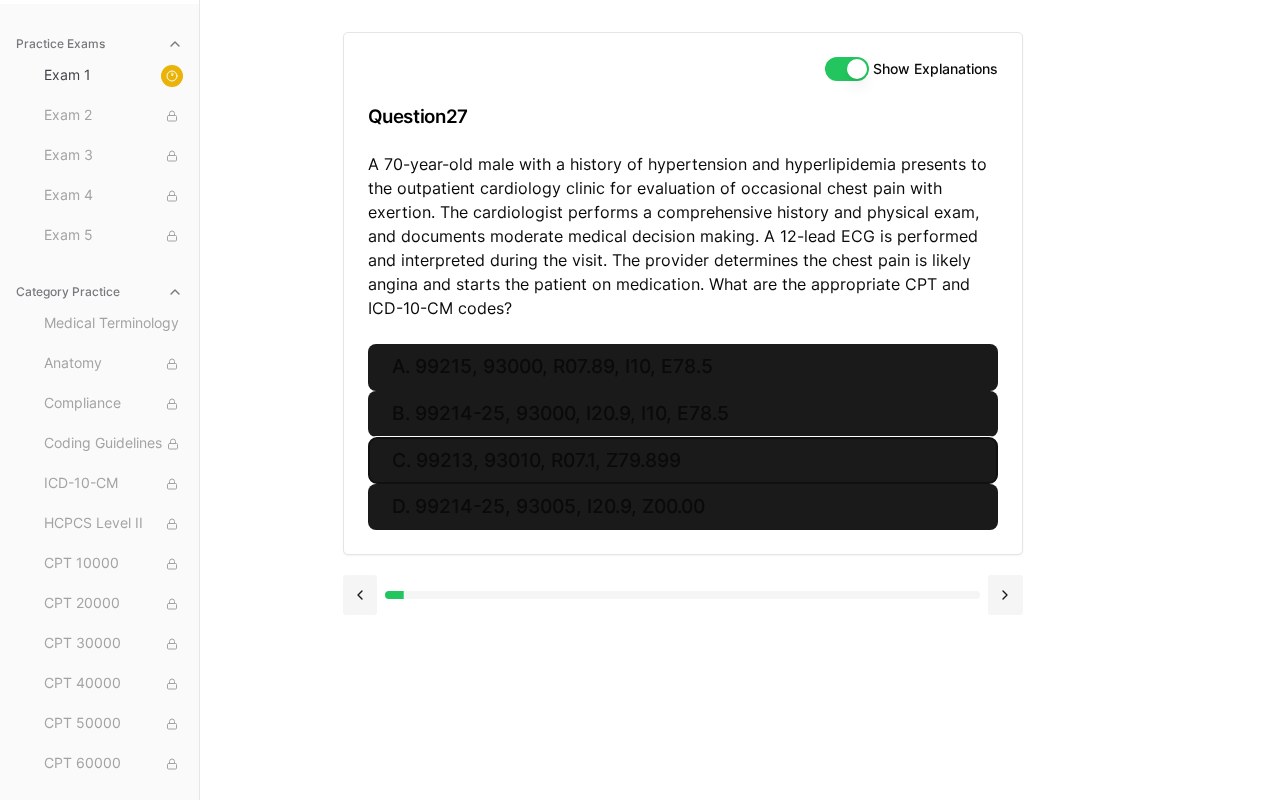 click on "C. 99213, 93010, R07.1, Z79.899" at bounding box center [683, 460] 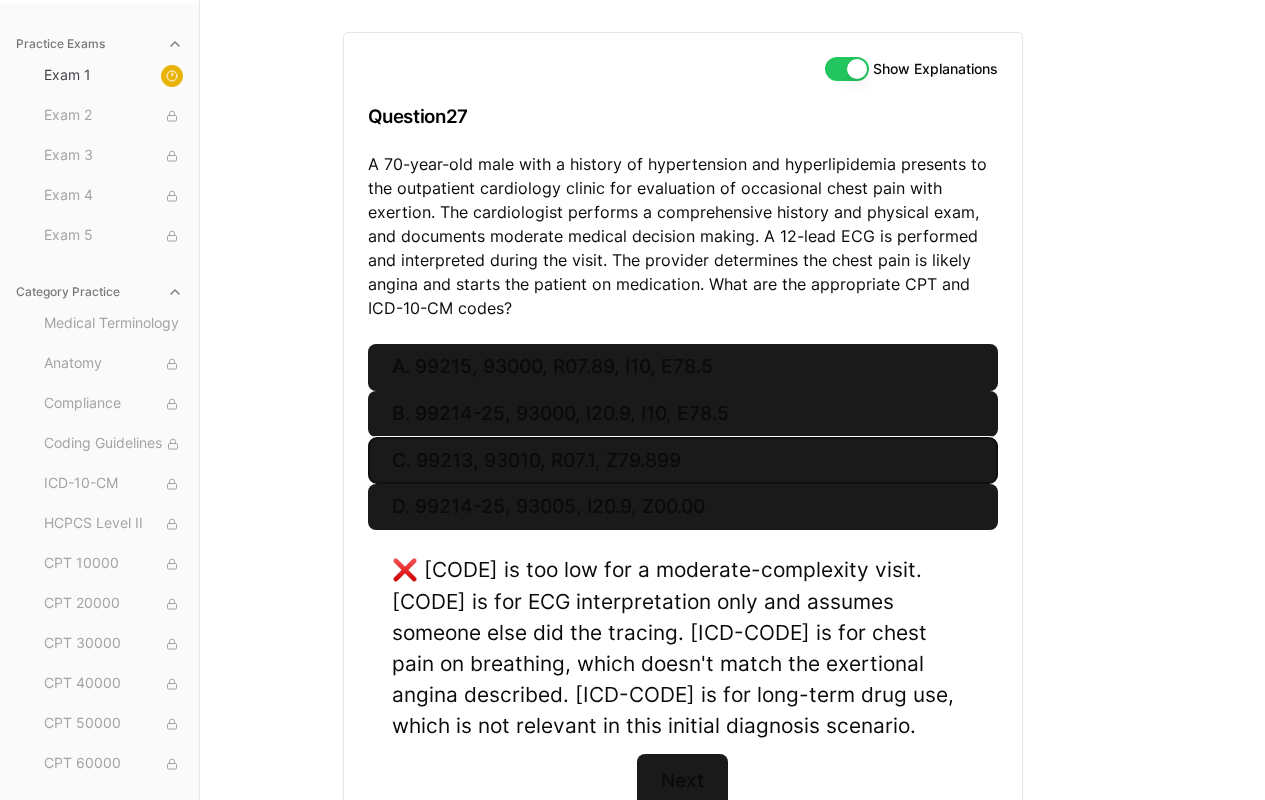 click on "C. 99213, 93010, R07.1, Z79.899" at bounding box center (683, 460) 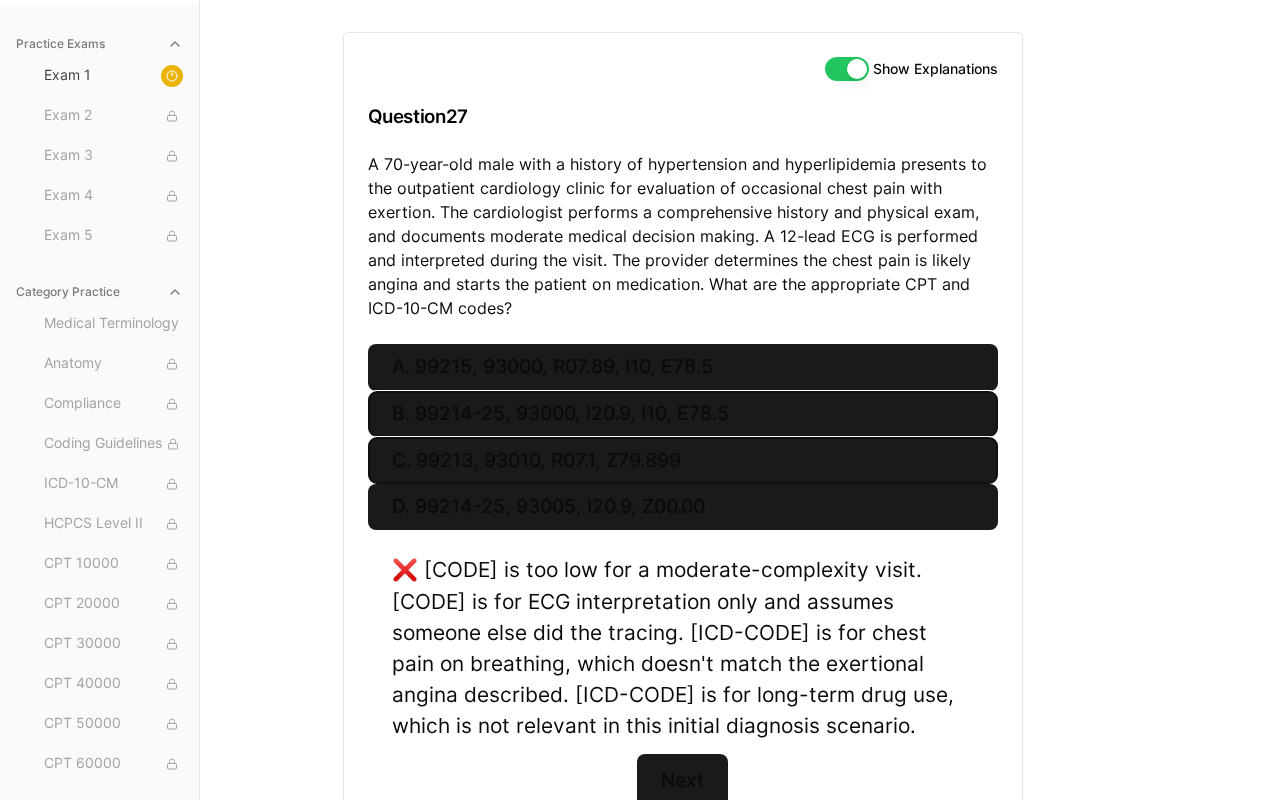 click on "B. 99214-25, 93000, I20.9, I10, E78.5" at bounding box center (683, 414) 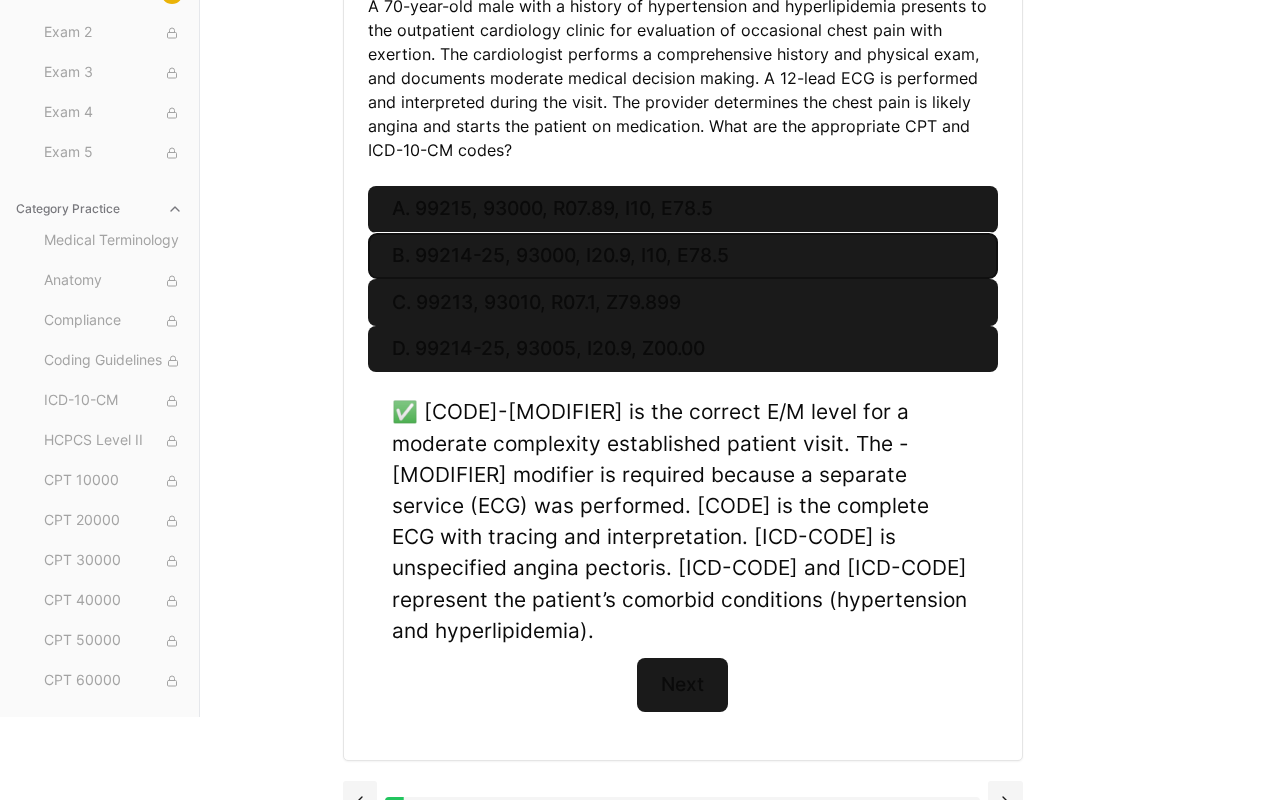 scroll, scrollTop: 347, scrollLeft: 0, axis: vertical 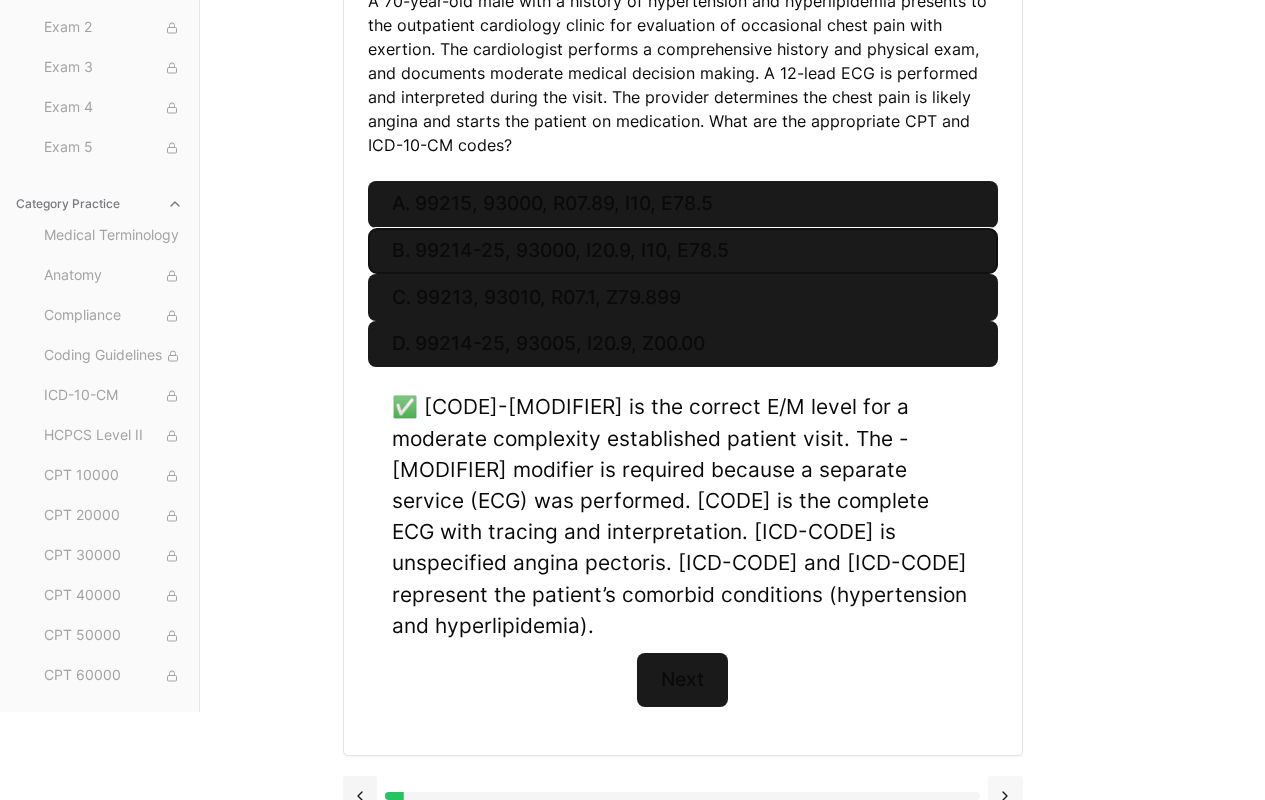 click at bounding box center [1005, 796] 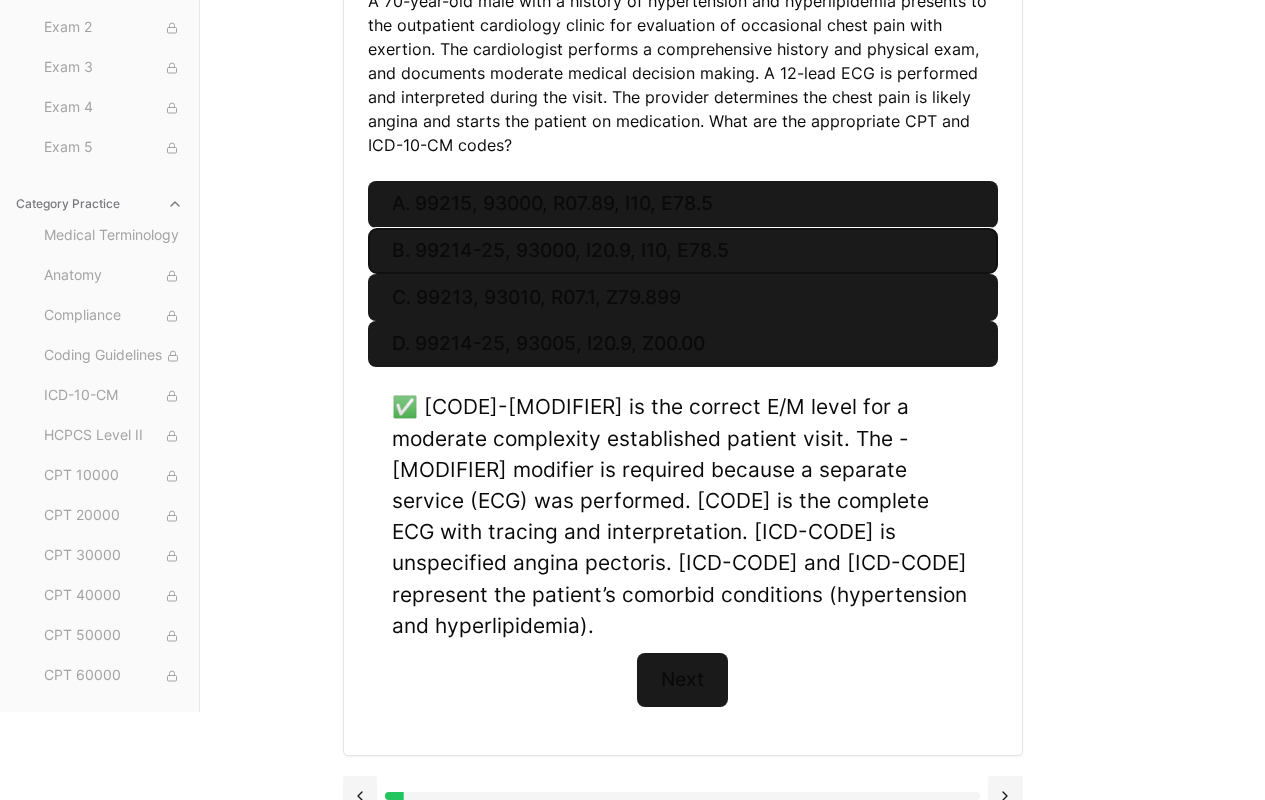 scroll, scrollTop: 184, scrollLeft: 0, axis: vertical 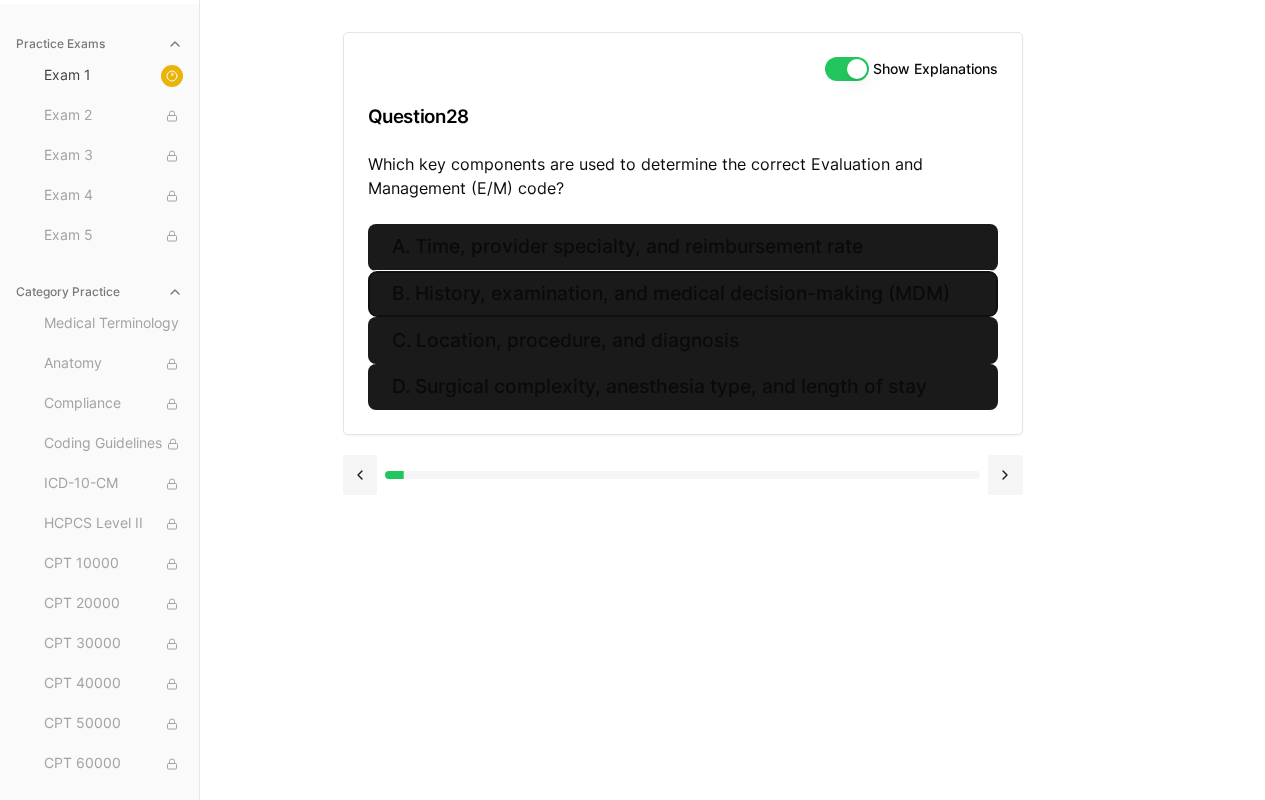 click on "B. History, examination, and medical decision-making (MDM)" at bounding box center [683, 294] 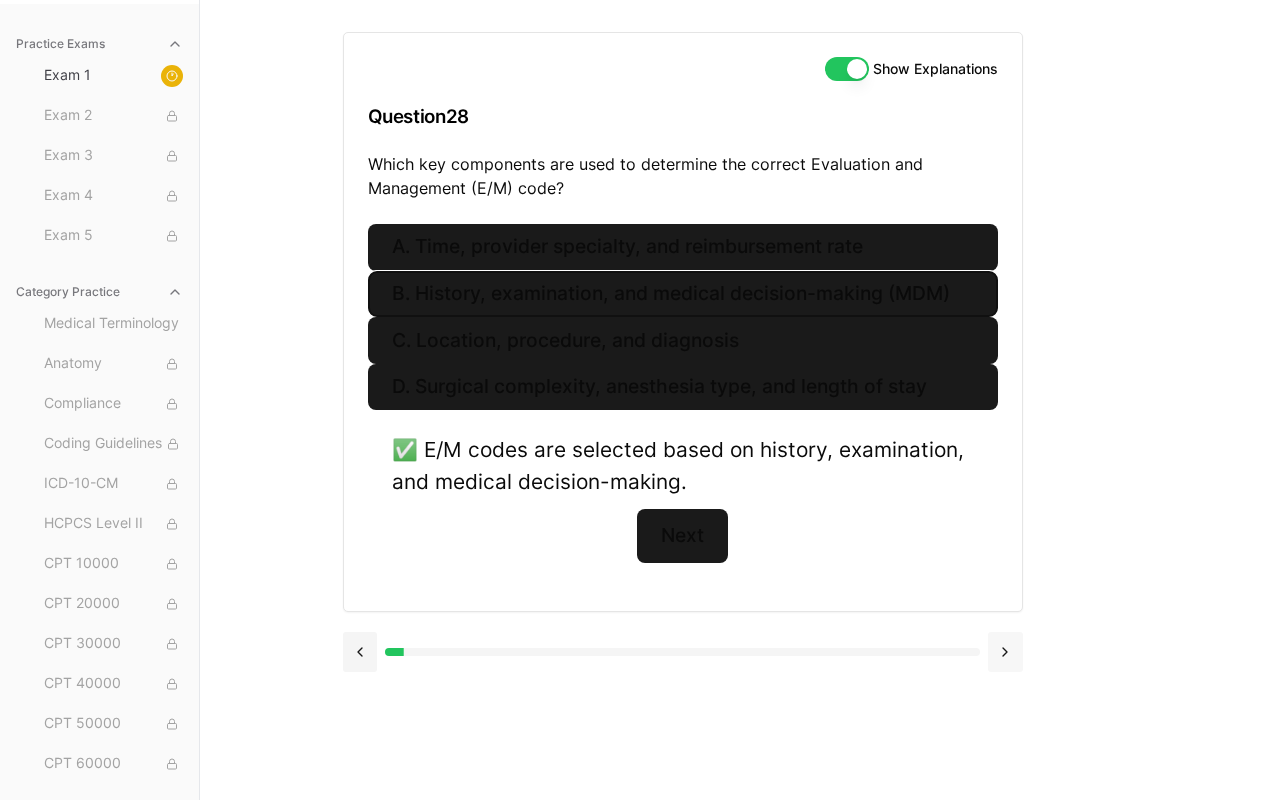 click at bounding box center [1005, 652] 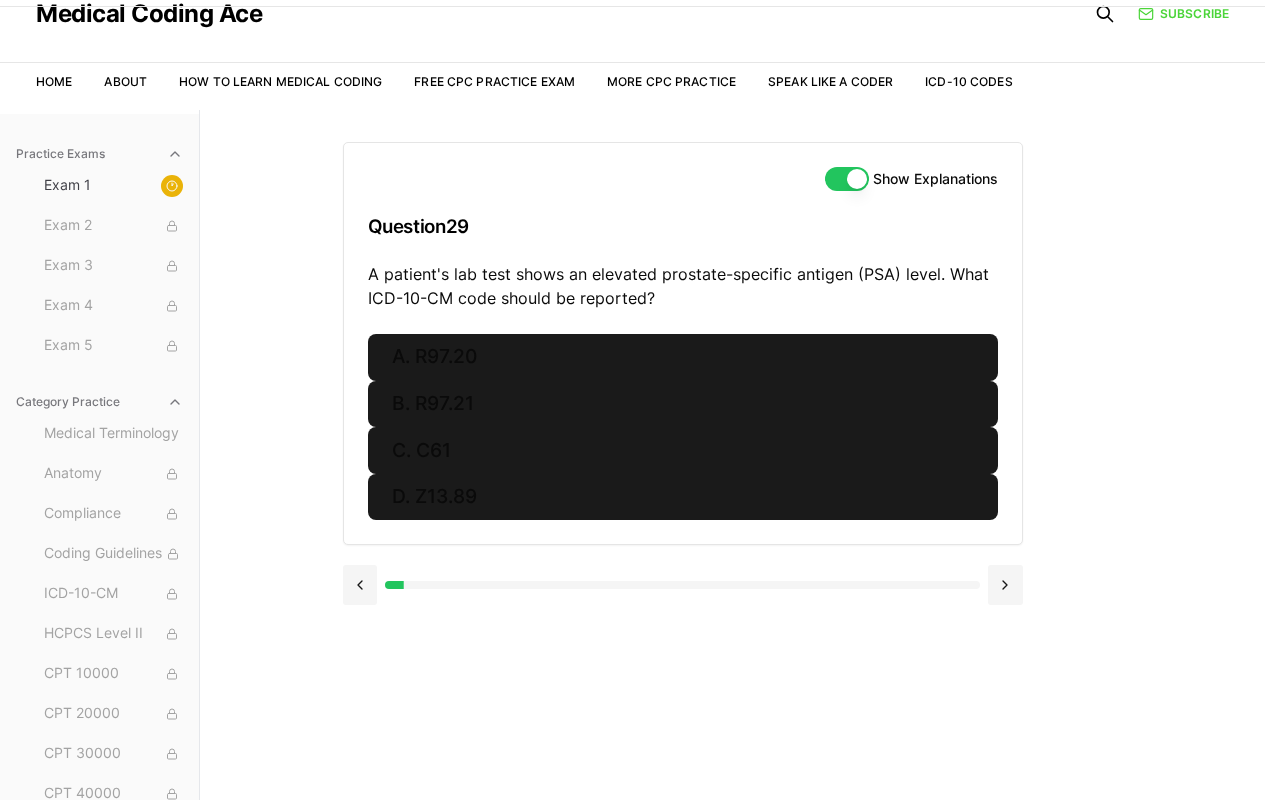 scroll, scrollTop: 69, scrollLeft: 0, axis: vertical 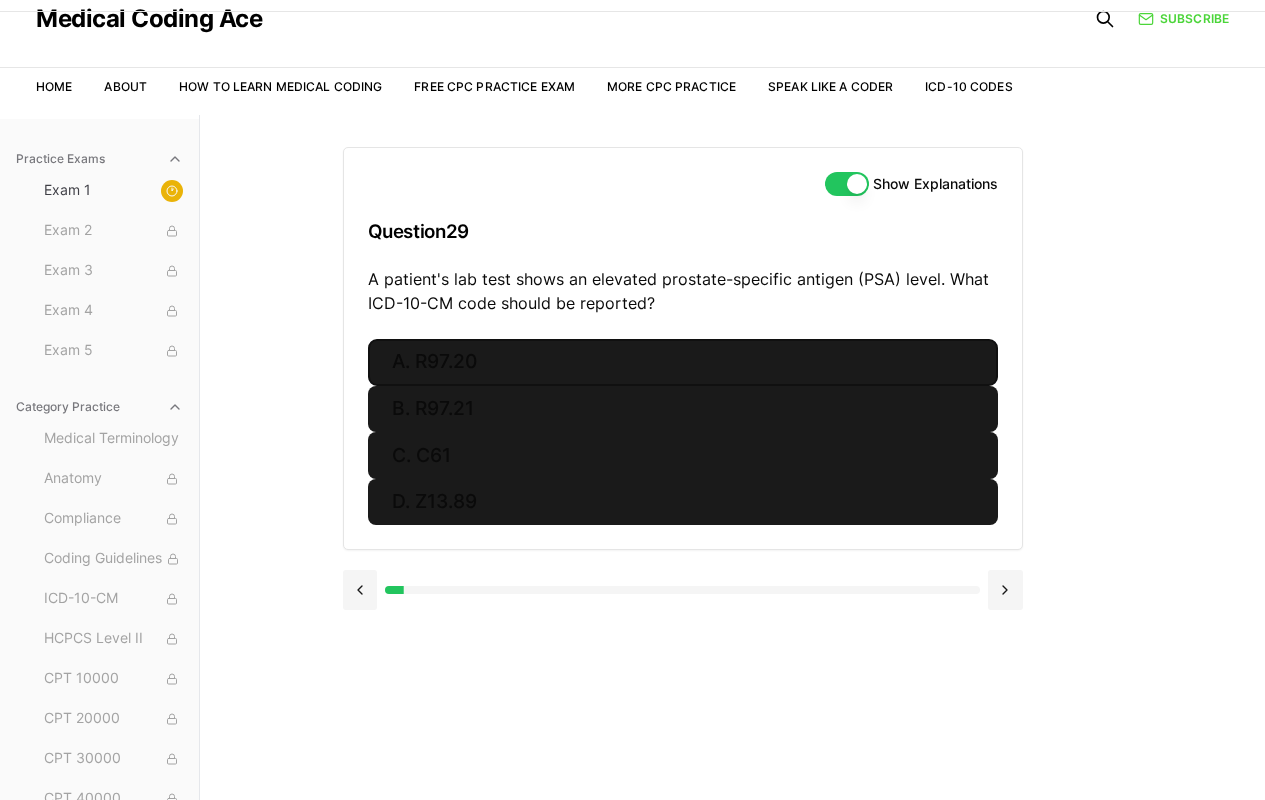 click on "A. R97.20" at bounding box center [683, 362] 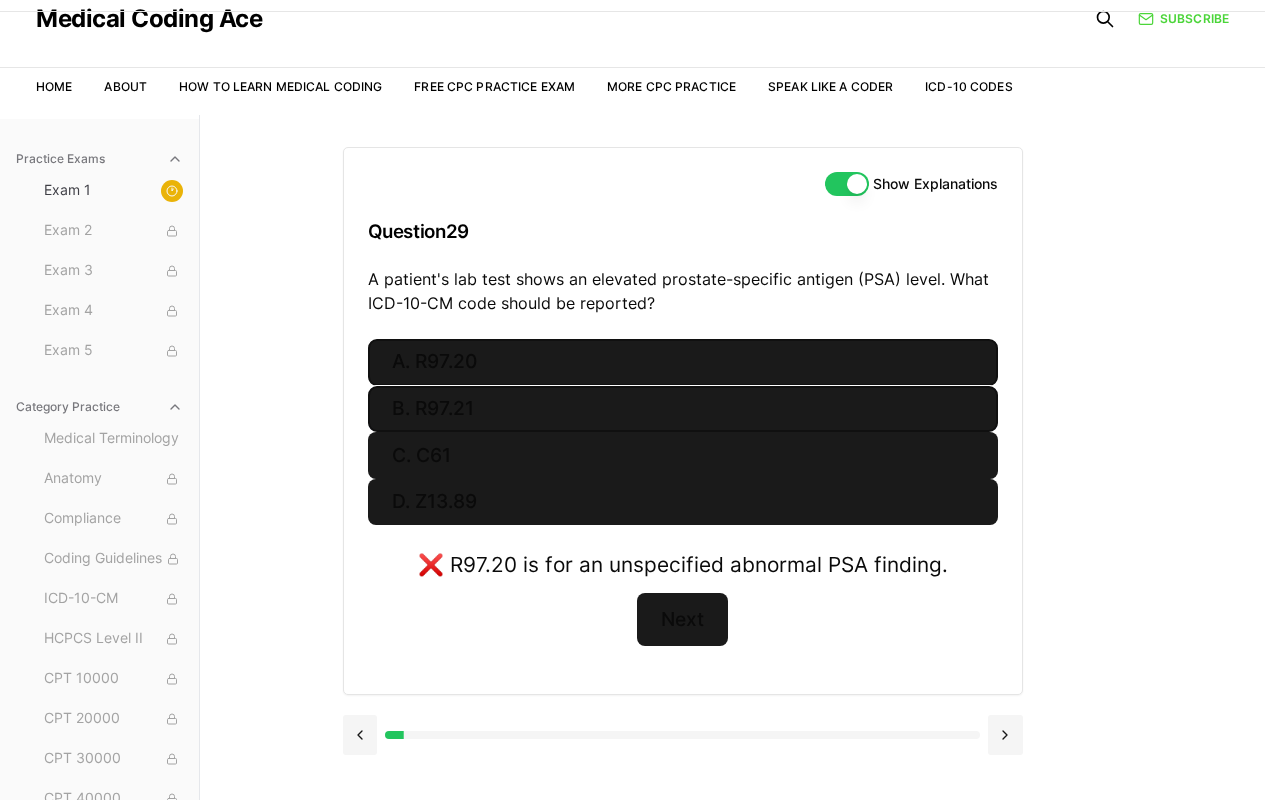 click on "B. R97.21" at bounding box center (683, 409) 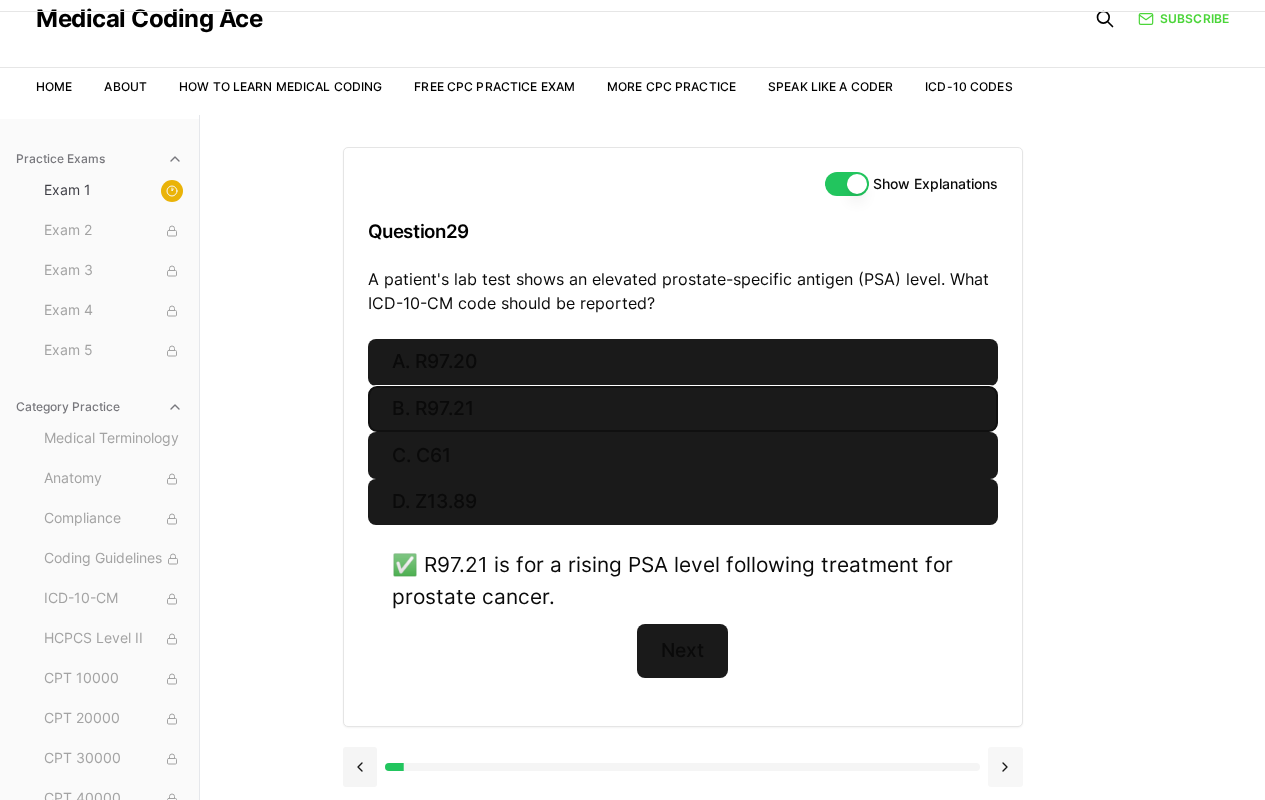 click at bounding box center [1005, 767] 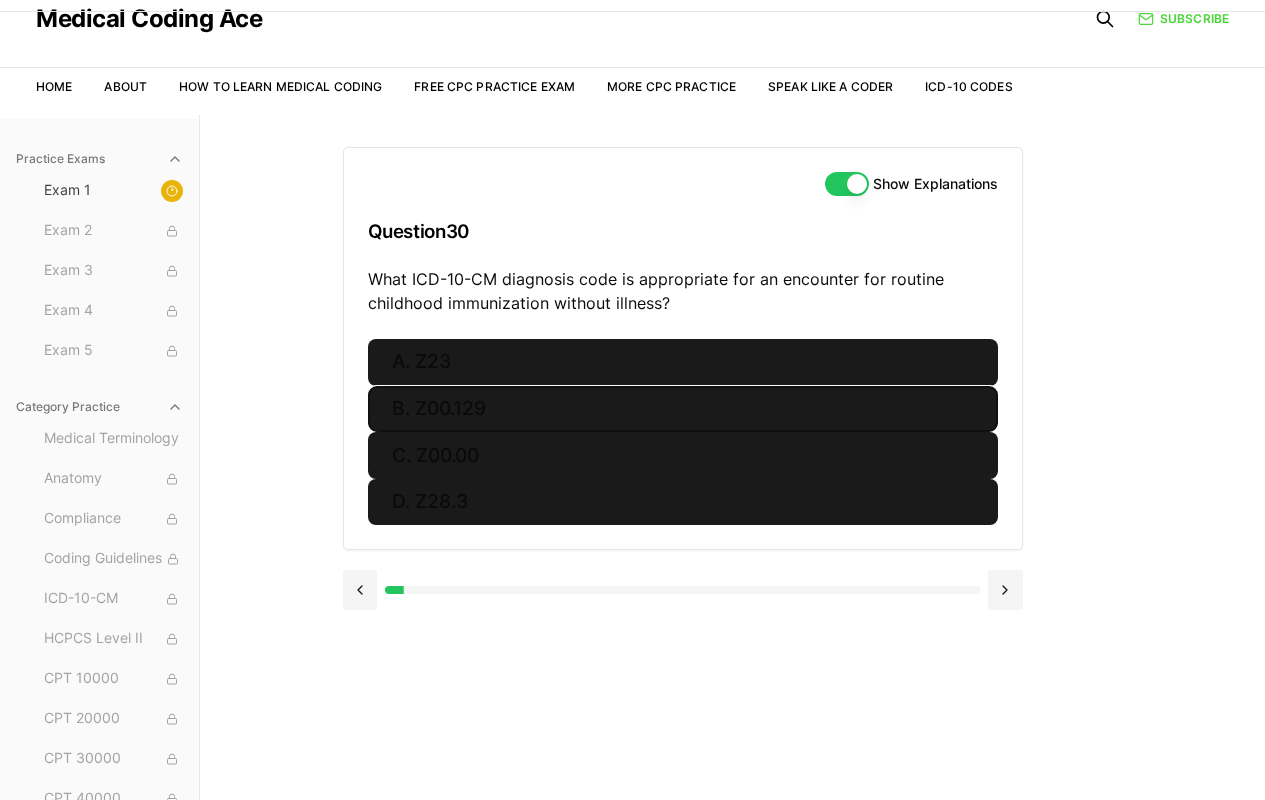 click on "B. Z00.129" at bounding box center (683, 409) 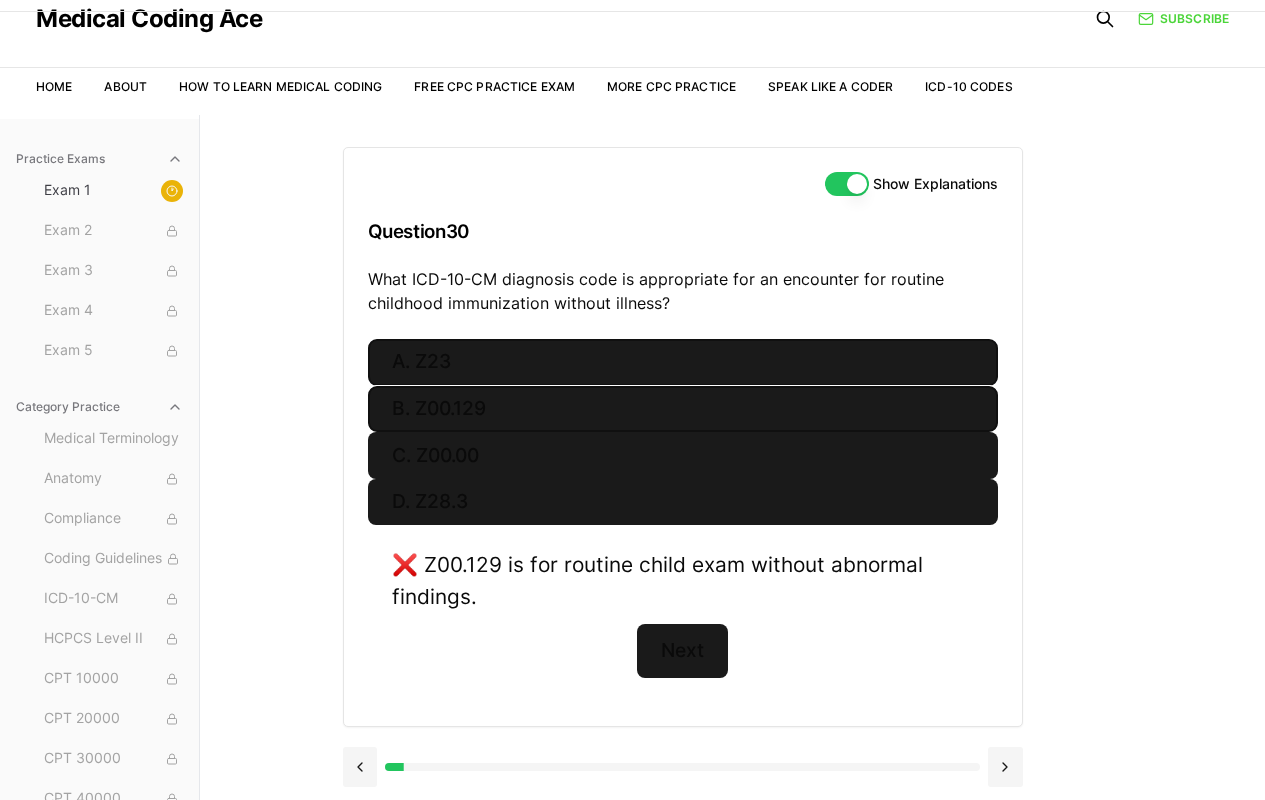click on "A. Z23" at bounding box center (683, 362) 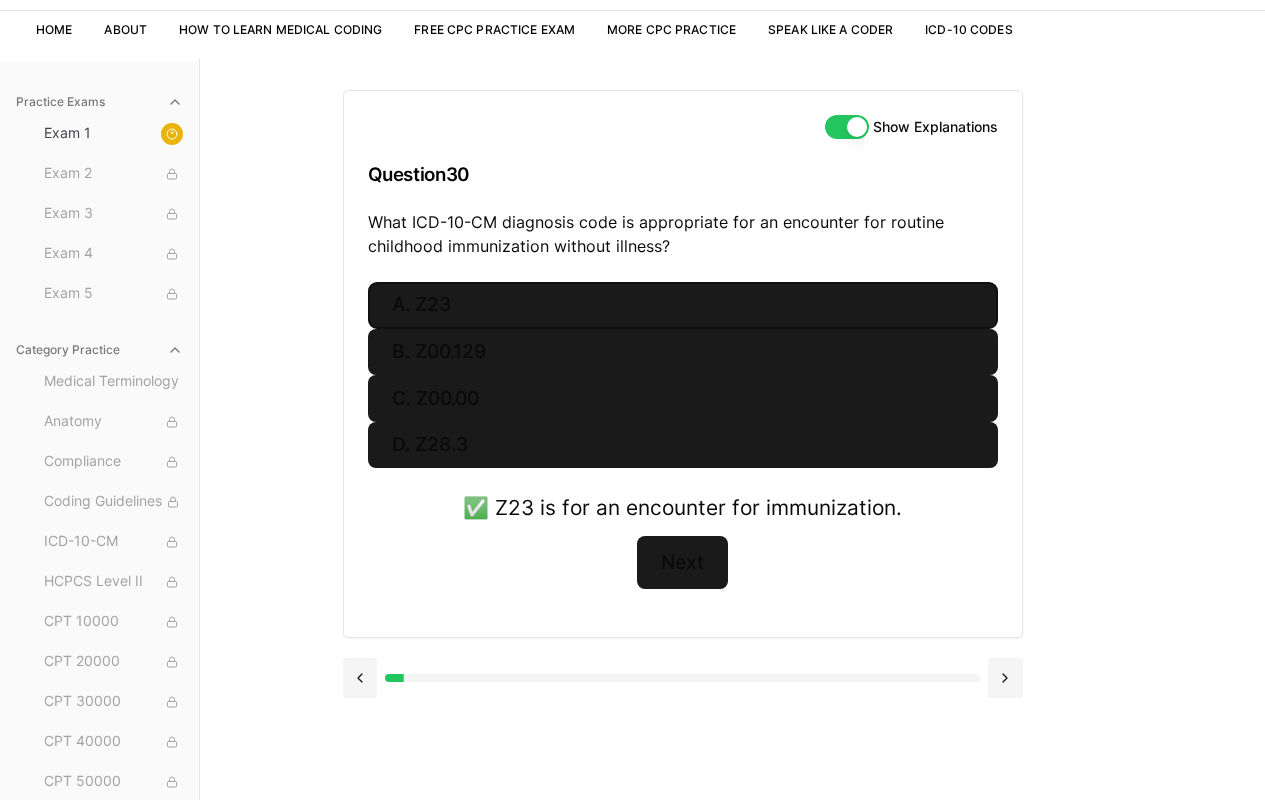 scroll, scrollTop: 128, scrollLeft: 0, axis: vertical 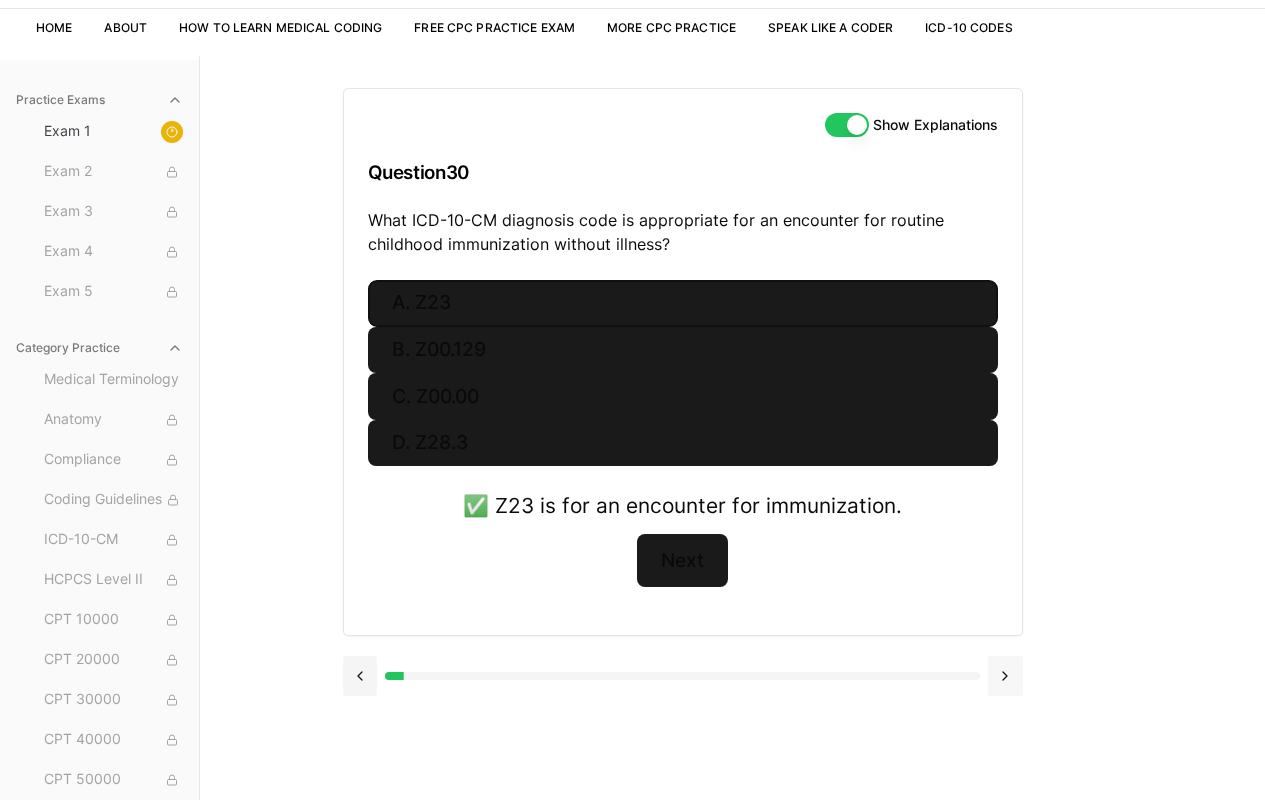 click at bounding box center (1005, 676) 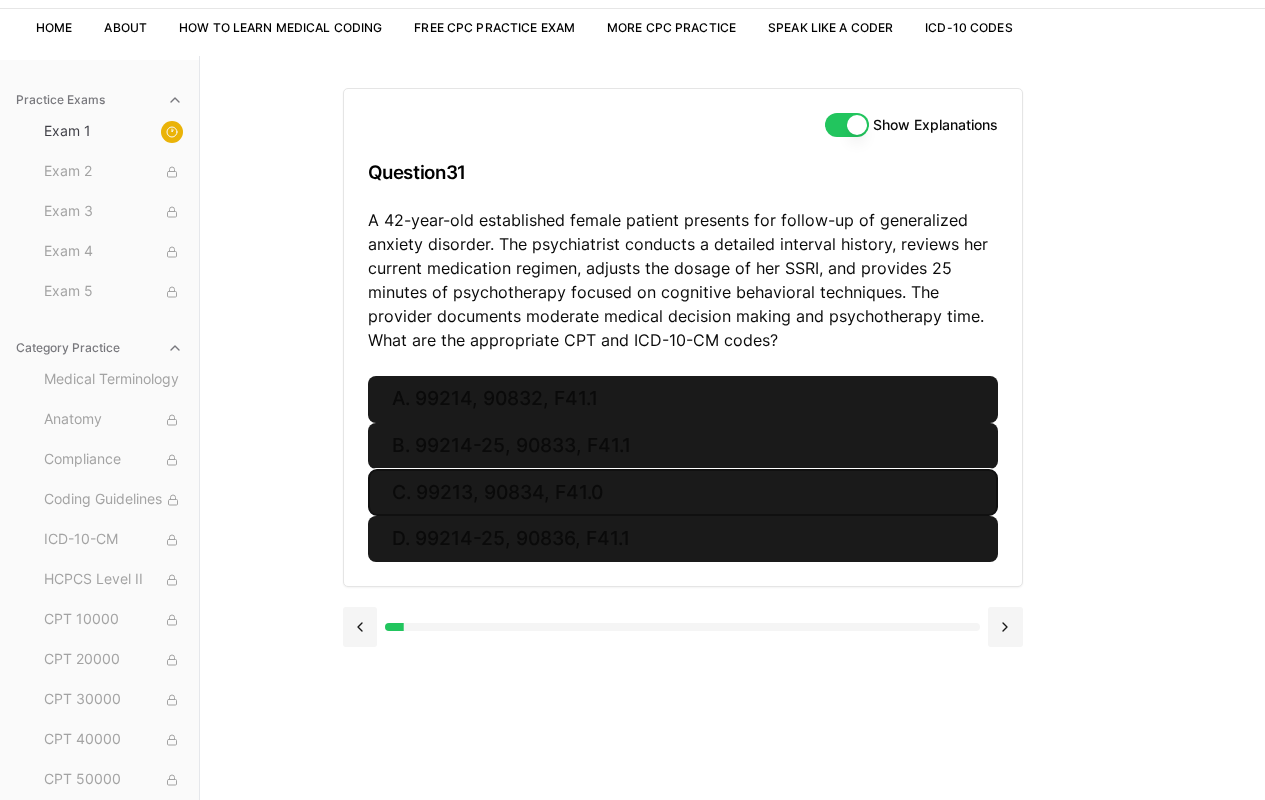click on "C. 99213, 90834, F41.0" at bounding box center [683, 492] 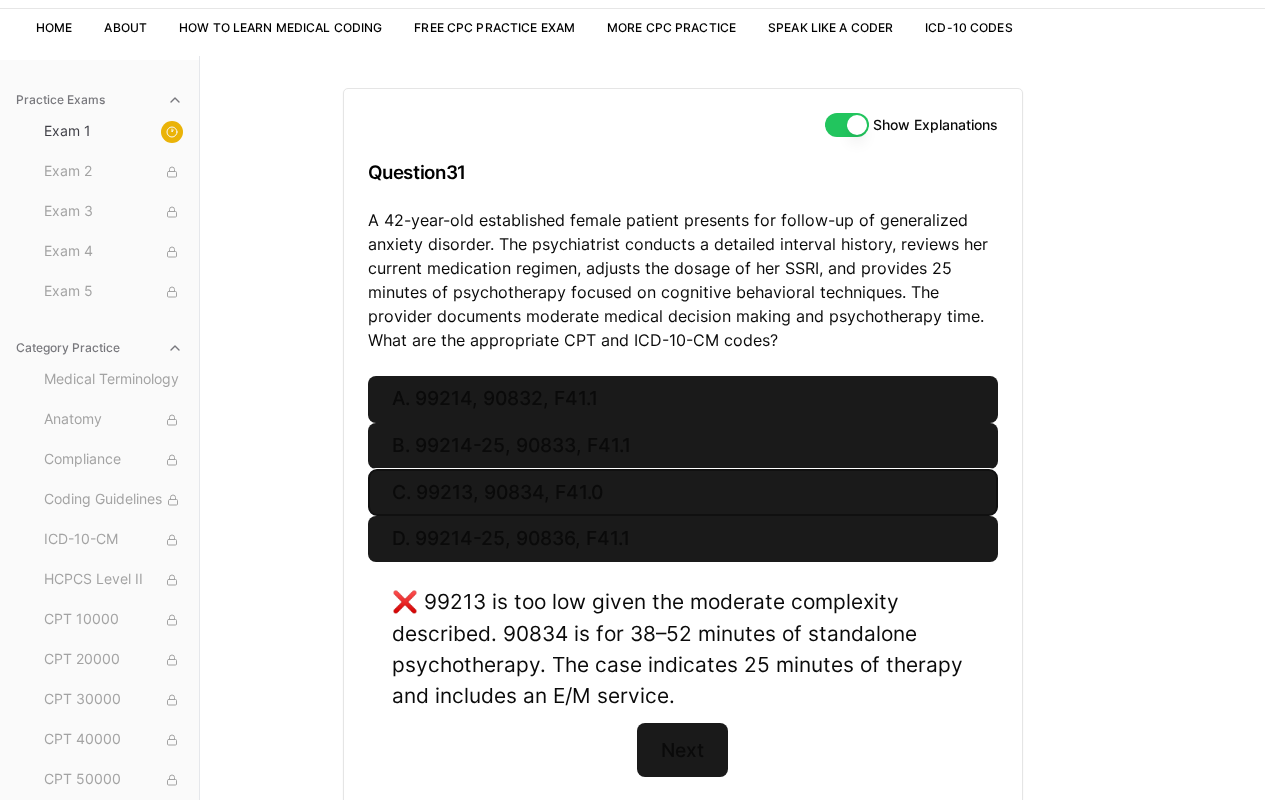 click on "C. 99213, 90834, F41.0" at bounding box center (683, 492) 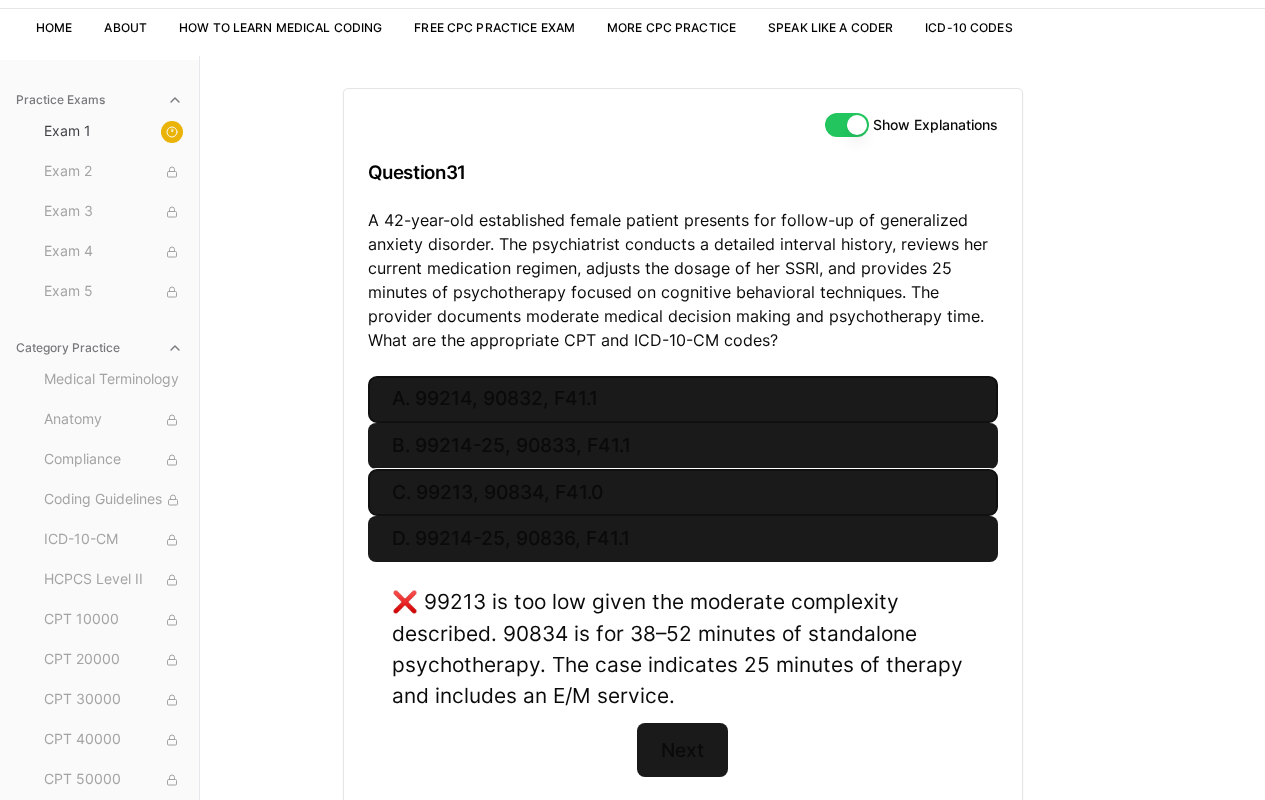click on "A. 99214, 90832, F41.1" at bounding box center [683, 399] 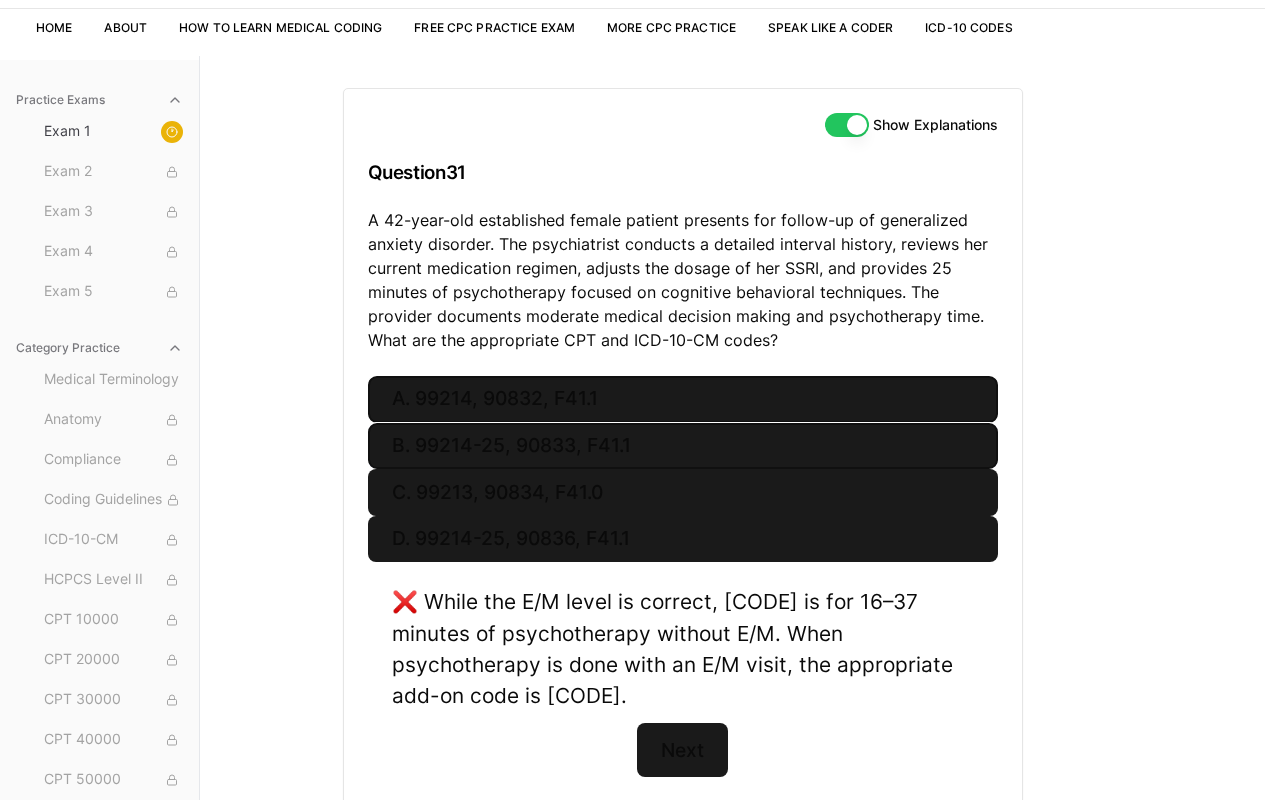 click on "B. 99214-25, 90833, F41.1" at bounding box center [683, 446] 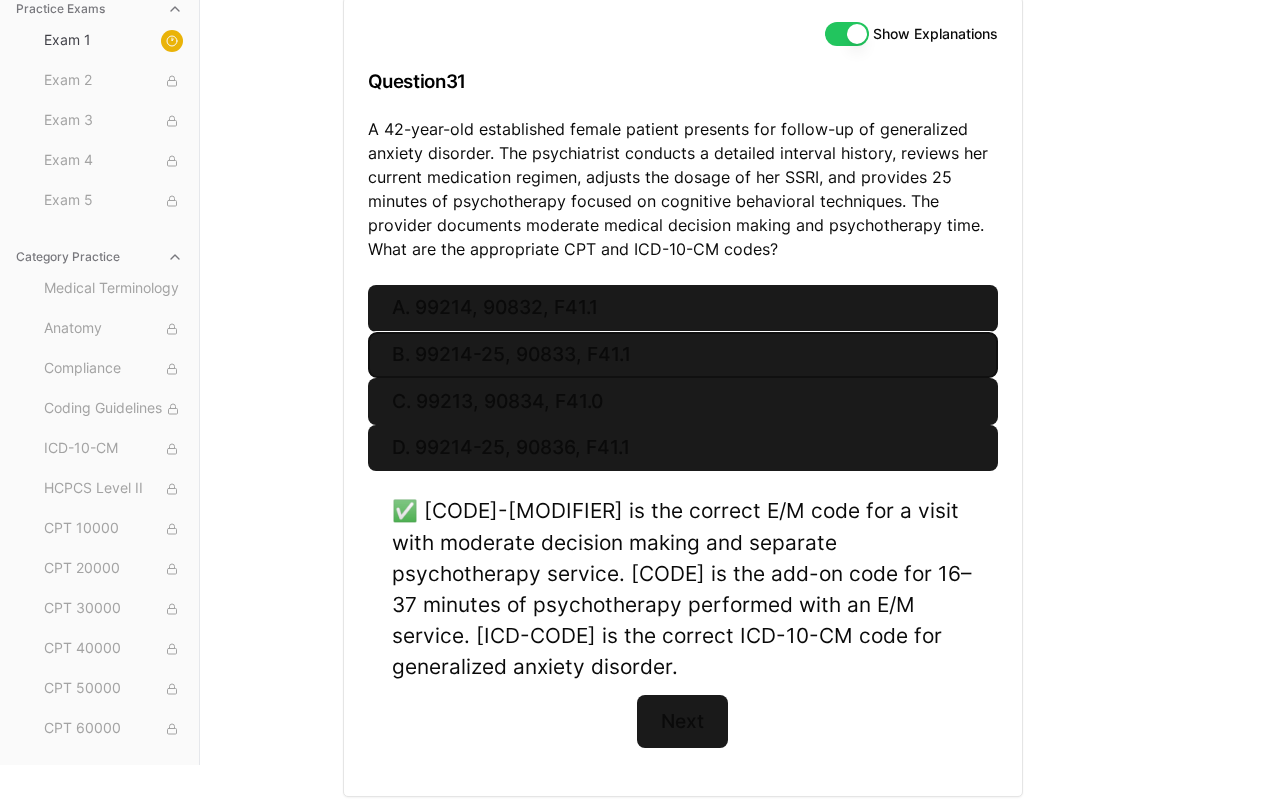 scroll, scrollTop: 261, scrollLeft: 0, axis: vertical 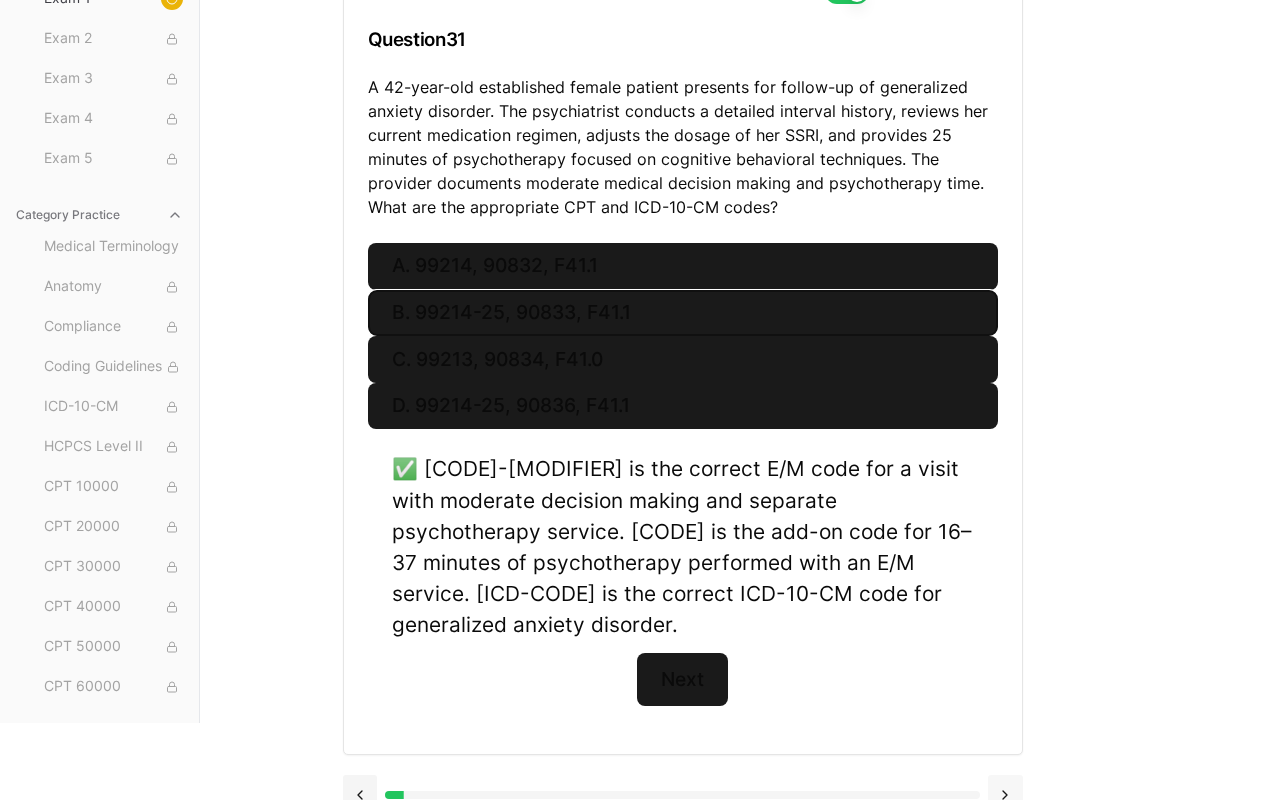 click at bounding box center (1005, 795) 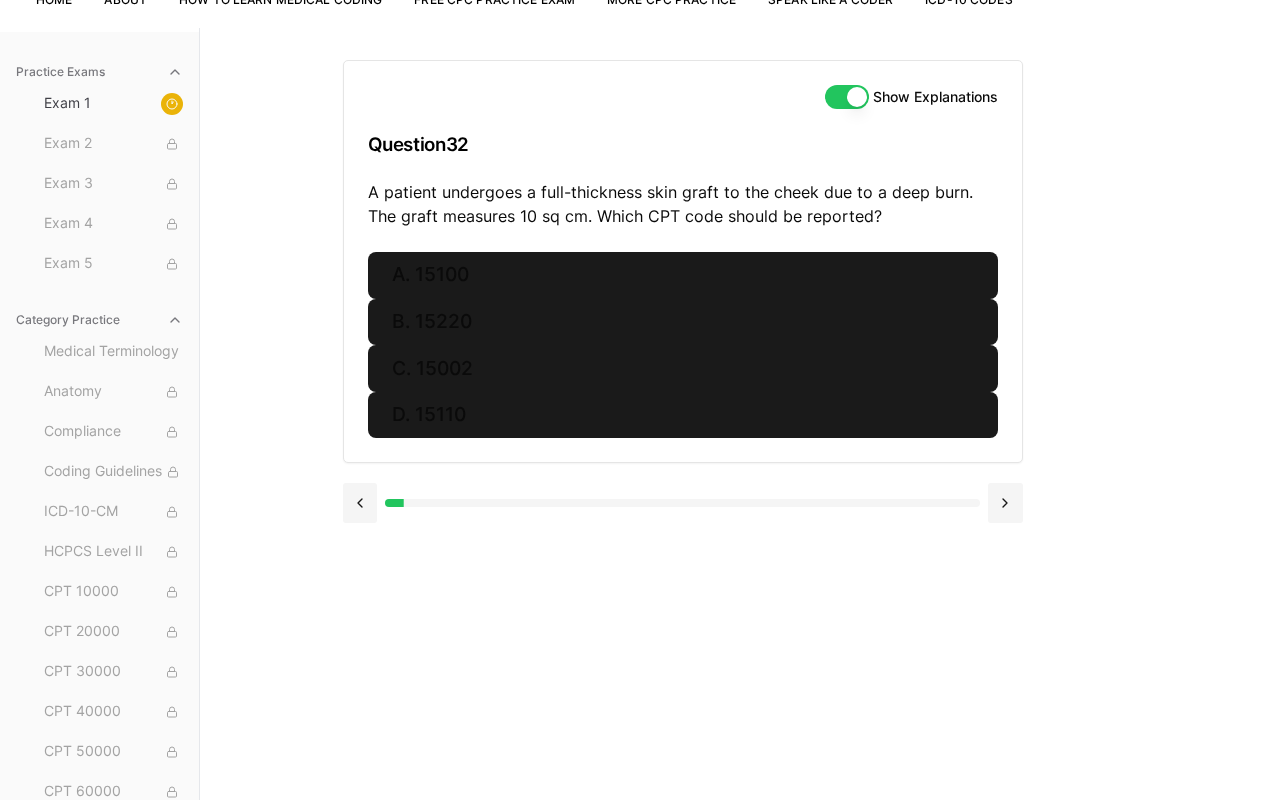 scroll, scrollTop: 154, scrollLeft: 0, axis: vertical 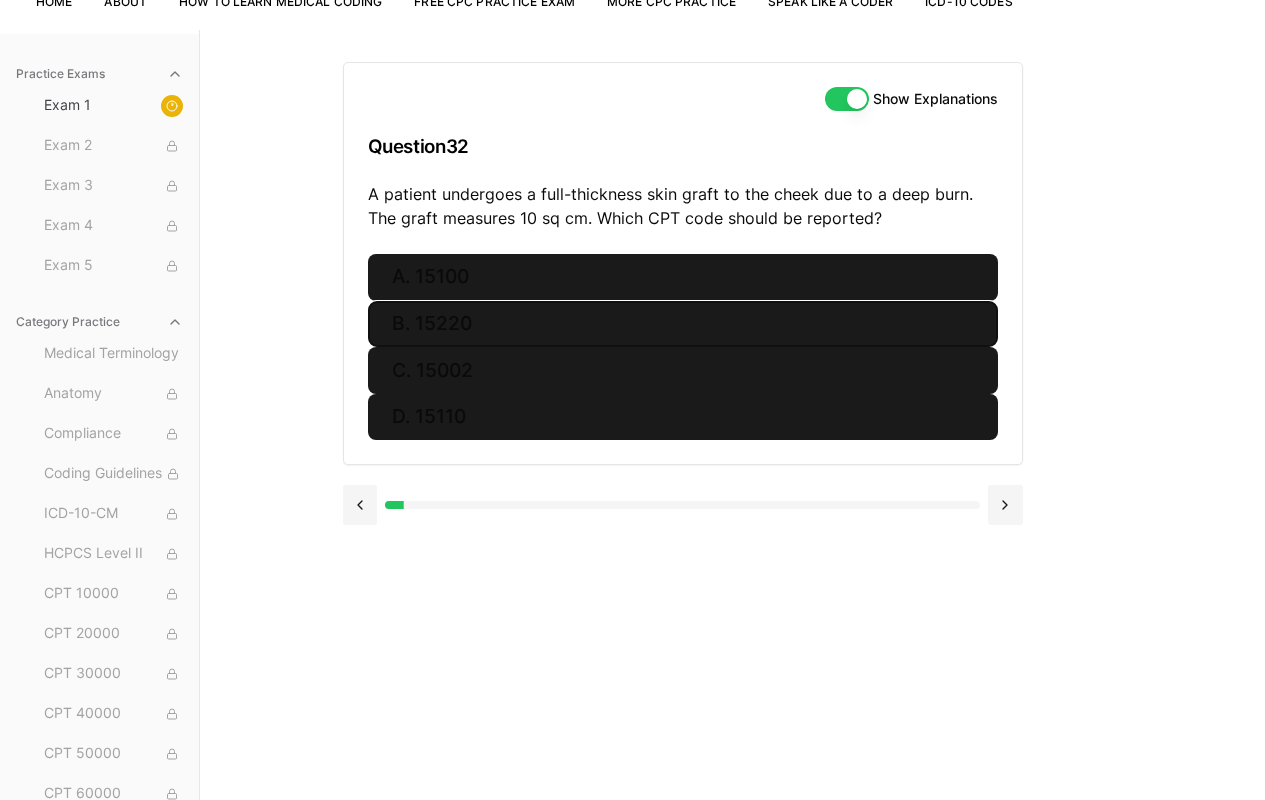 click on "B. 15220" at bounding box center (683, 324) 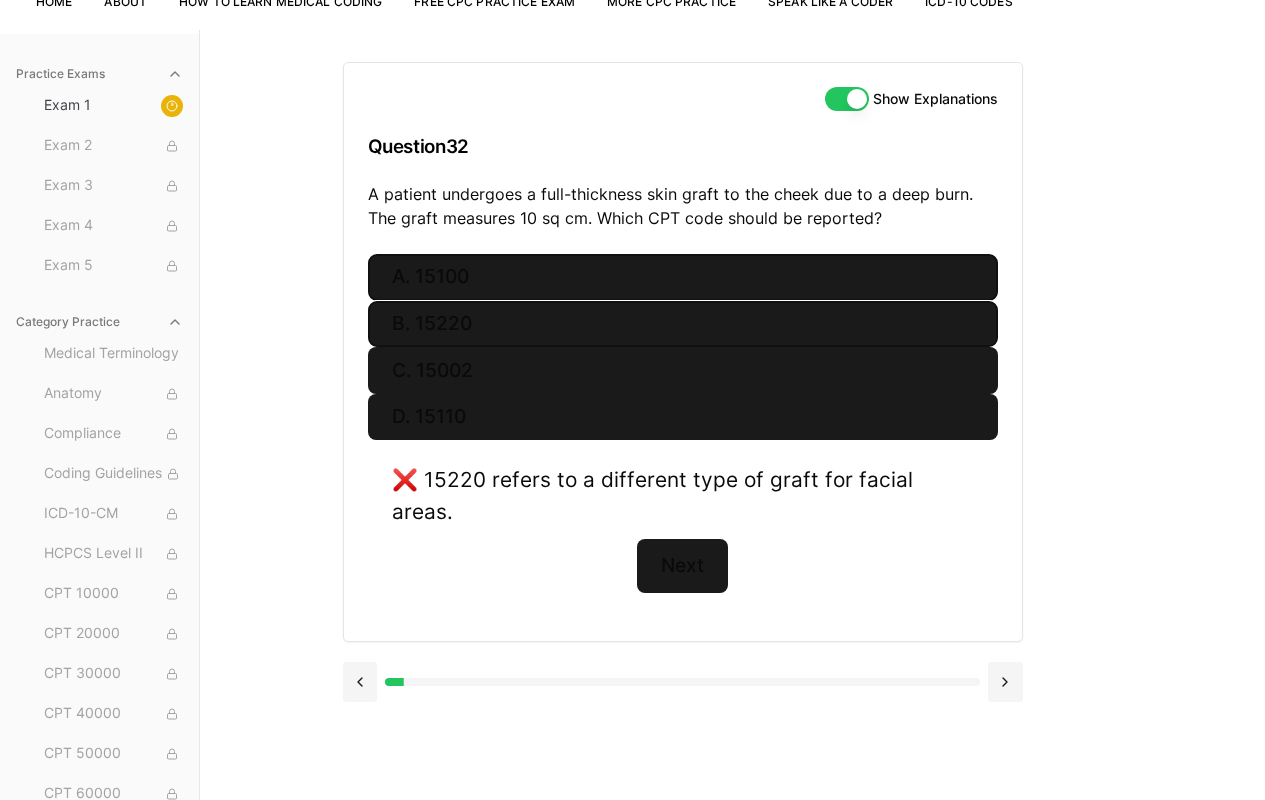 click on "A. 15100" at bounding box center (683, 277) 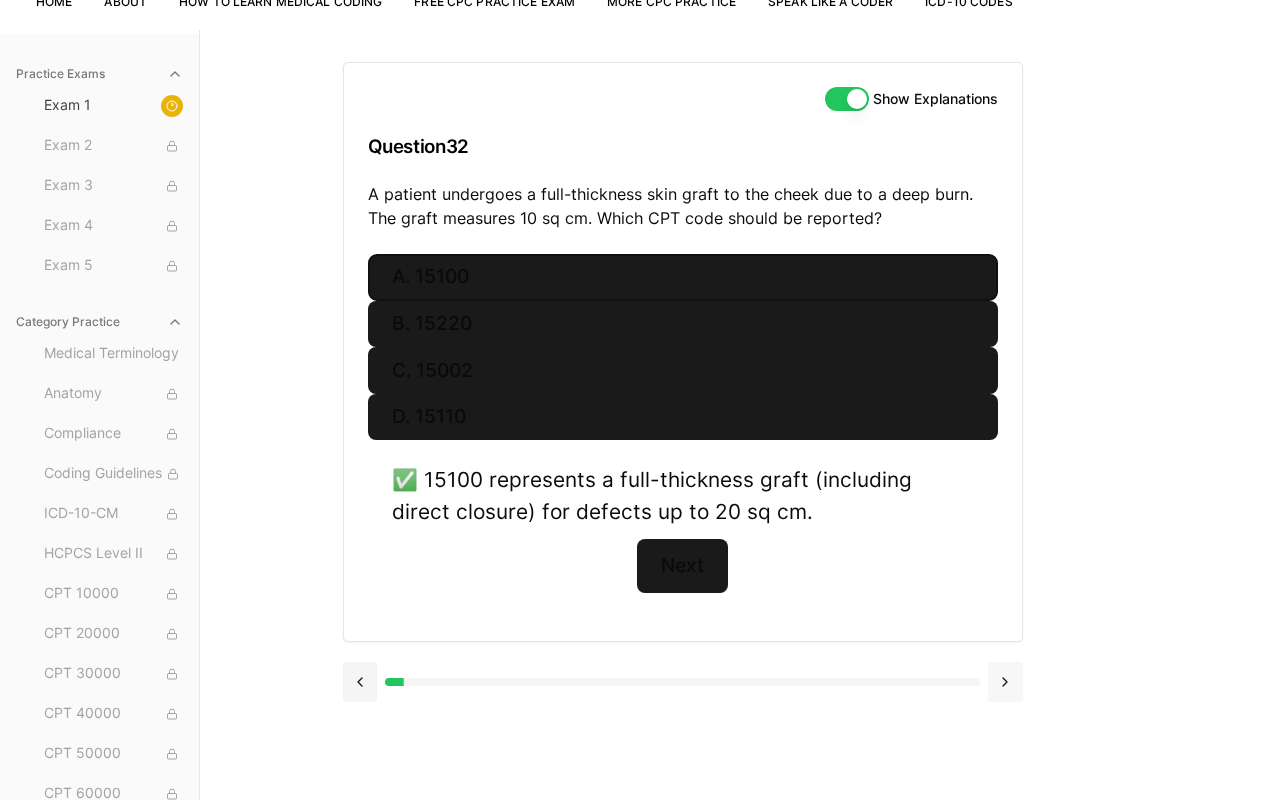 click at bounding box center [1005, 682] 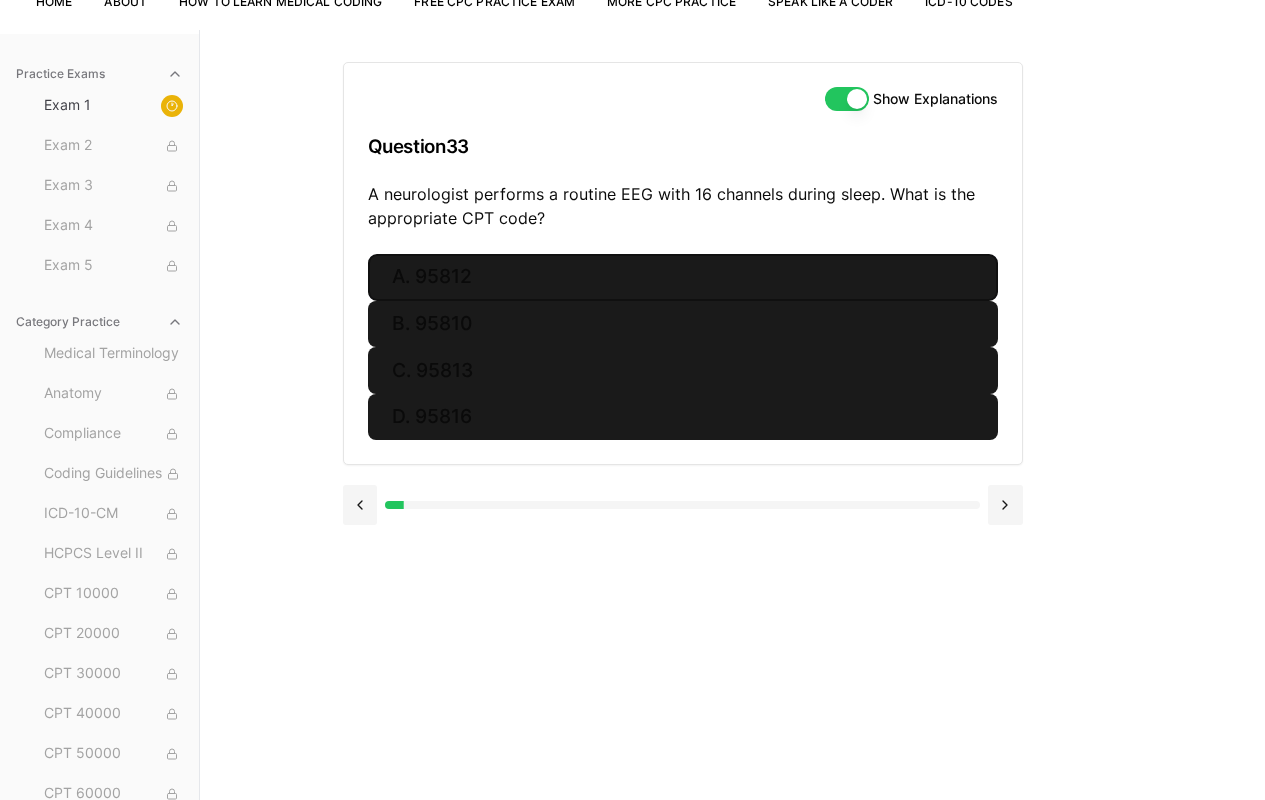 click on "A. 95812" at bounding box center (683, 277) 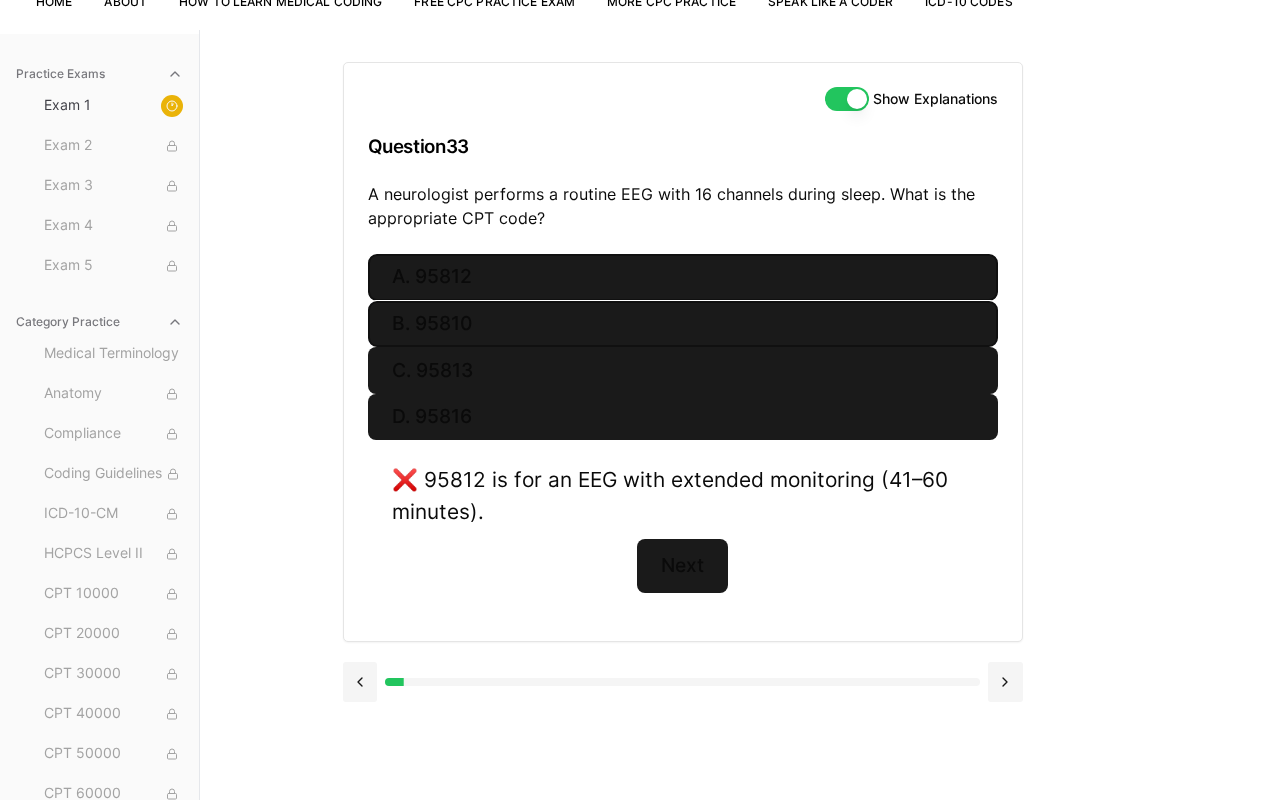 click on "B. 95810" at bounding box center (683, 324) 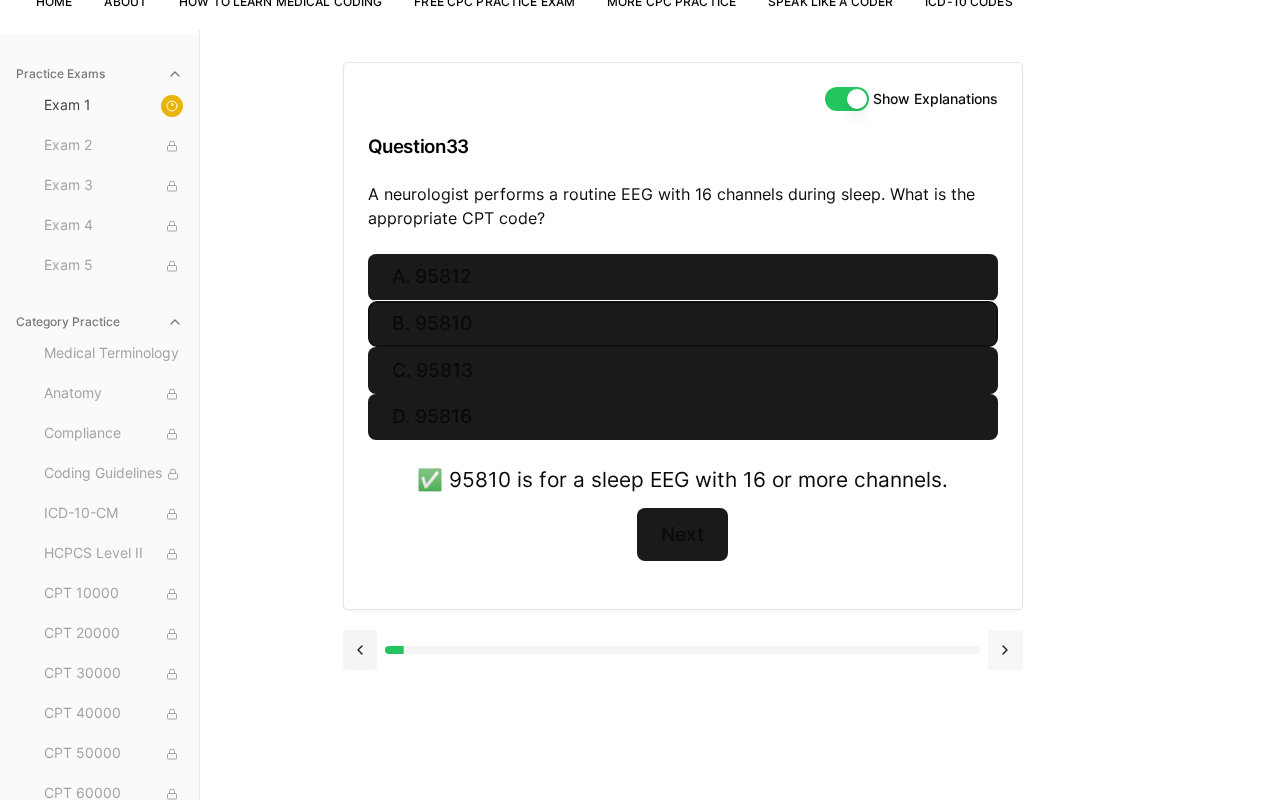 click at bounding box center (1005, 650) 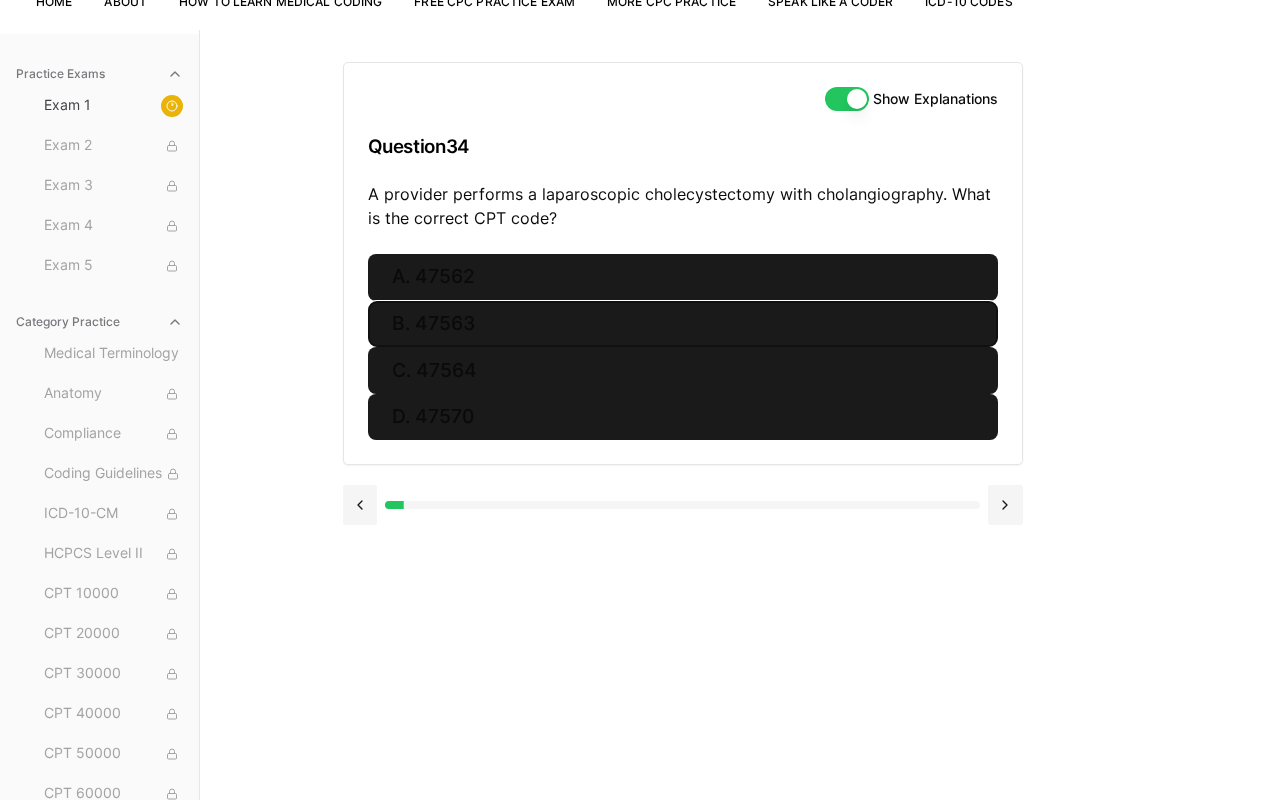 click on "B. 47563" at bounding box center (683, 324) 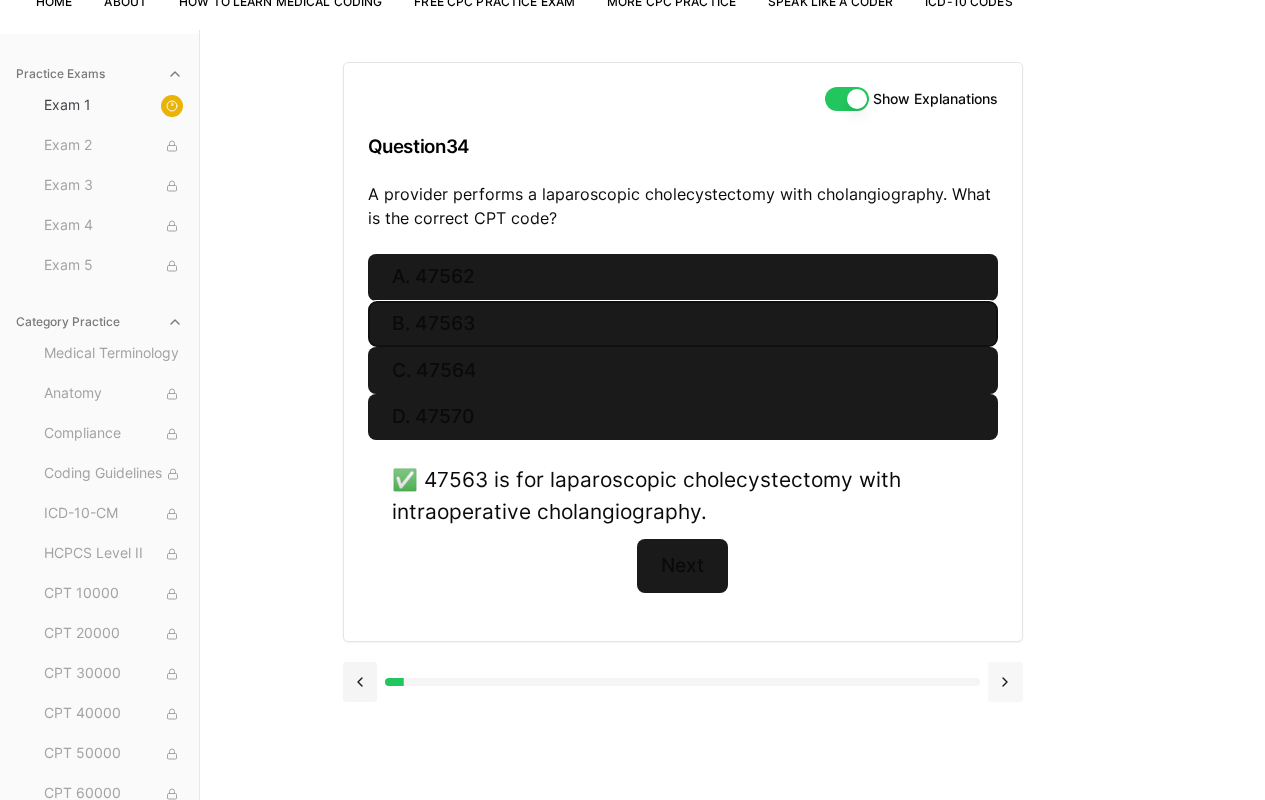 click at bounding box center [1005, 682] 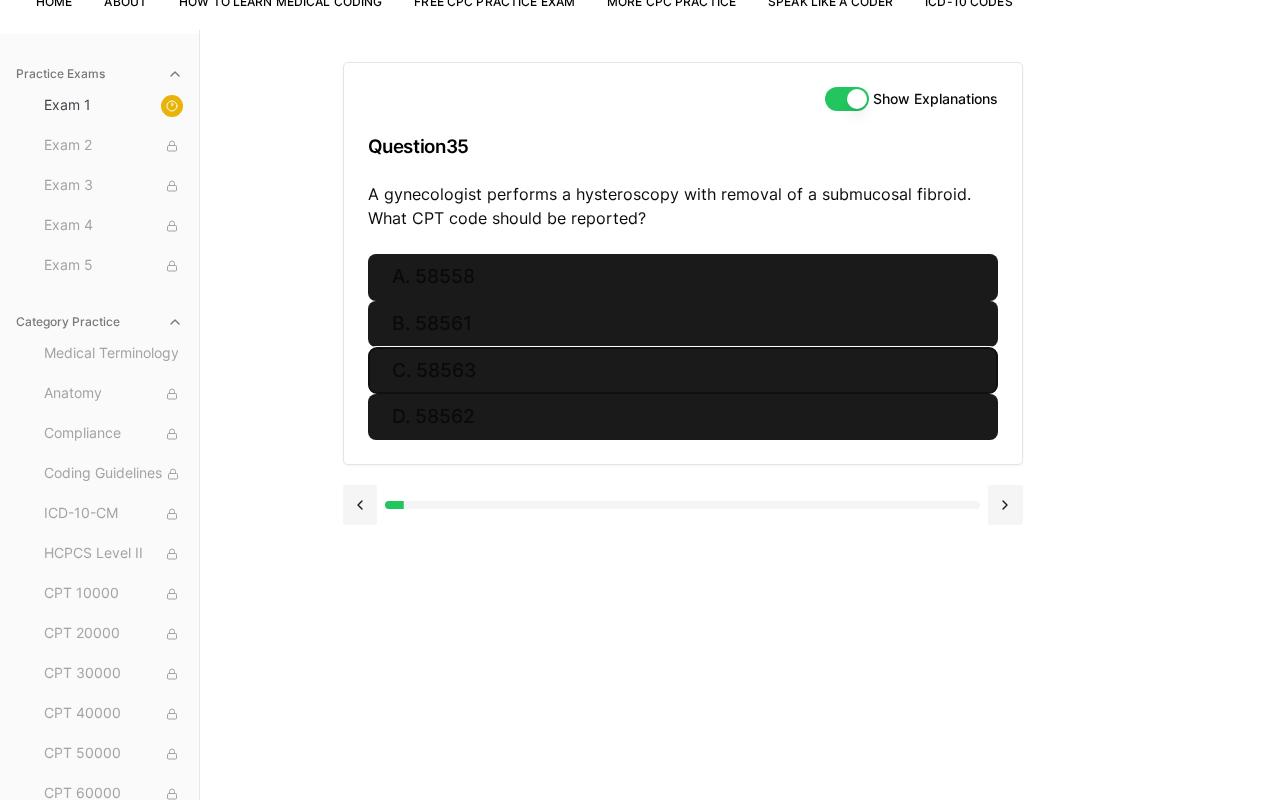 click on "C. 58563" at bounding box center [683, 370] 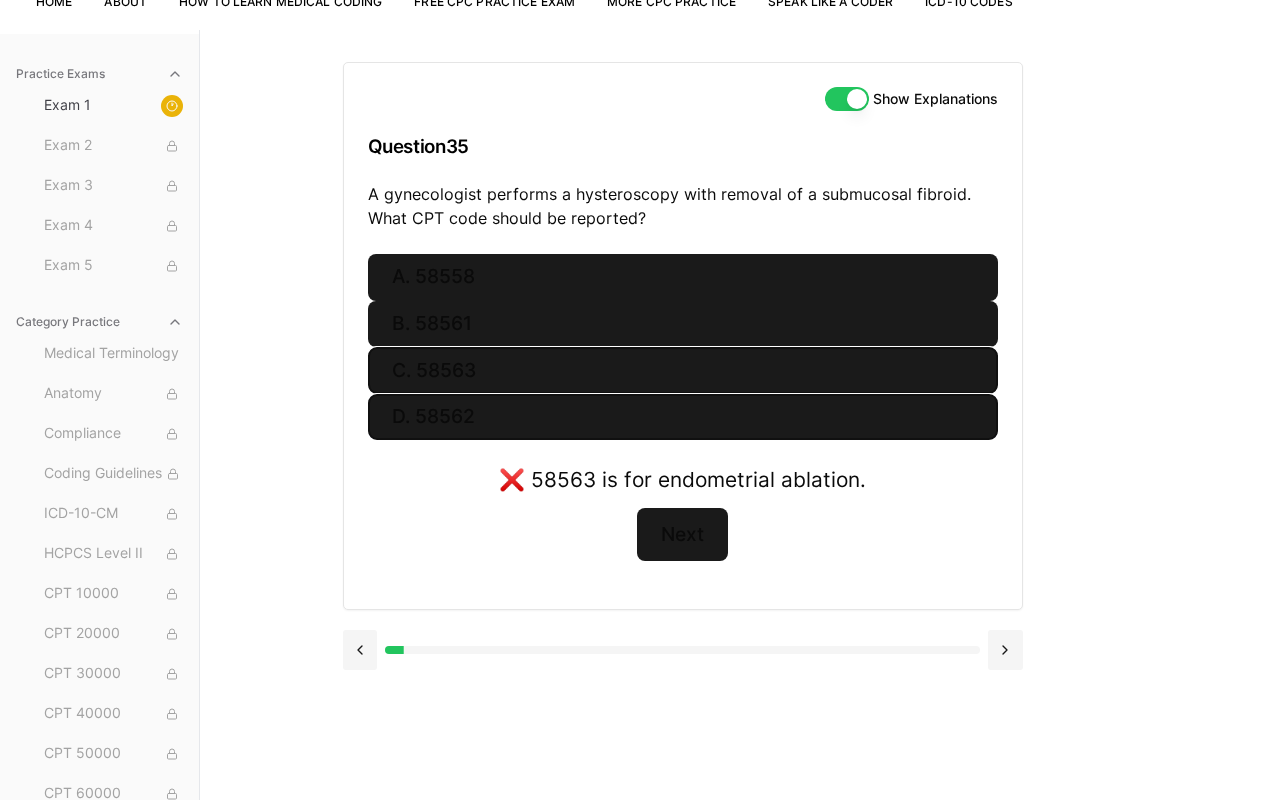 click on "D. 58562" at bounding box center (683, 417) 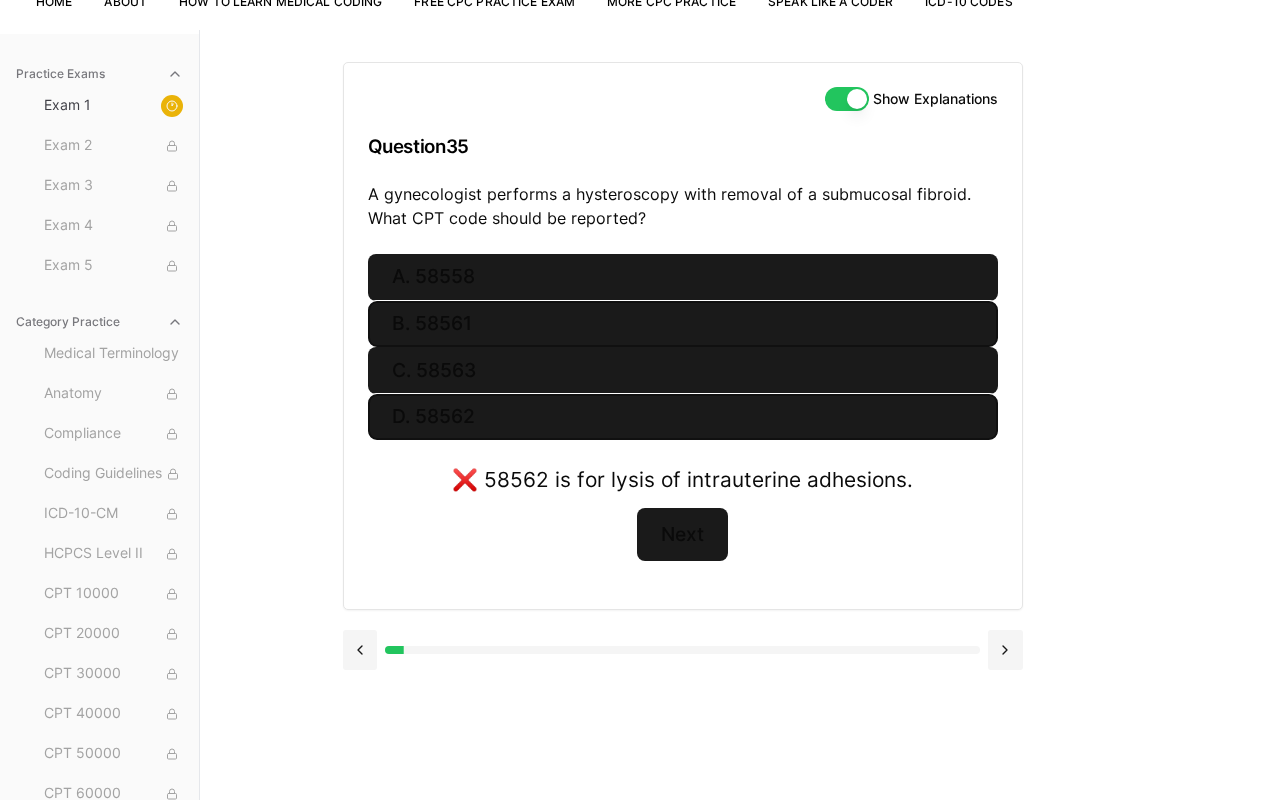 click on "B. 58561" at bounding box center [683, 324] 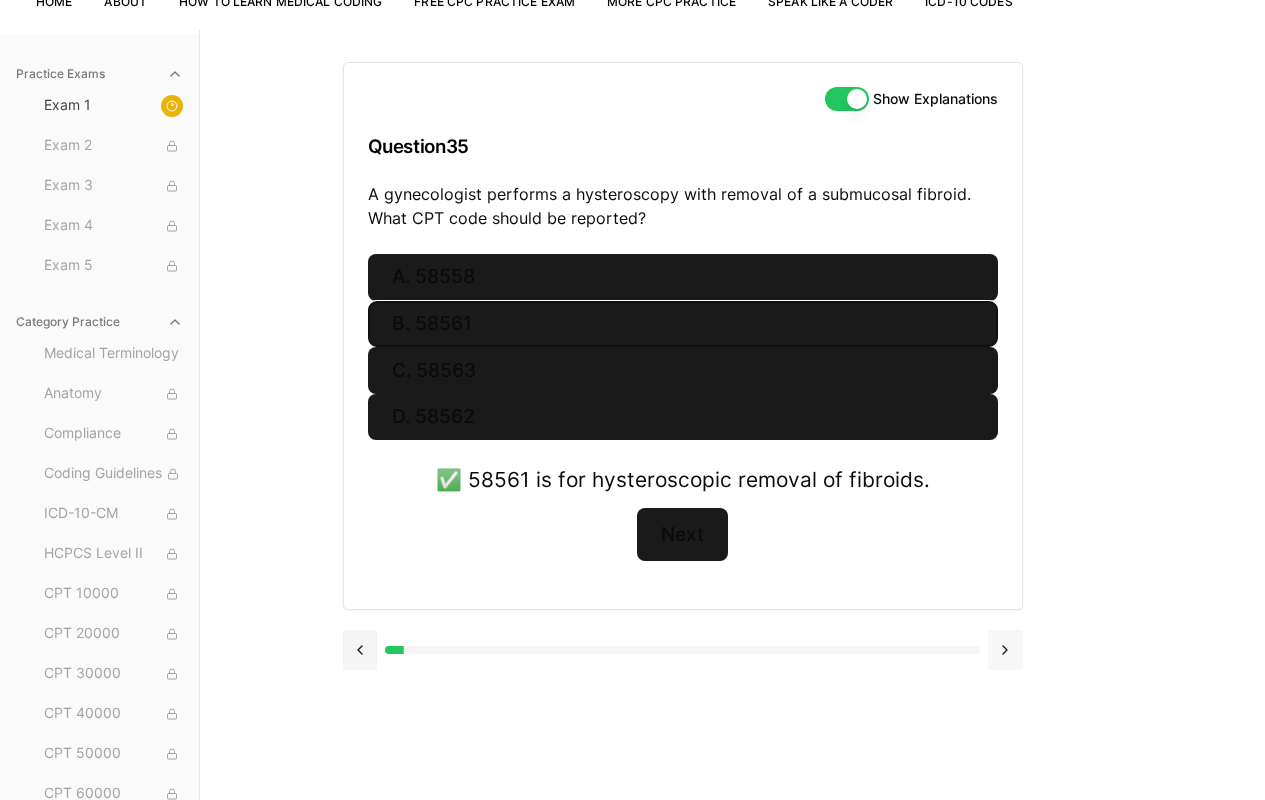 click at bounding box center [1005, 650] 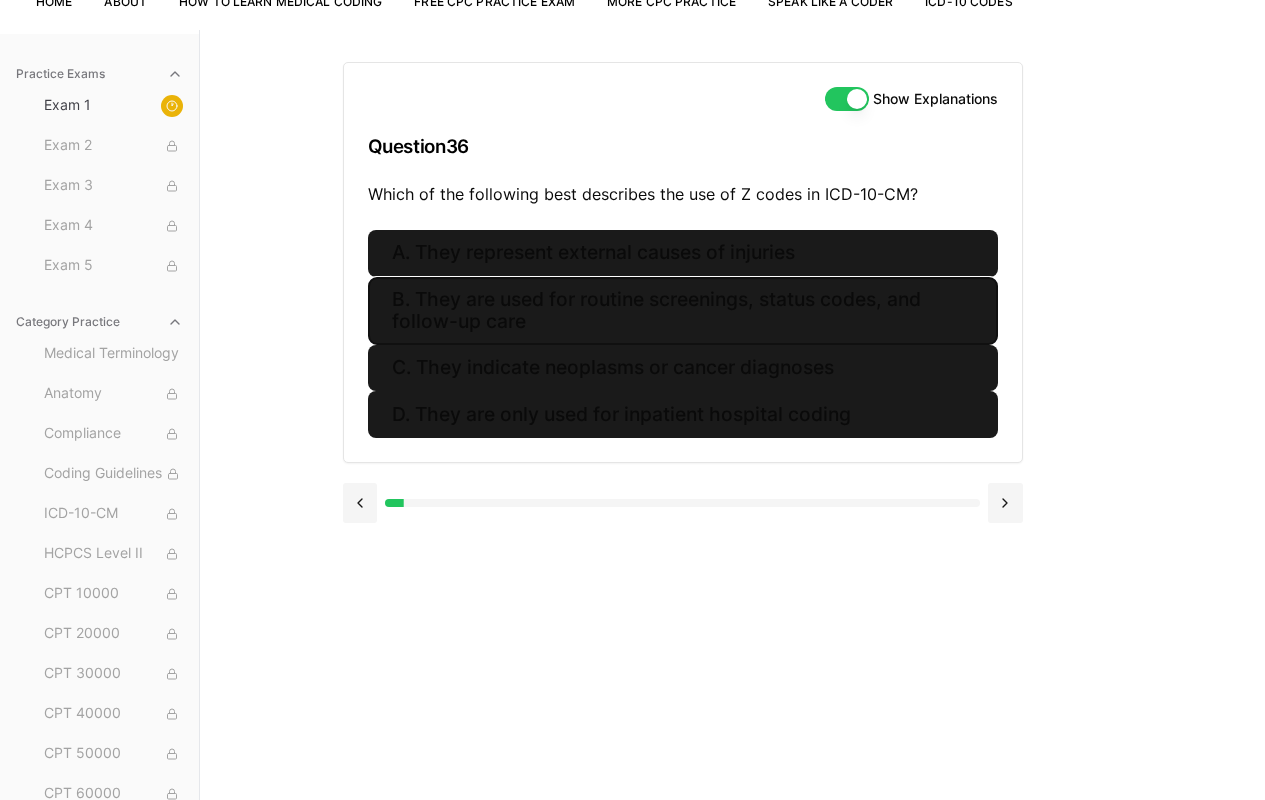 click on "B. They are used for routine screenings, status codes, and follow-up care" at bounding box center [683, 311] 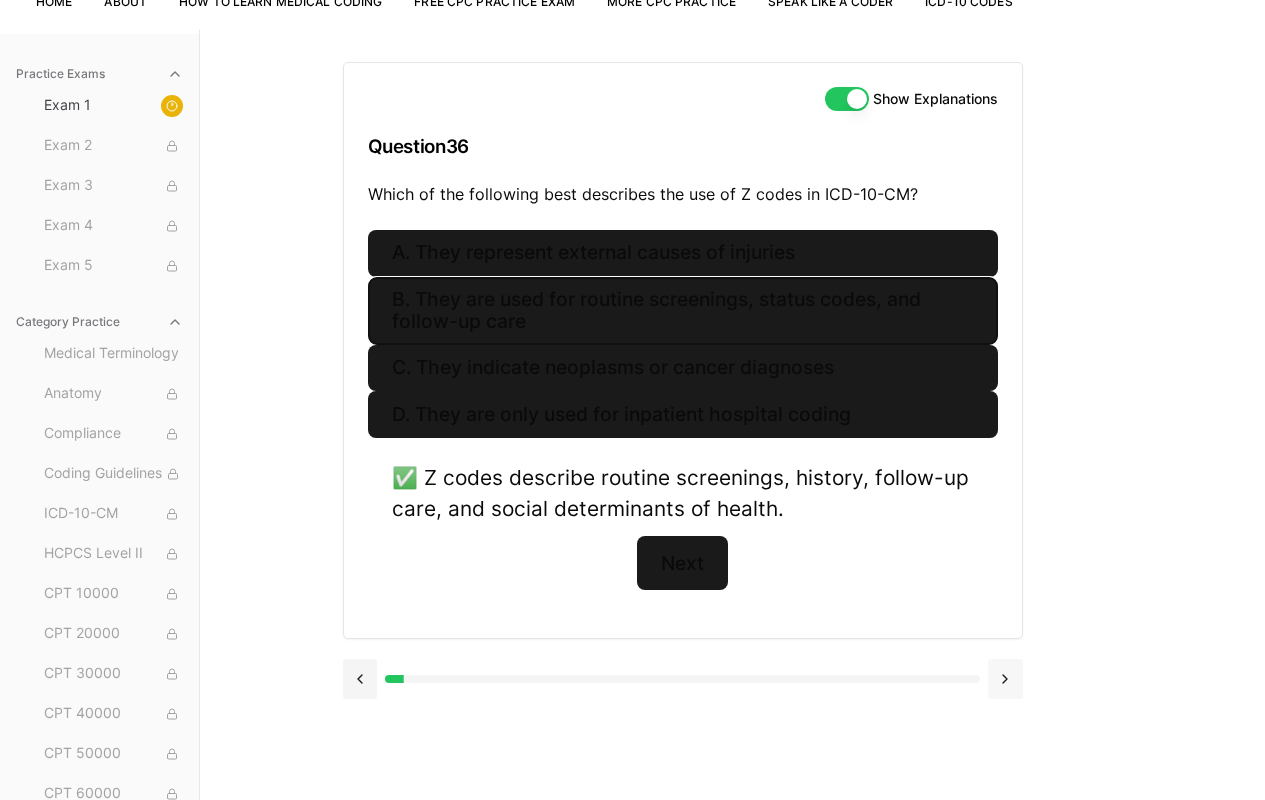 click at bounding box center [1005, 679] 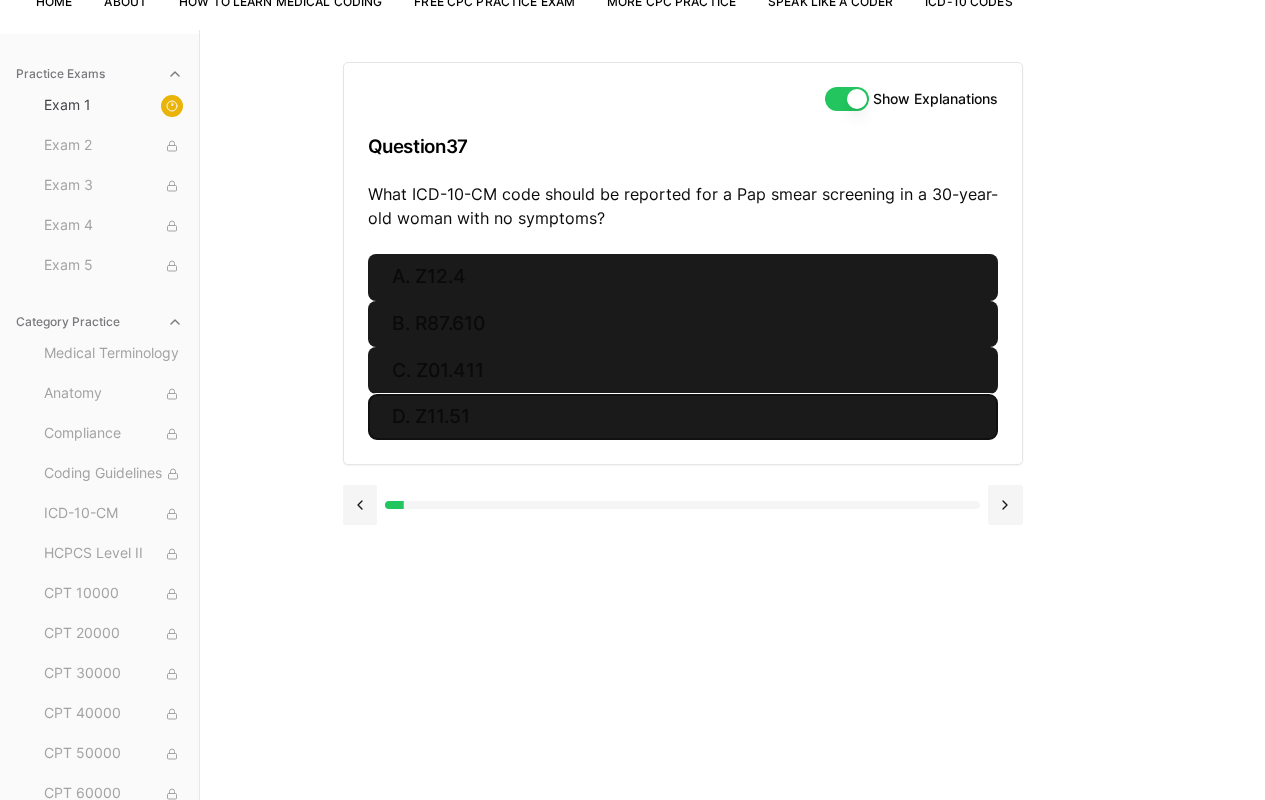 click on "D. Z11.51" at bounding box center [683, 417] 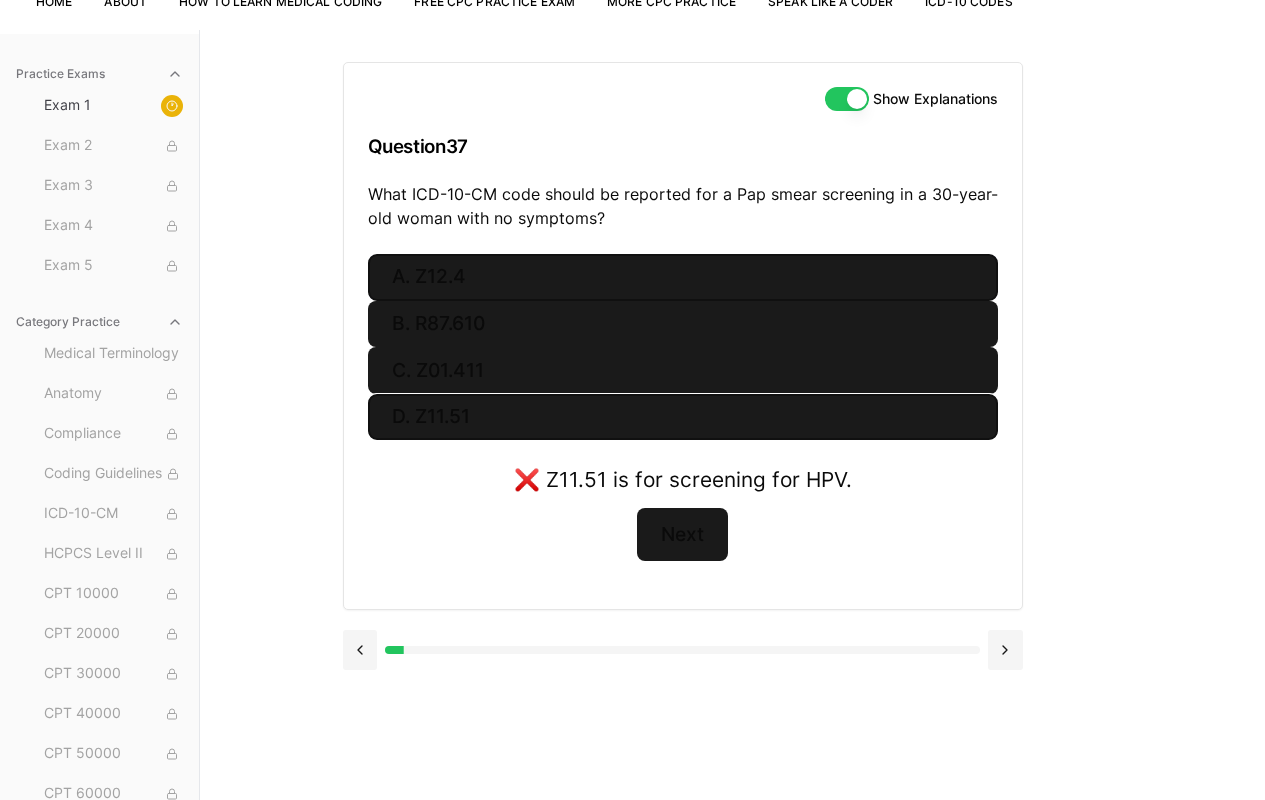 click on "A. Z12.4" at bounding box center [683, 277] 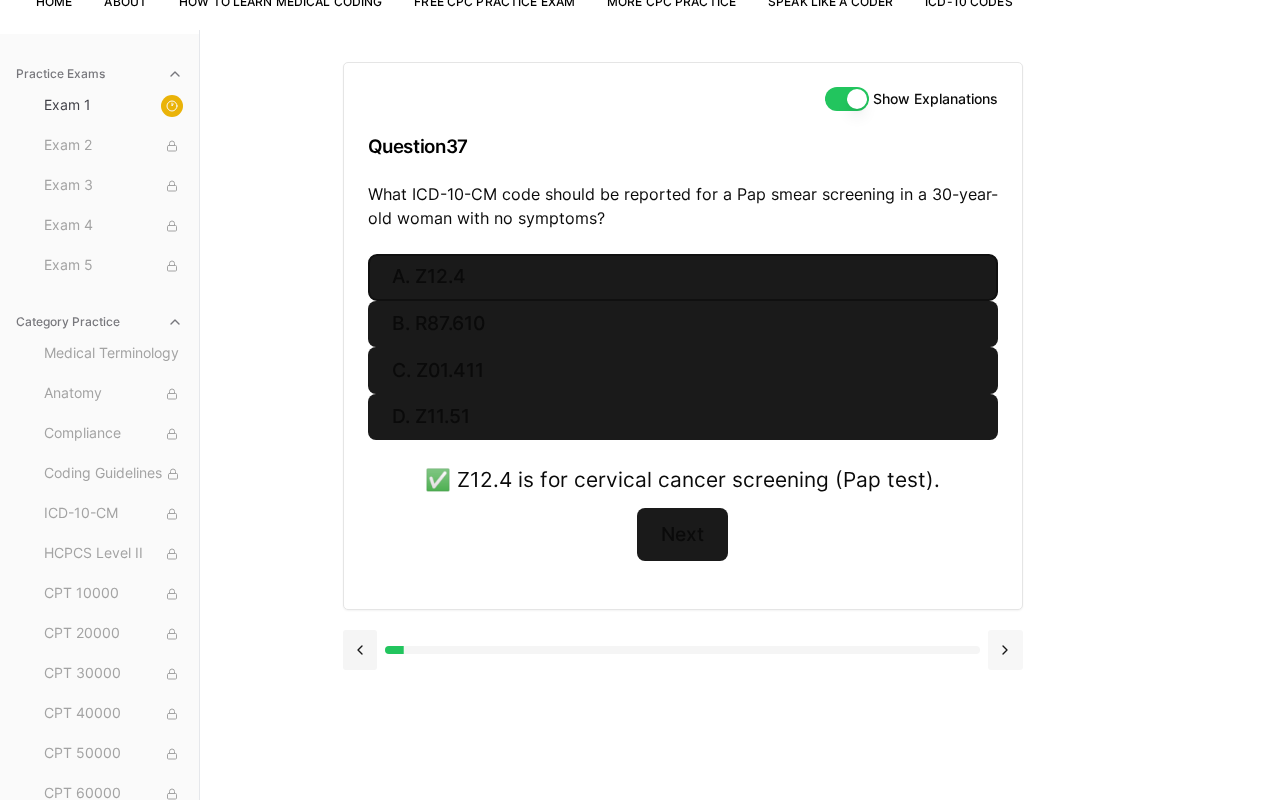 click at bounding box center [1005, 650] 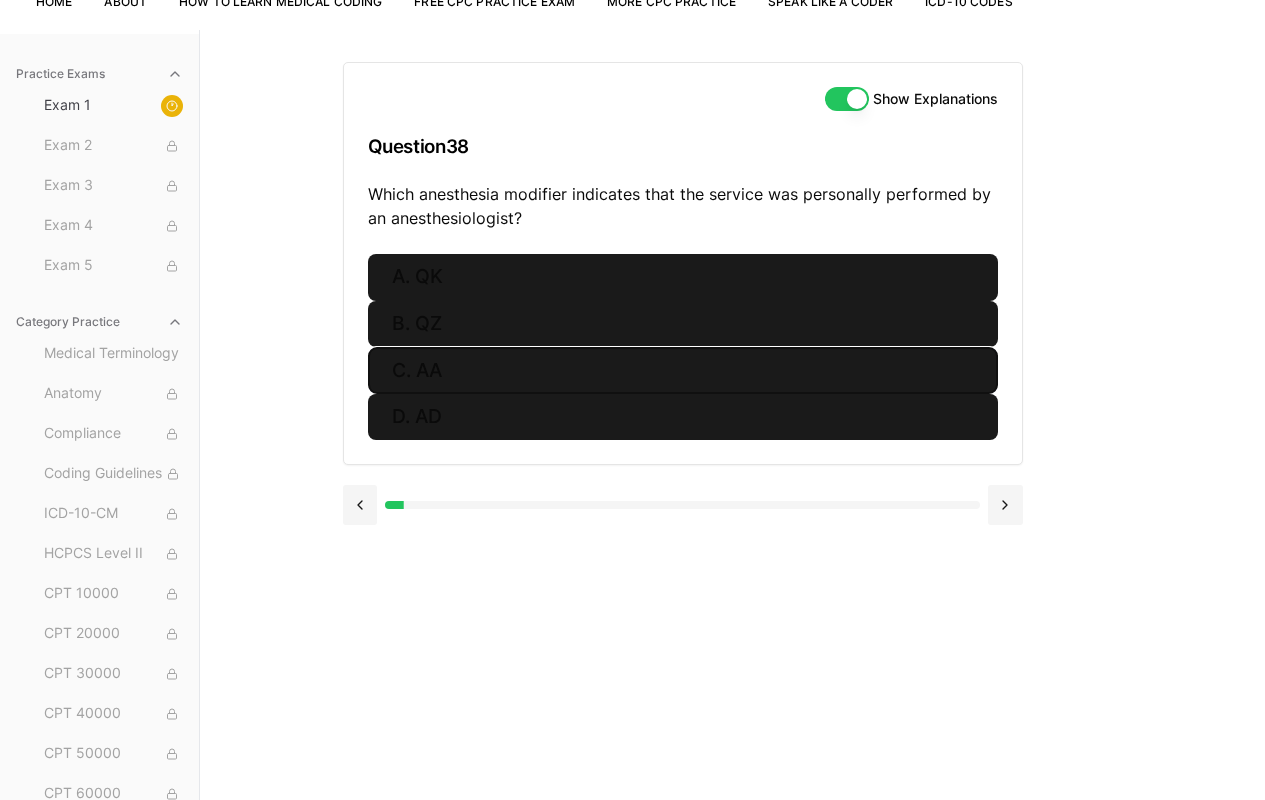 click on "C. AA" at bounding box center (683, 370) 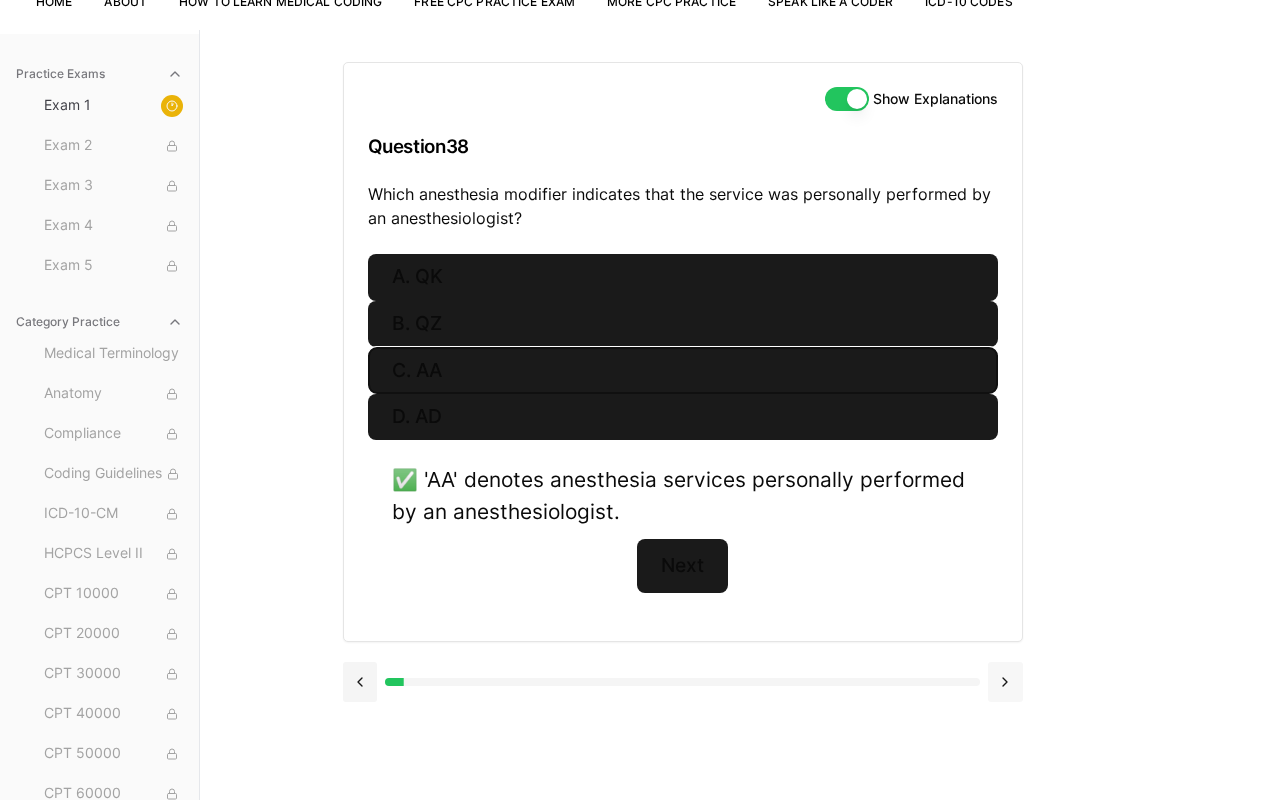 click at bounding box center [1005, 682] 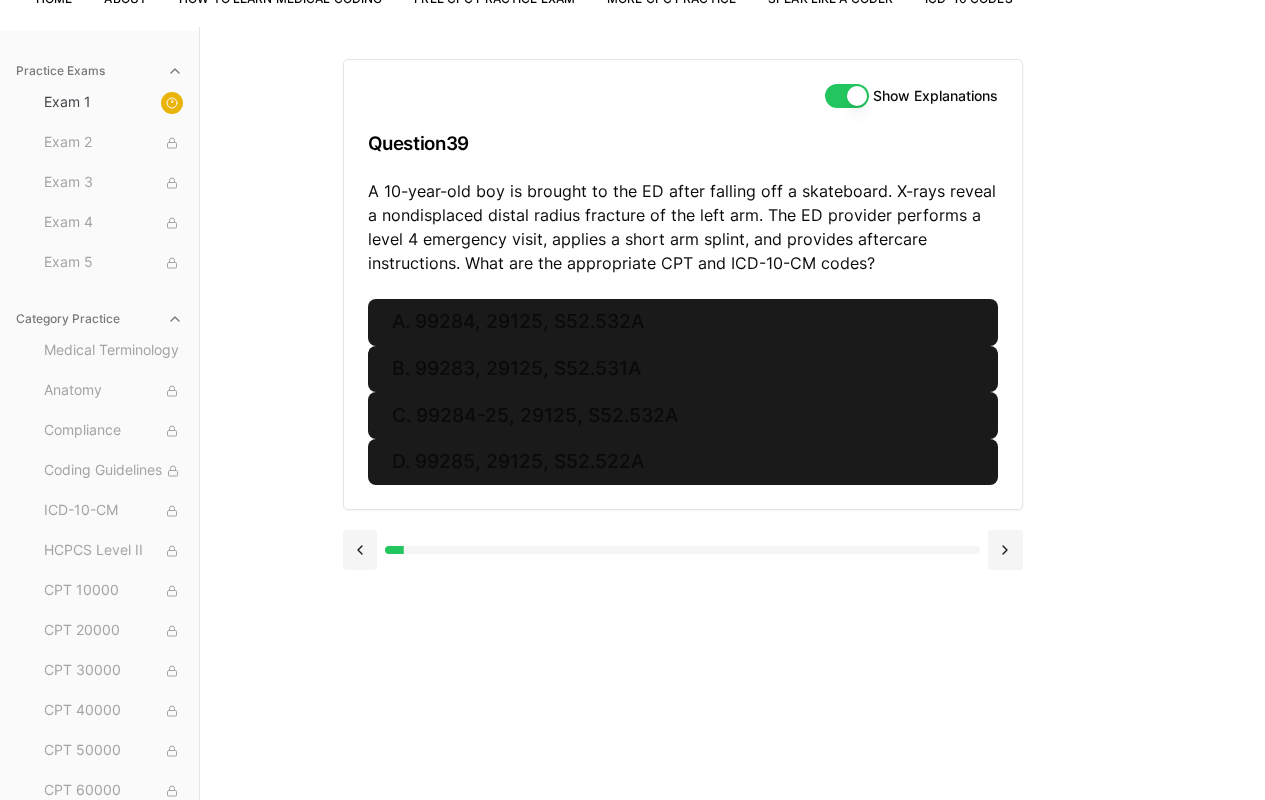 scroll, scrollTop: 158, scrollLeft: 0, axis: vertical 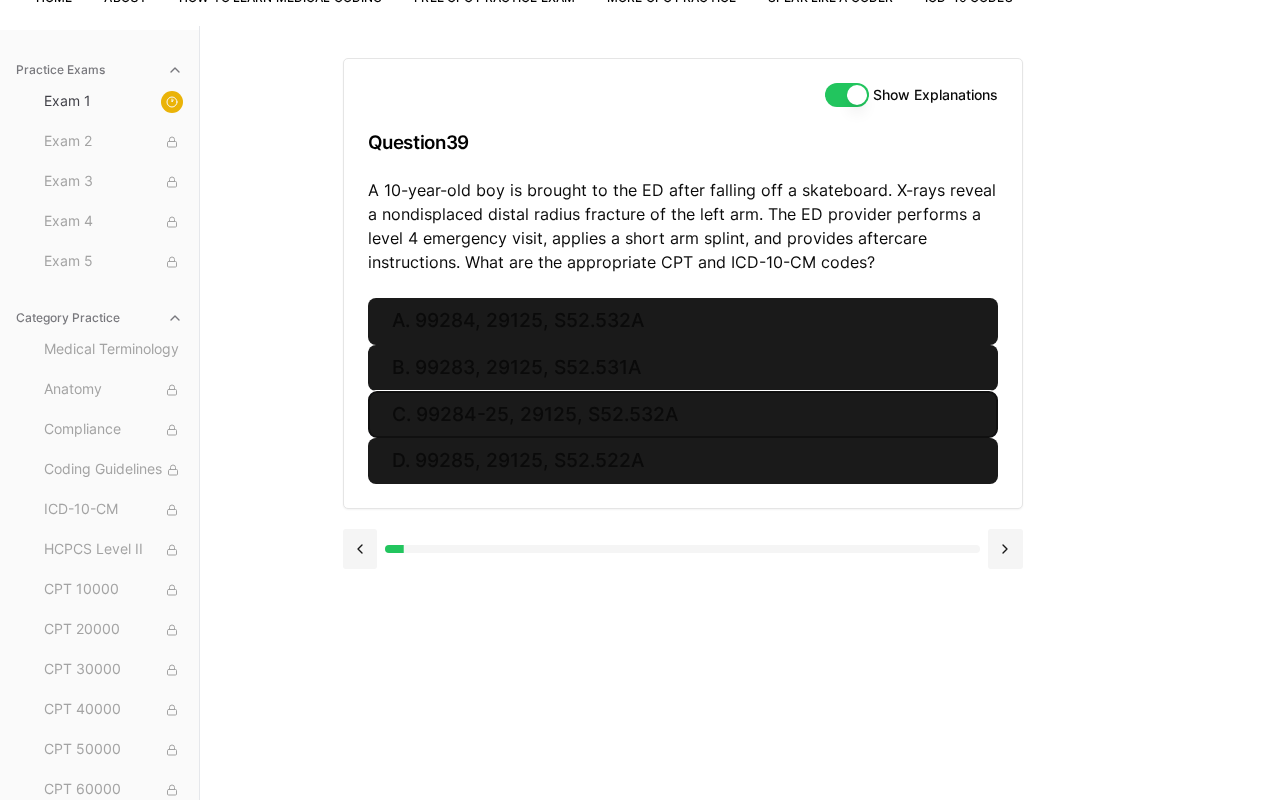 click on "C. 99284-25, 29125, S52.532A" at bounding box center [683, 414] 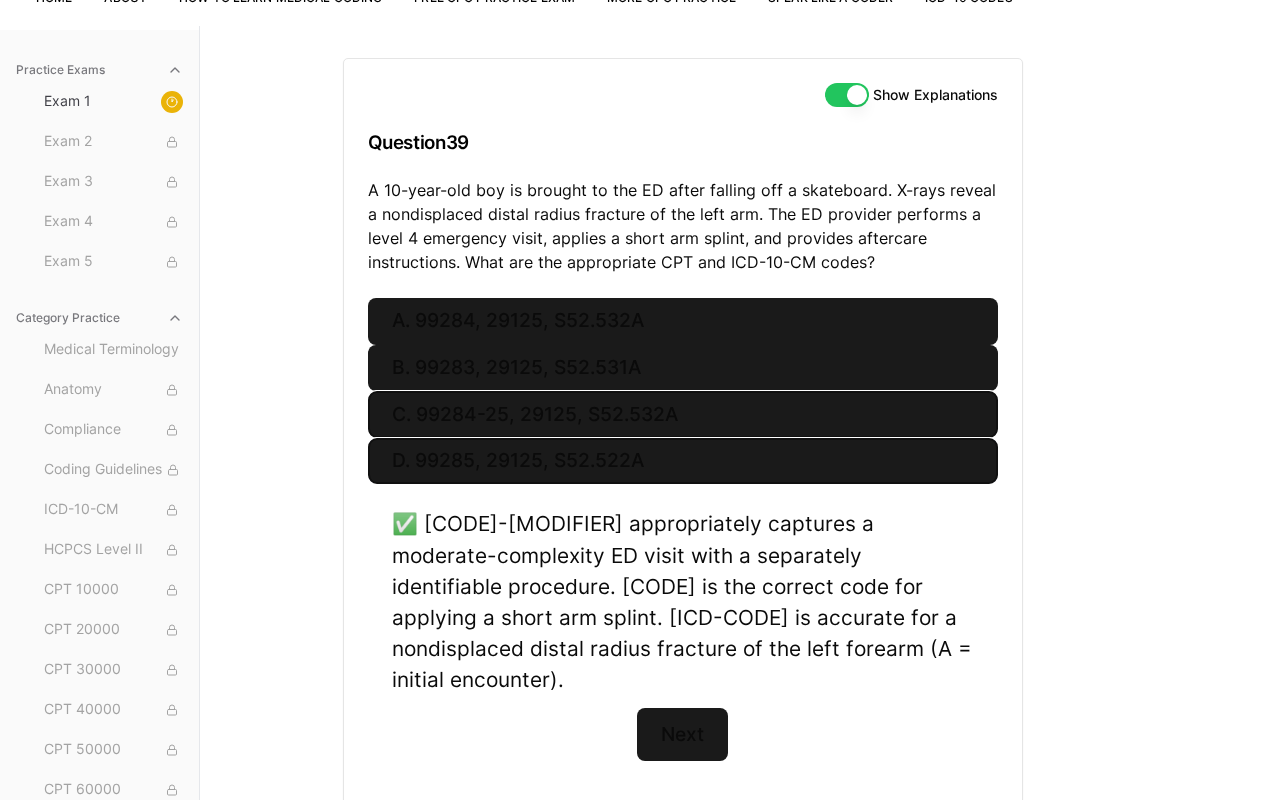 click on "D. 99285, 29125, S52.522A" at bounding box center (683, 461) 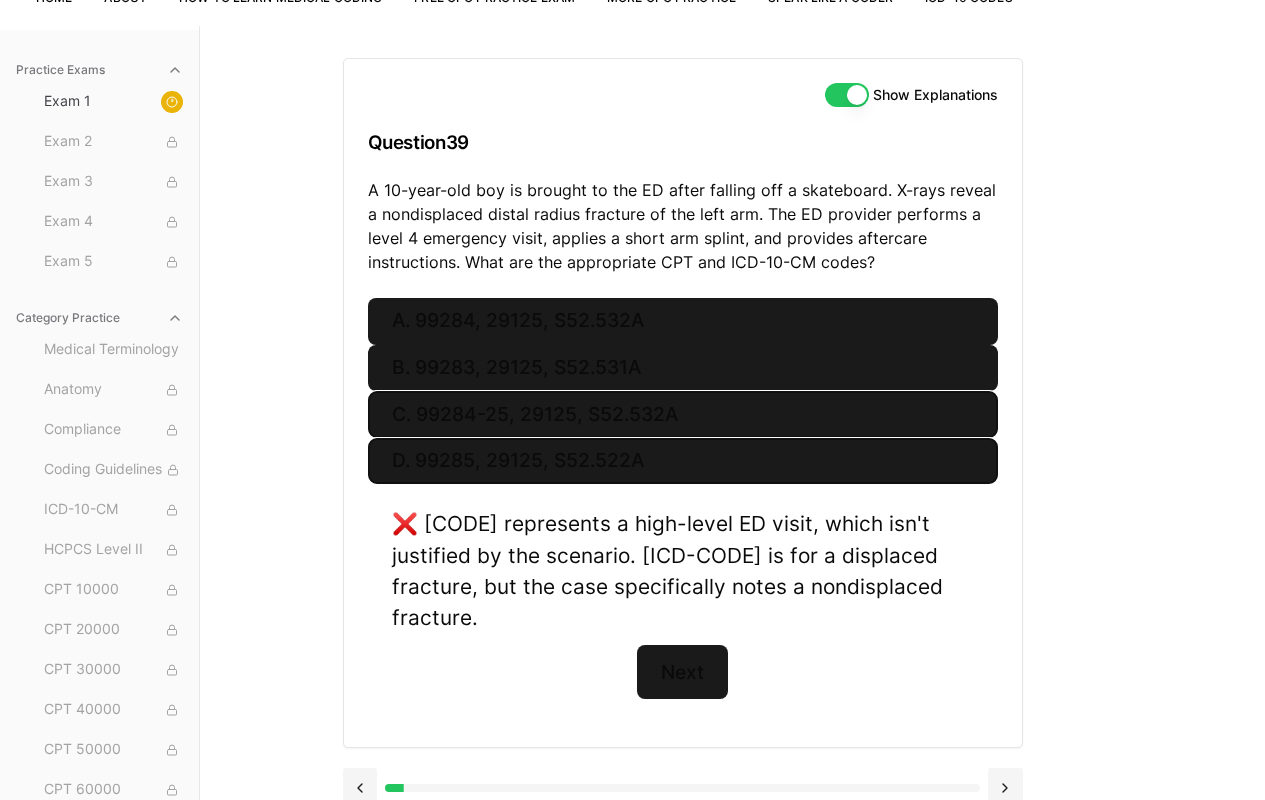 click on "C. 99284-25, 29125, S52.532A" at bounding box center (683, 414) 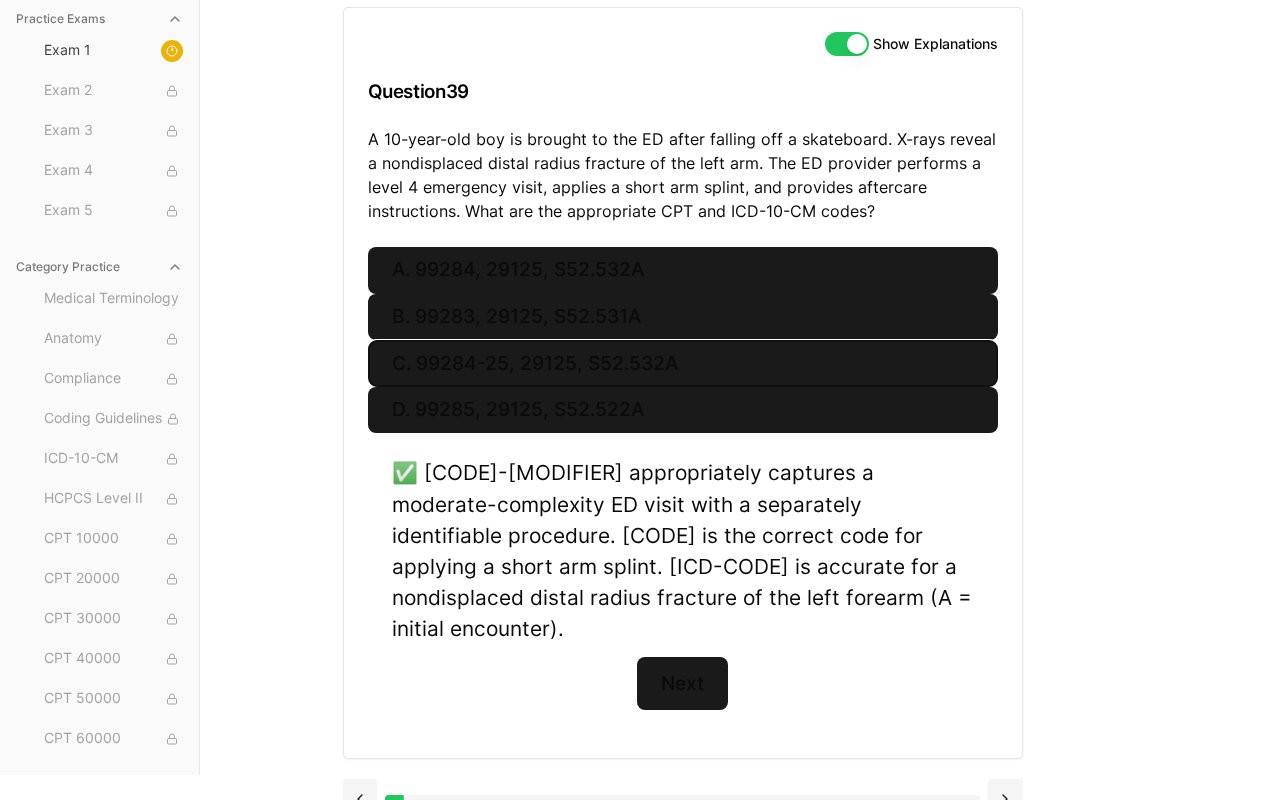 scroll, scrollTop: 213, scrollLeft: 0, axis: vertical 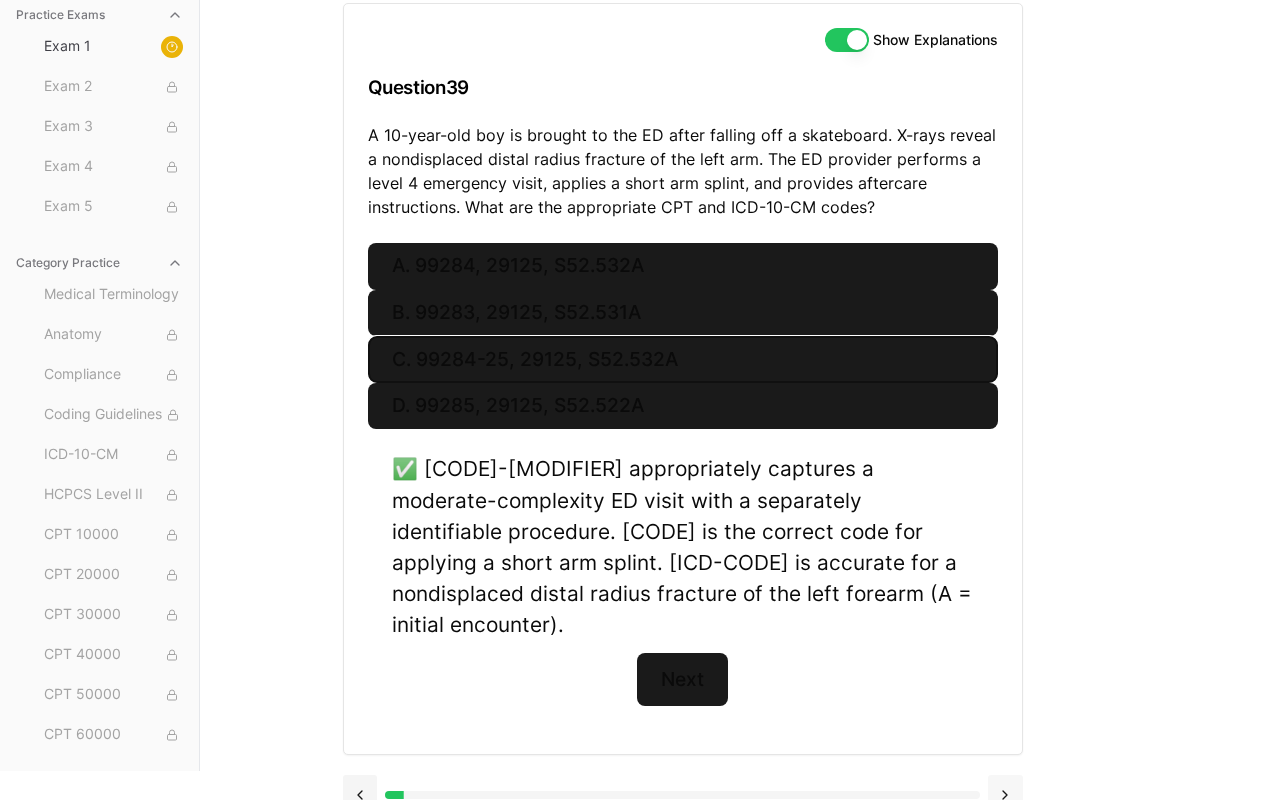 click at bounding box center (1005, 795) 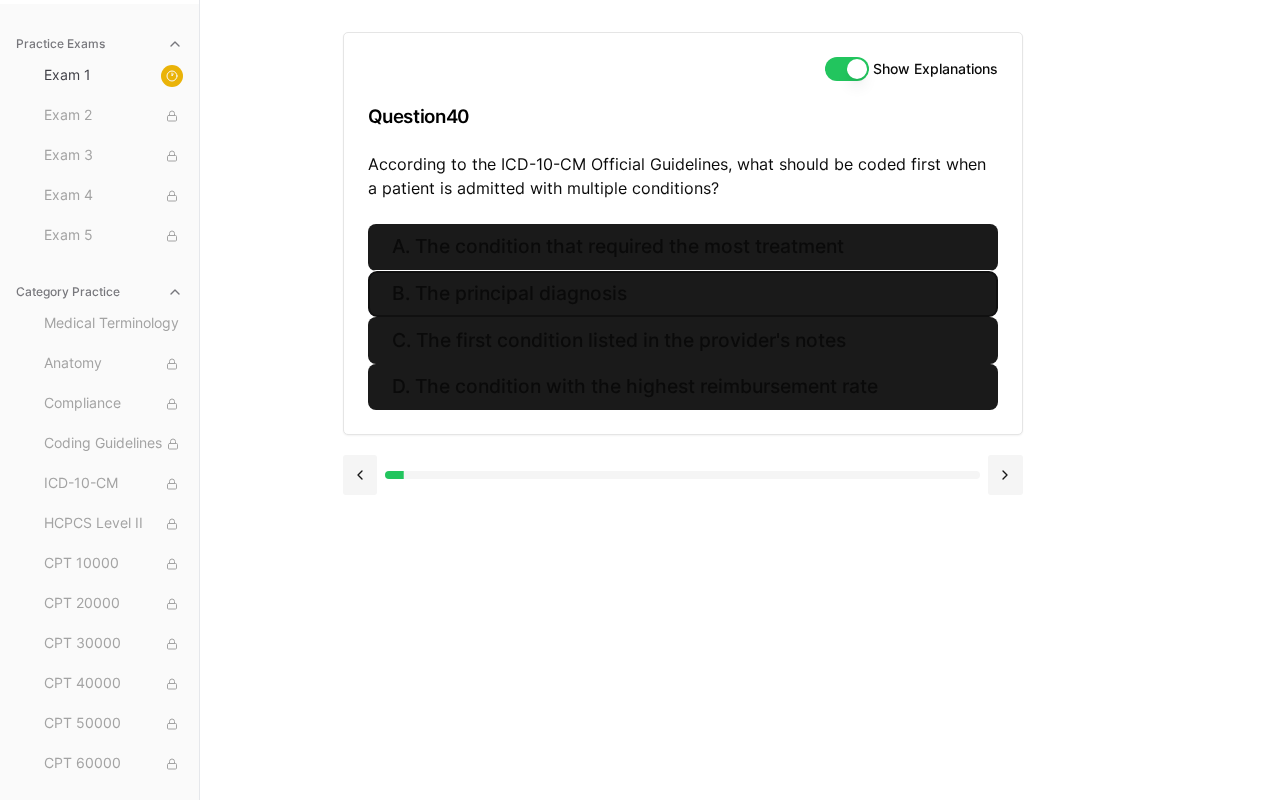 click on "B. The principal diagnosis" at bounding box center (683, 294) 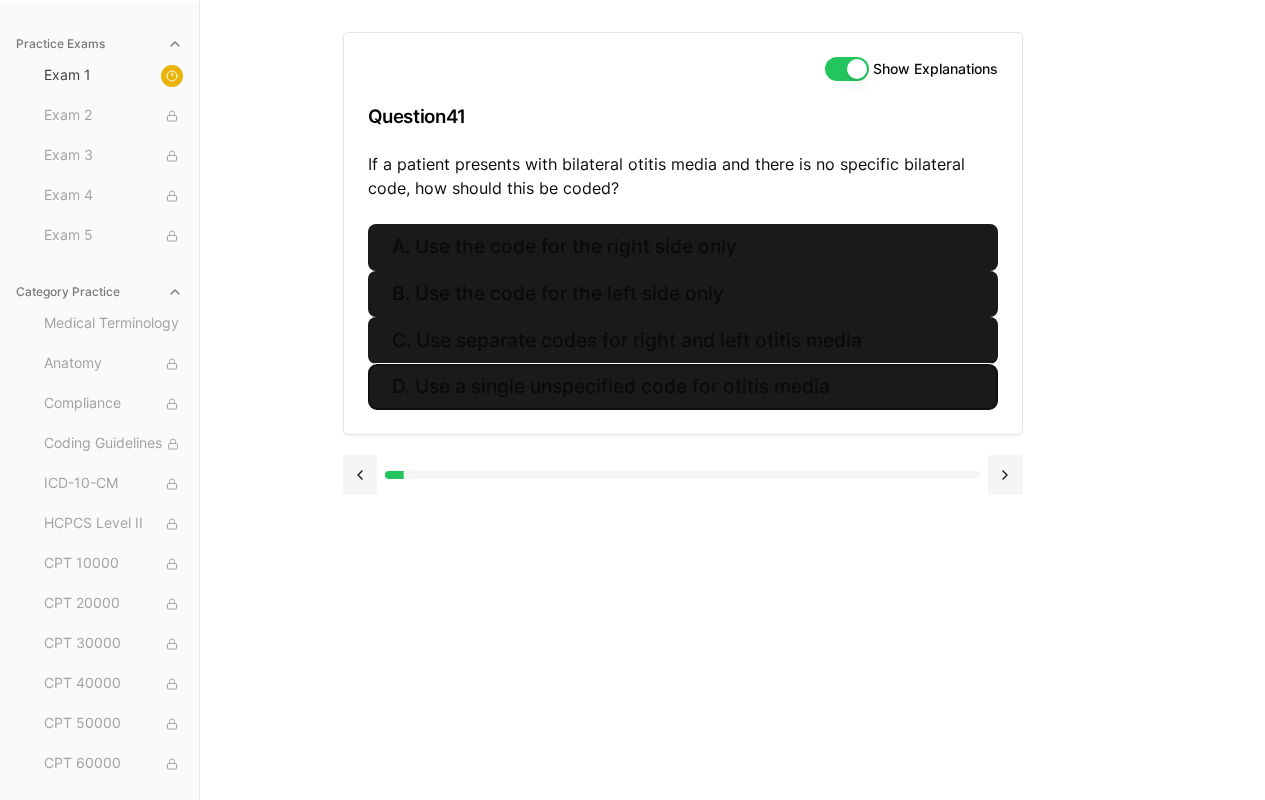 click on "D. Use a single unspecified code for otitis media" at bounding box center (683, 387) 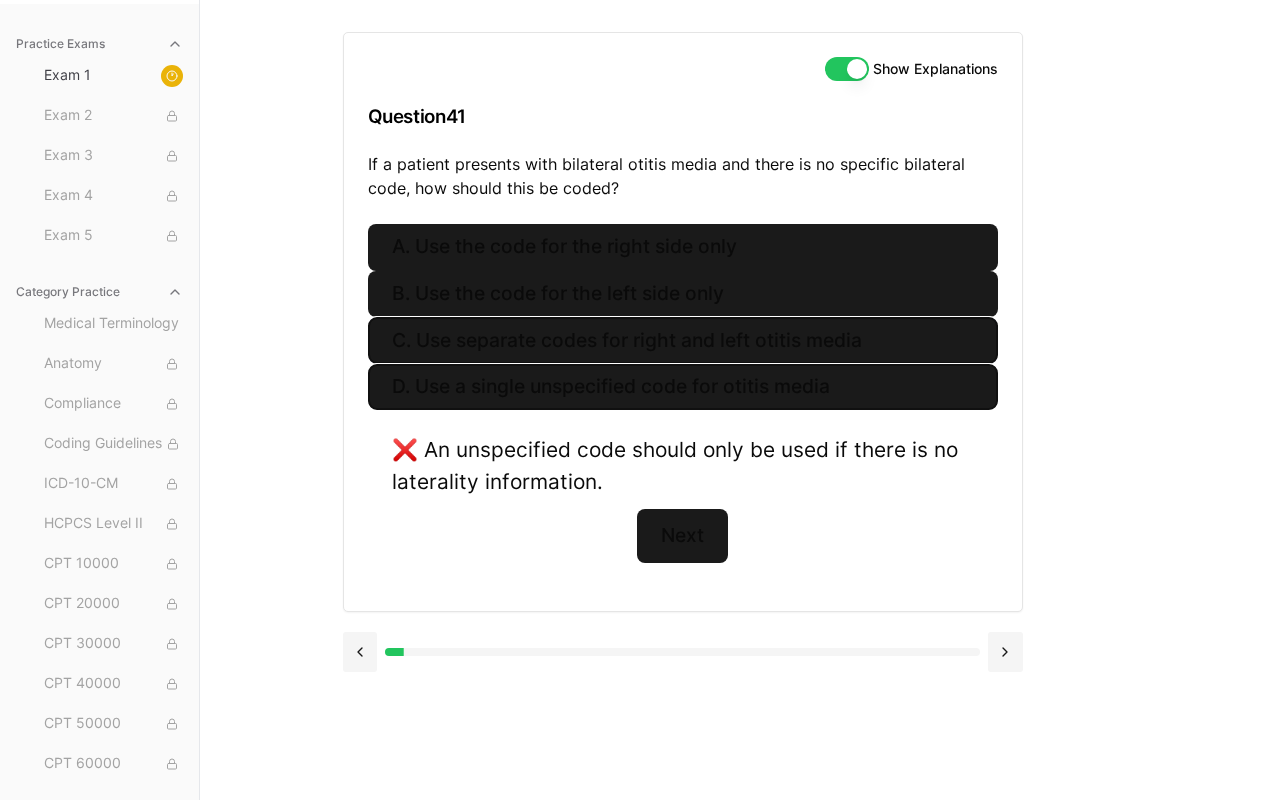 click on "C. Use separate codes for right and left otitis media" at bounding box center (683, 340) 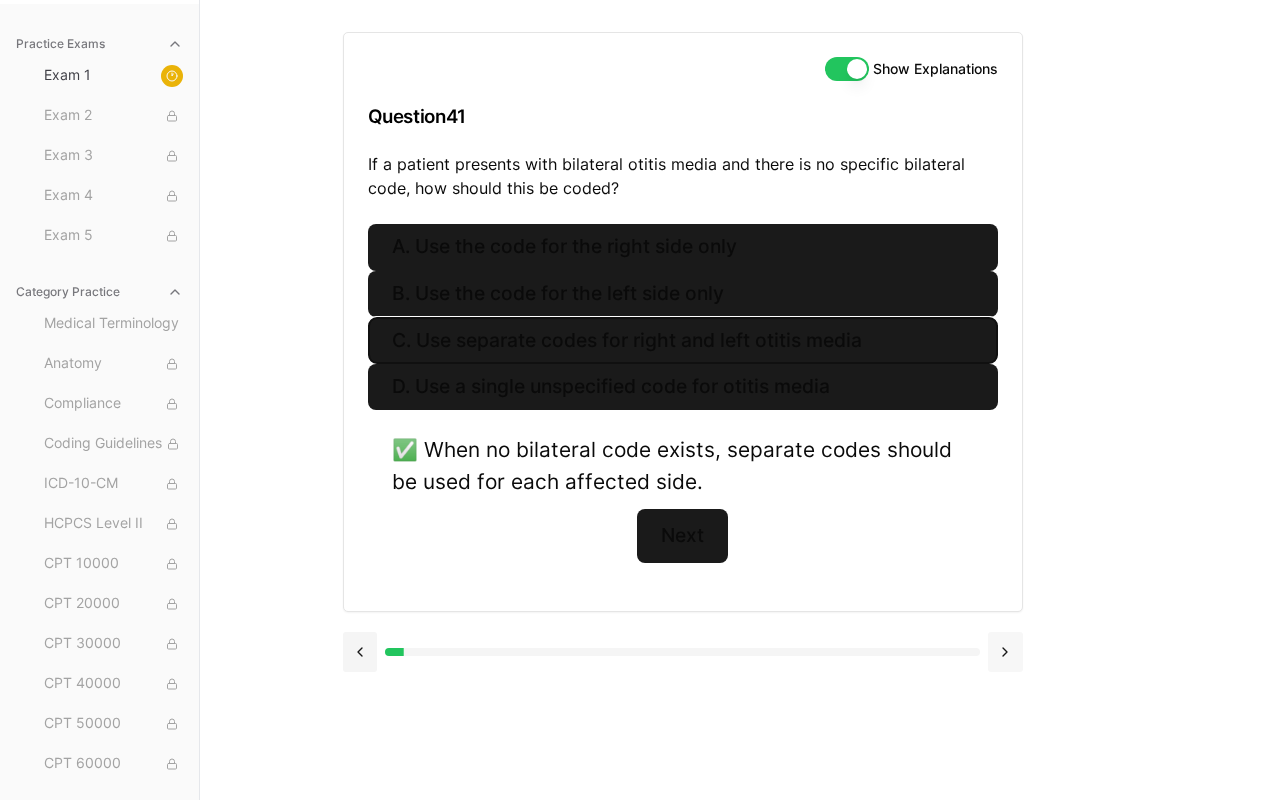 click at bounding box center (1005, 652) 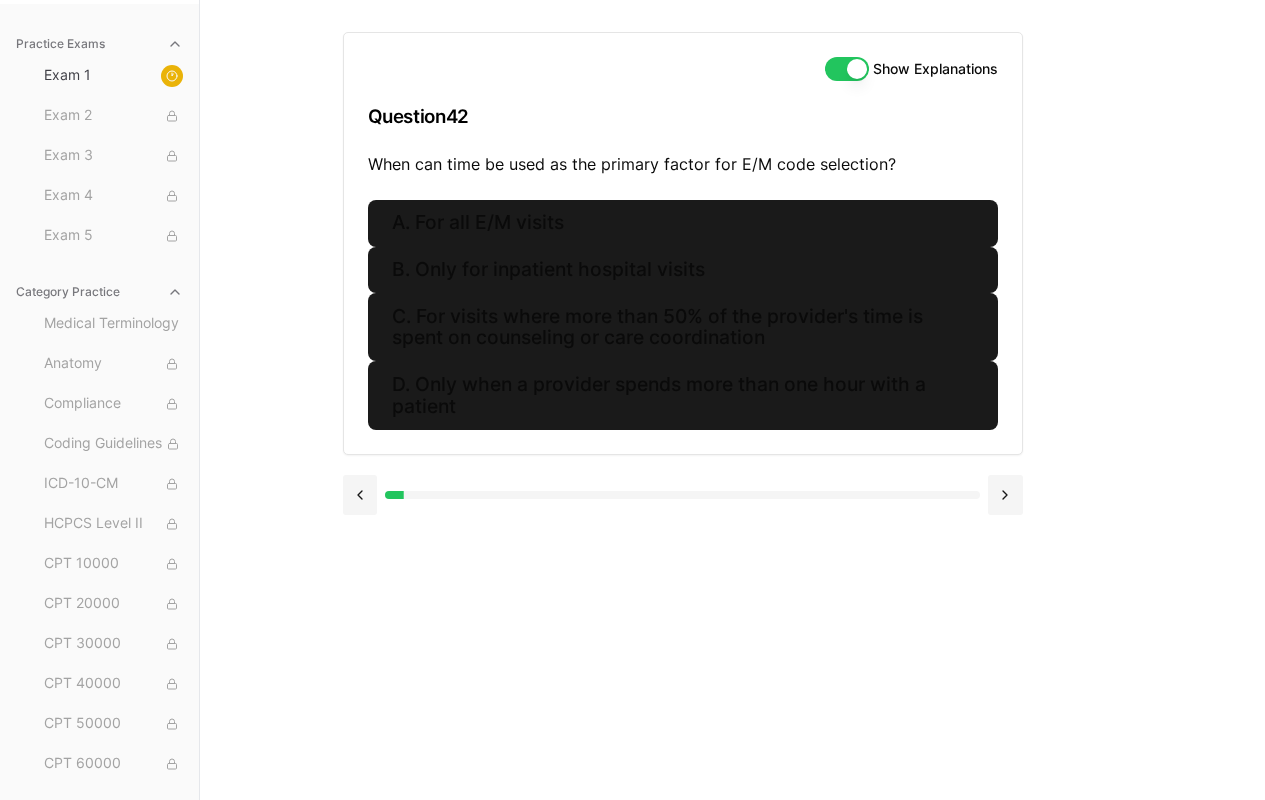 click on "Check out our new CPC Study Center, with 5 full-length practice exams updated for 2025!
Medical Coding Ace
Home
About
How to Learn Medical Coding
Free CPC Practice Exam
More CPC Practice
Speak Like a Coder
ICD-10 Codes
Subscribe
Welcome to the Study Center - Student Plan
Practice Exams Exam 1   Exam 2   Exam 3   Exam 4   Exam 5   Category Practice Medical Terminology   Anatomy   Compliance   Coding Guidelines   ICD-10-CM   HCPCS Level II   CPT 10000   CPT 20000" at bounding box center (632, 308) 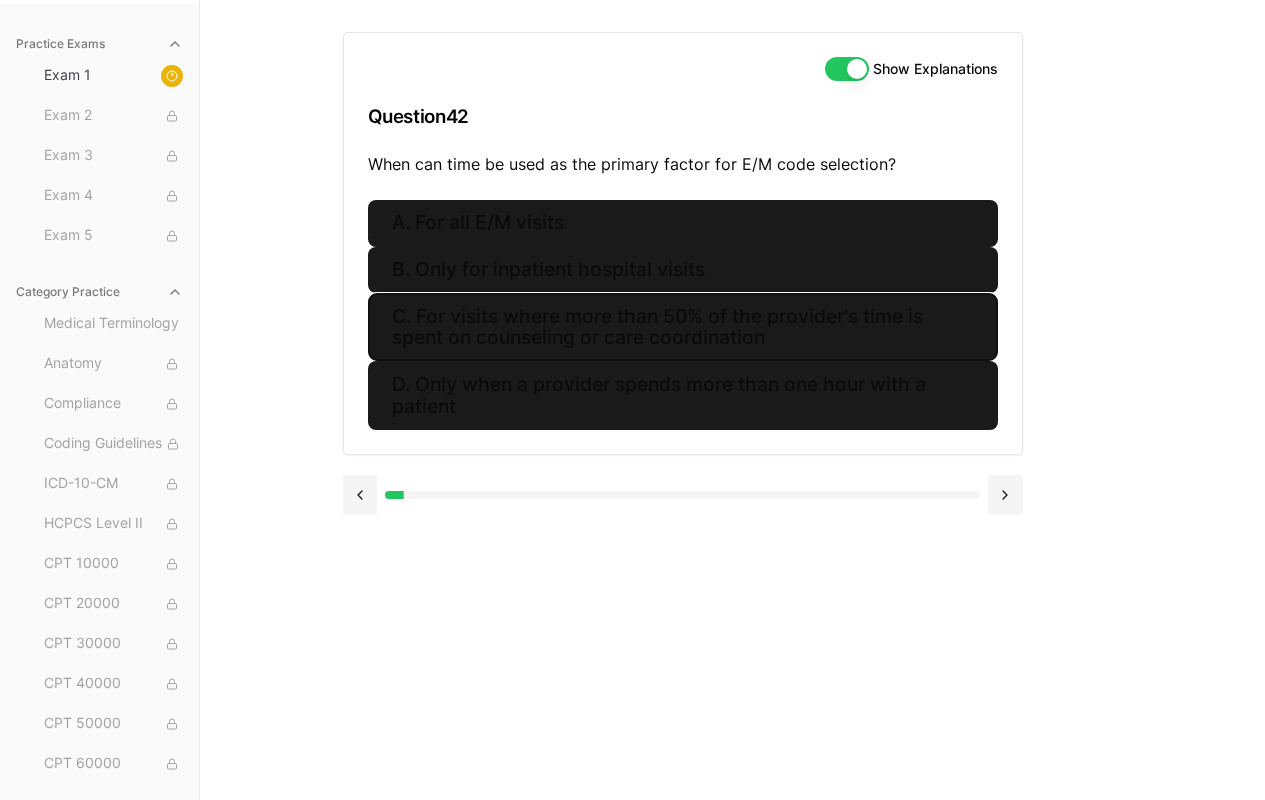 click on "C. For visits where more than 50% of the provider's time is spent on counseling or care coordination" at bounding box center (683, 327) 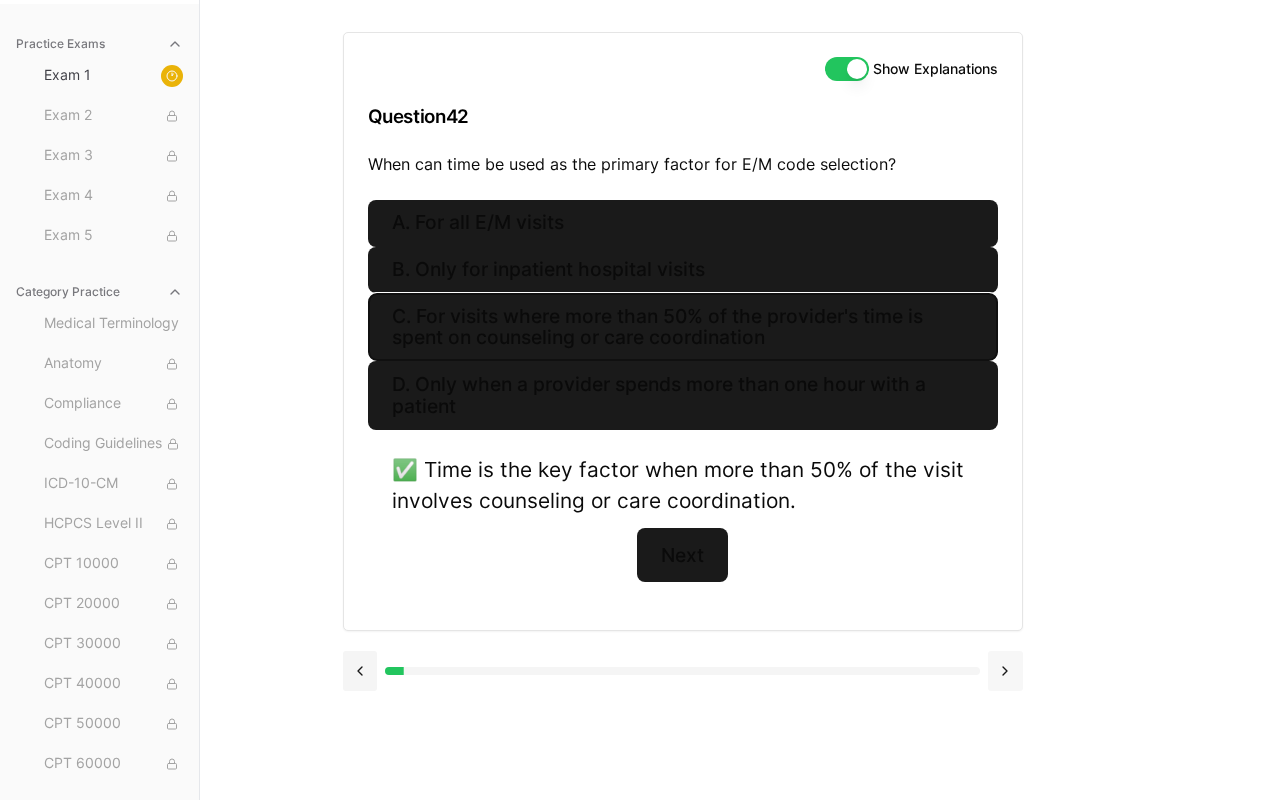click at bounding box center (1005, 671) 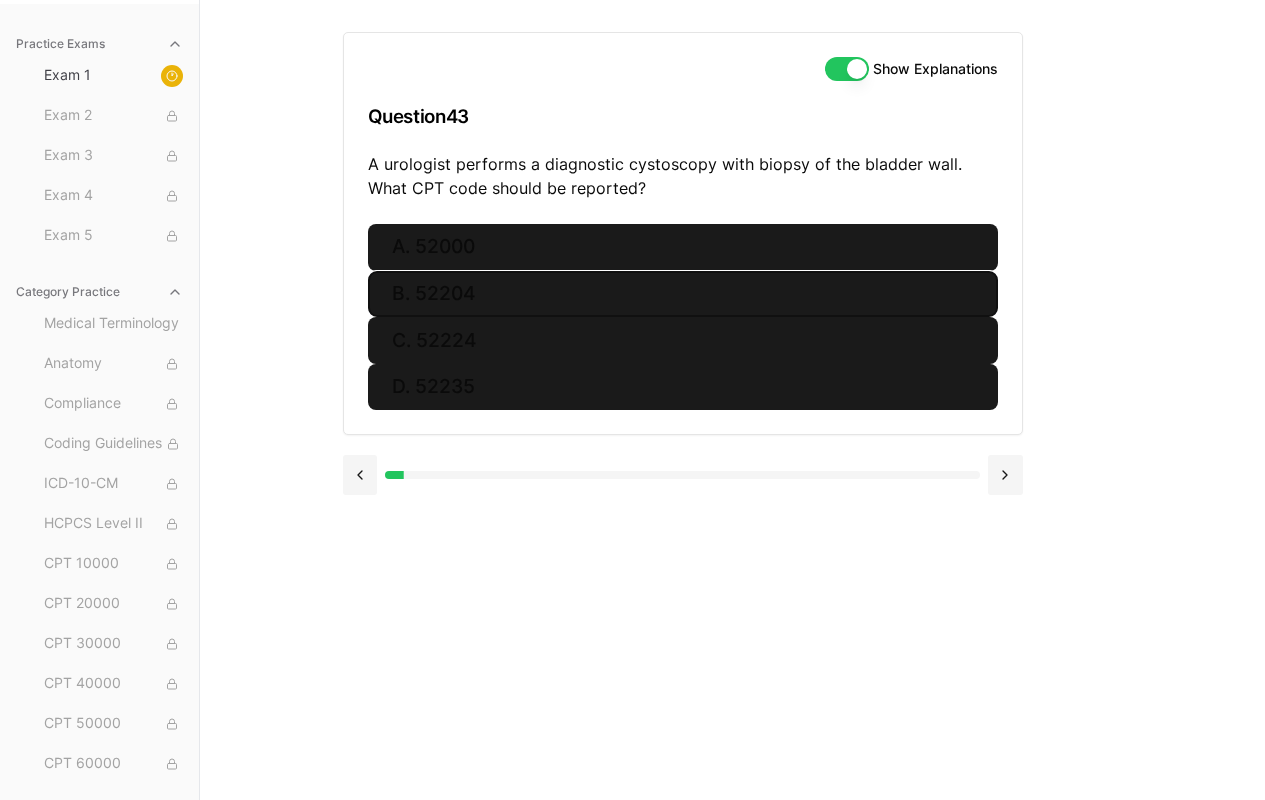 click on "B. 52204" at bounding box center (683, 294) 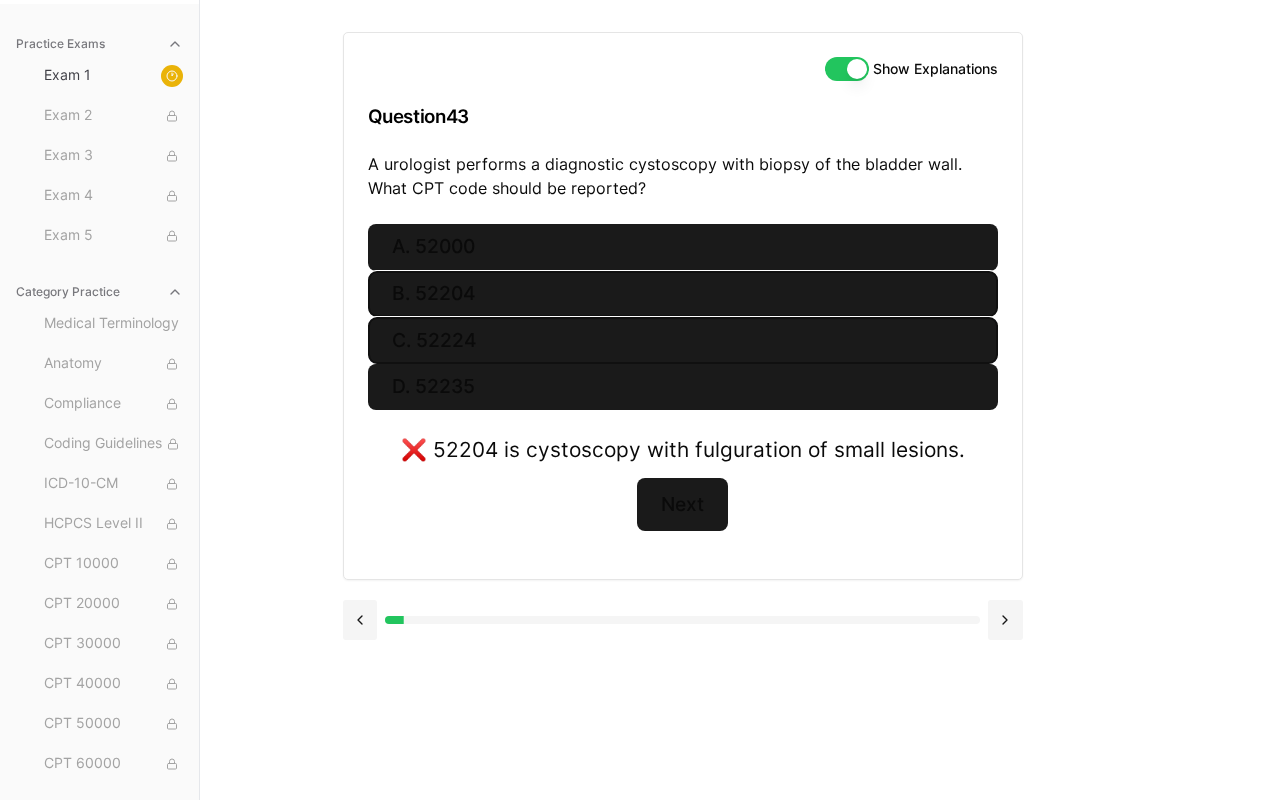 click on "C. 52224" at bounding box center [683, 340] 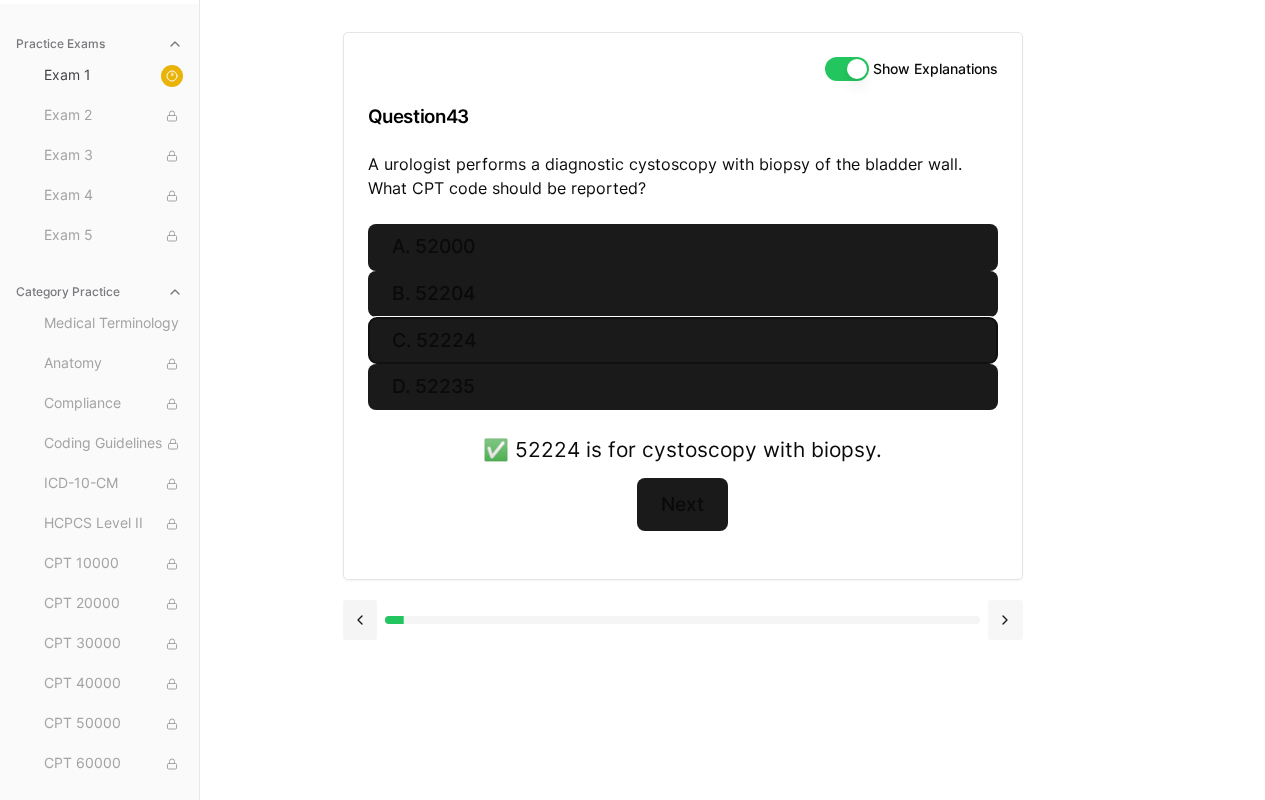 click at bounding box center [1005, 620] 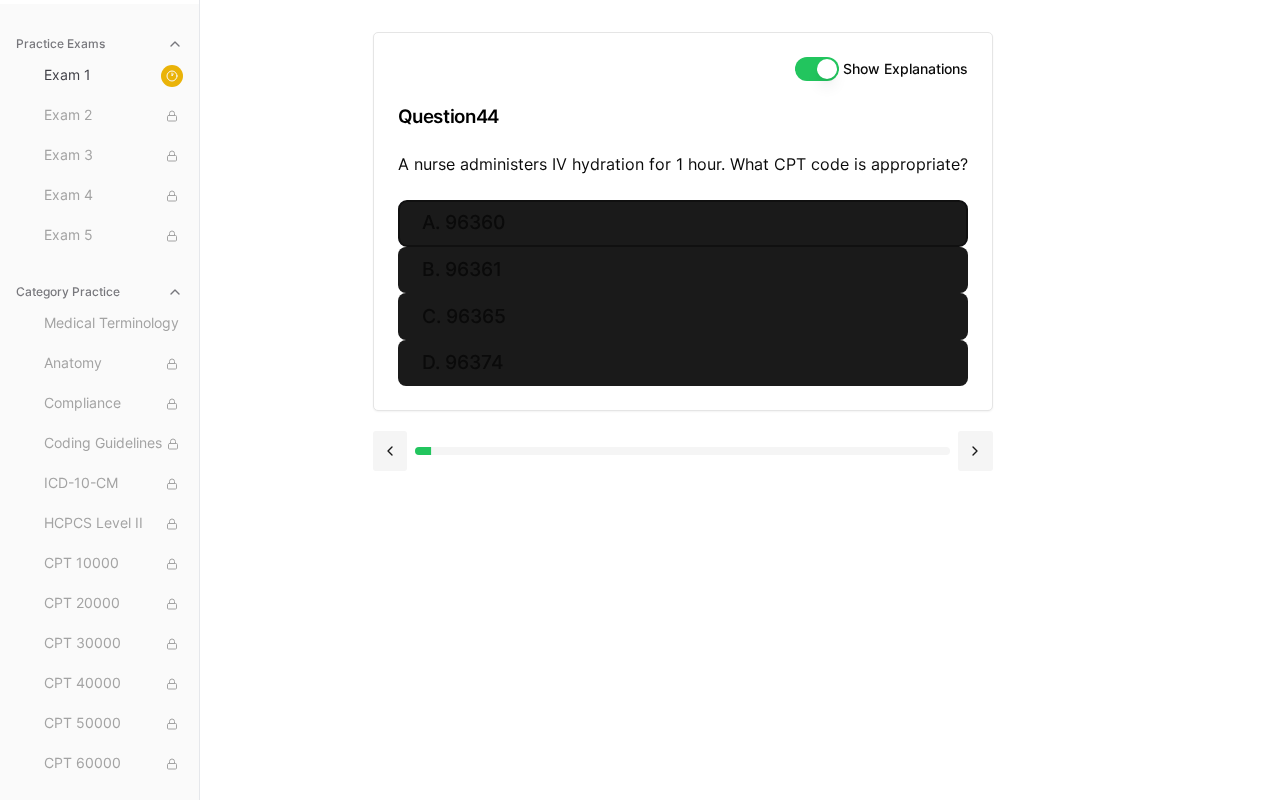 click on "A. 96360" at bounding box center [683, 223] 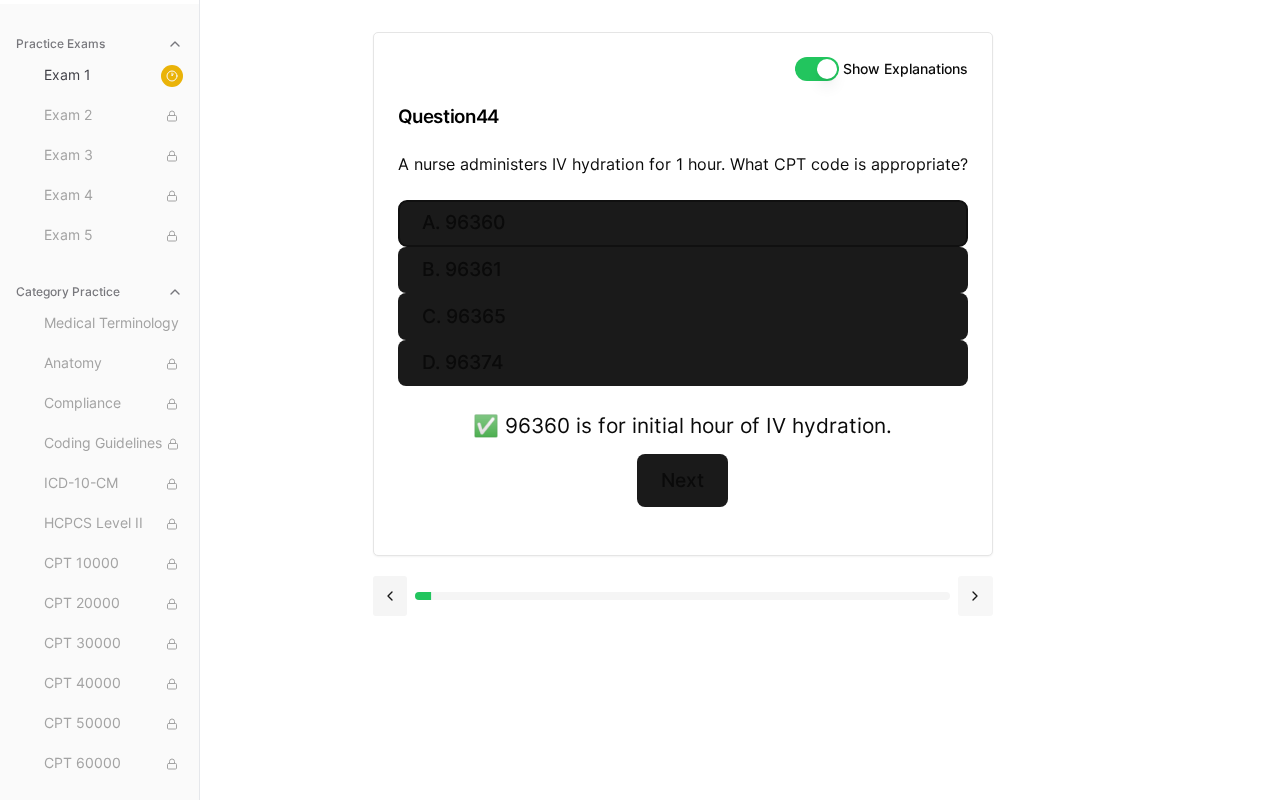 click at bounding box center [975, 596] 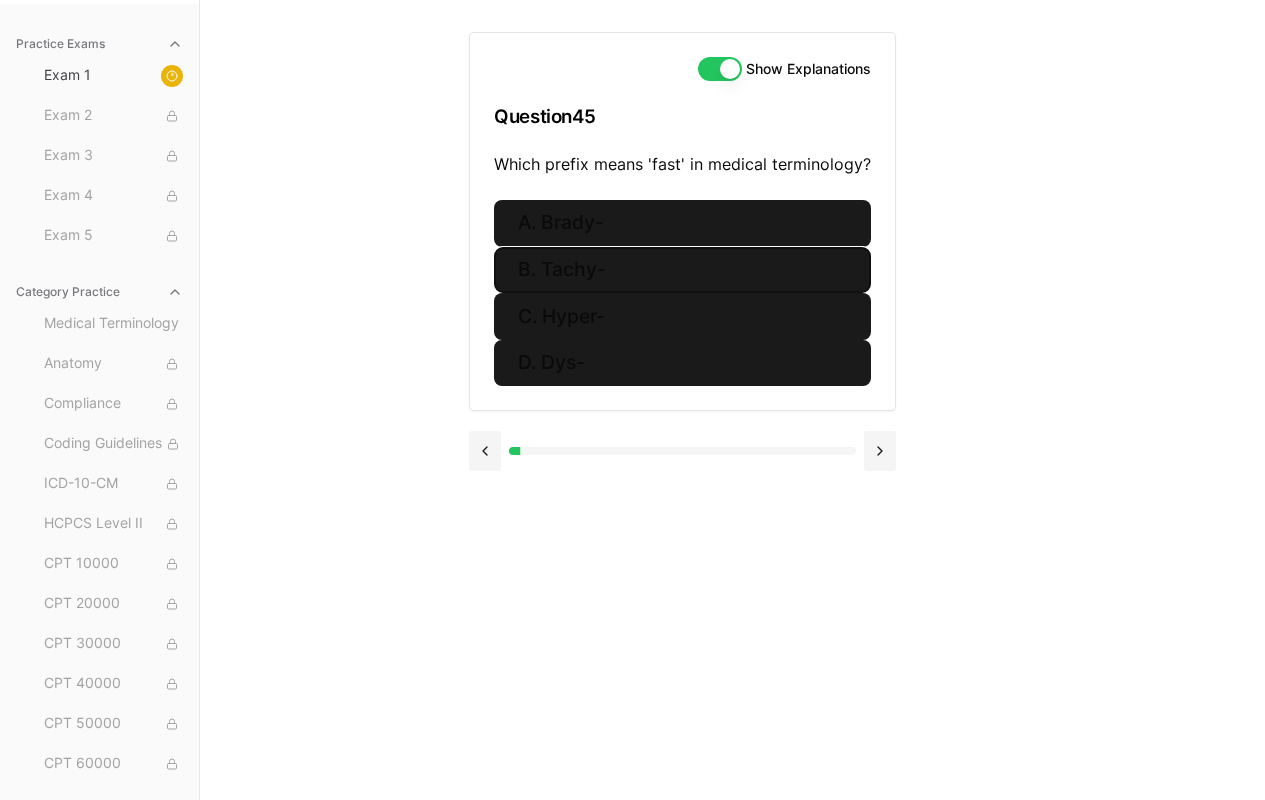 click on "B. Tachy-" at bounding box center [682, 270] 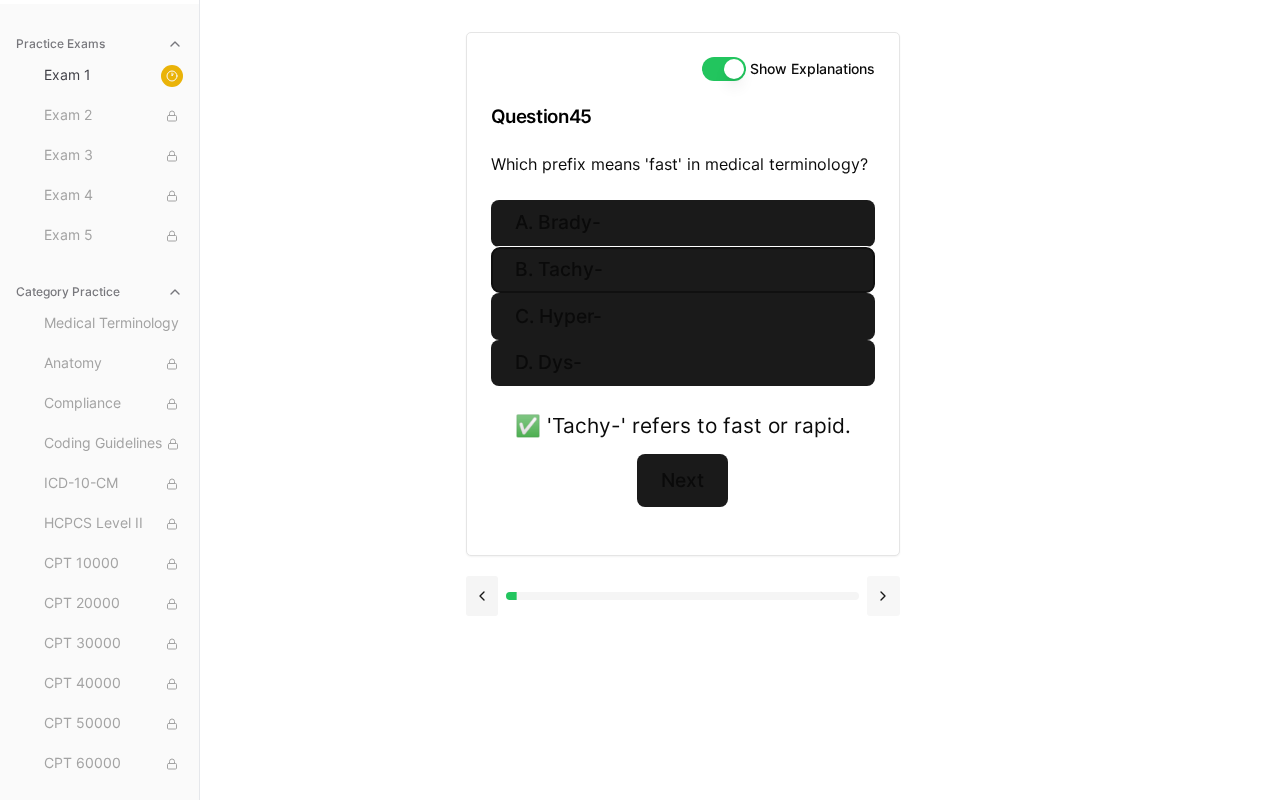 click at bounding box center (883, 596) 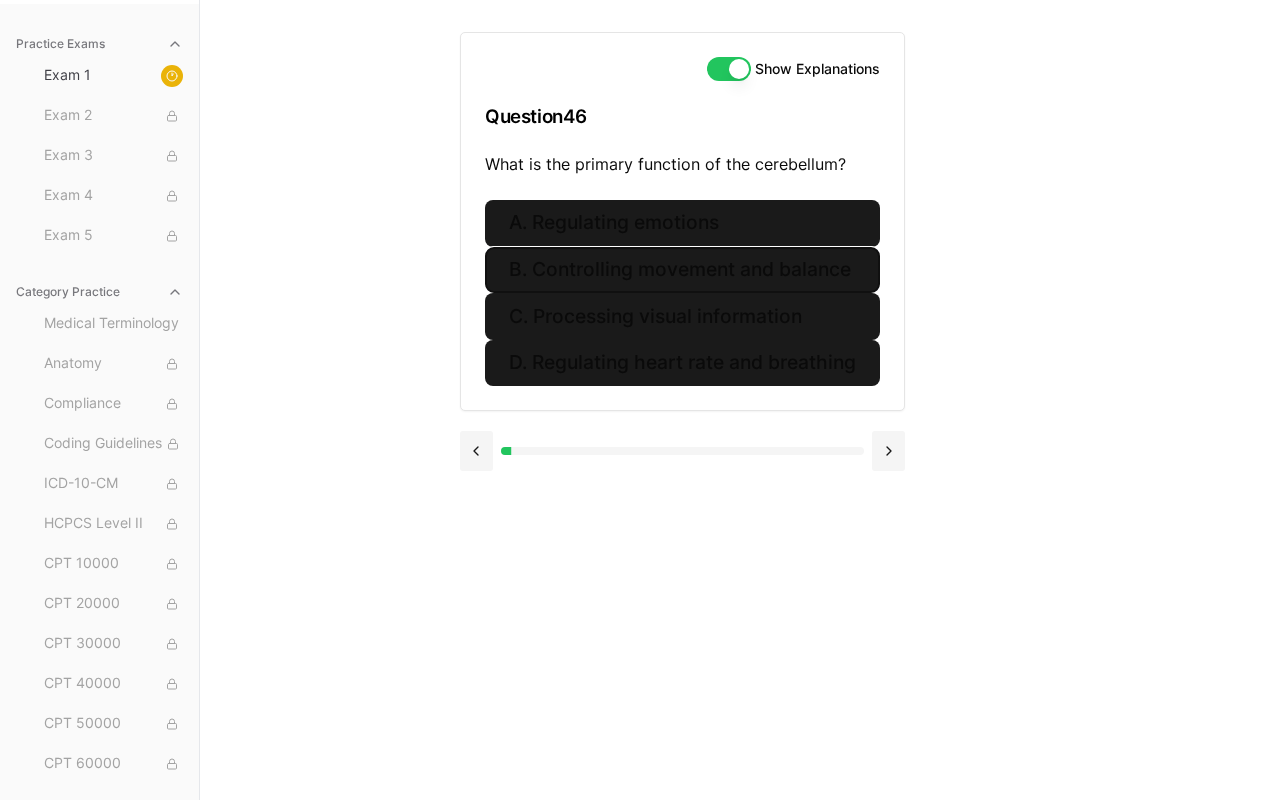 click on "B. Controlling movement and balance" at bounding box center [682, 270] 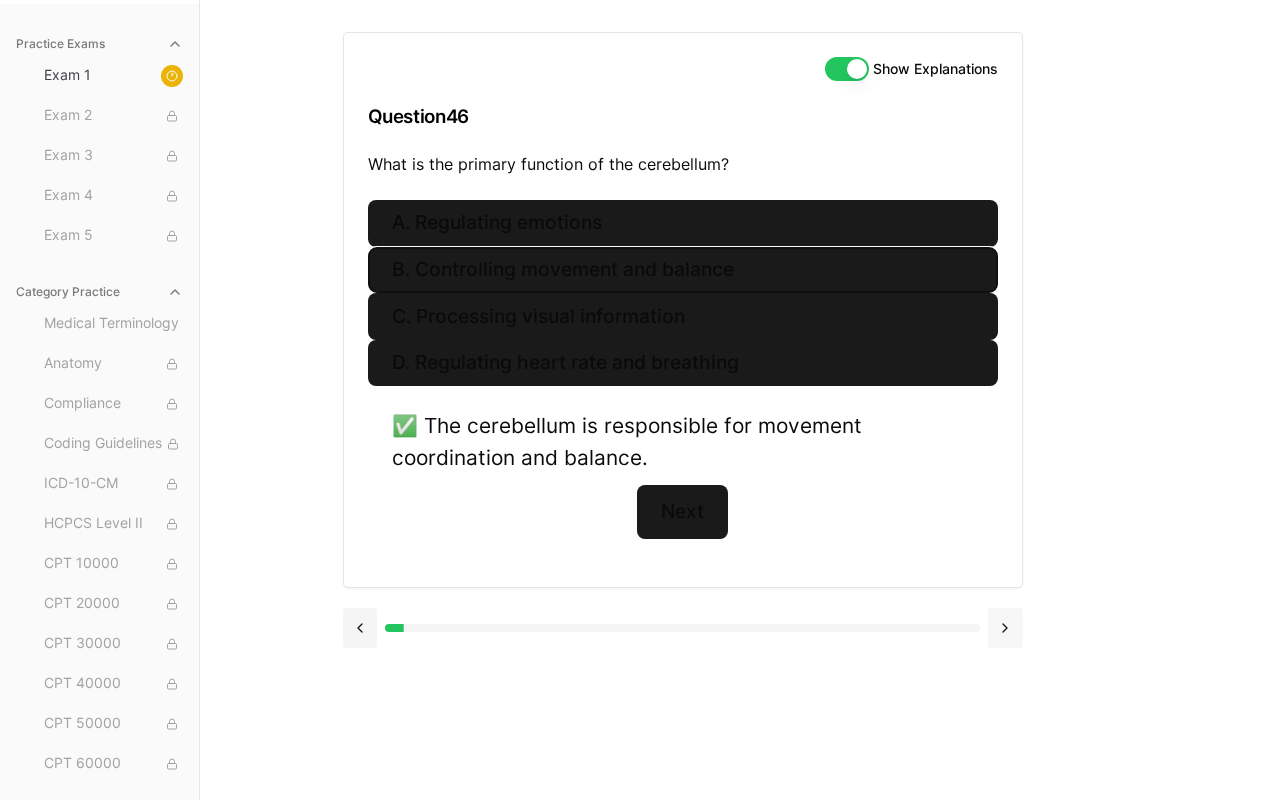 click at bounding box center (1005, 628) 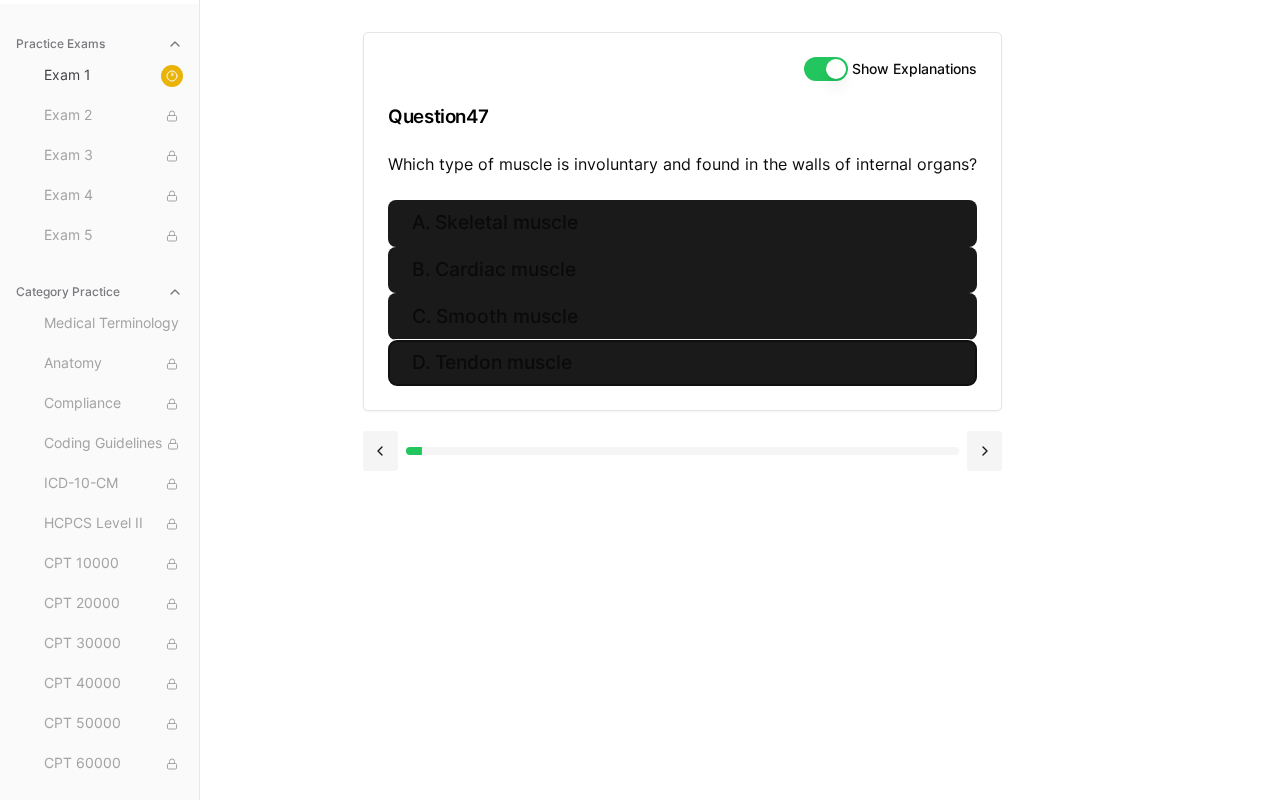 click on "D. Tendon muscle" at bounding box center (682, 363) 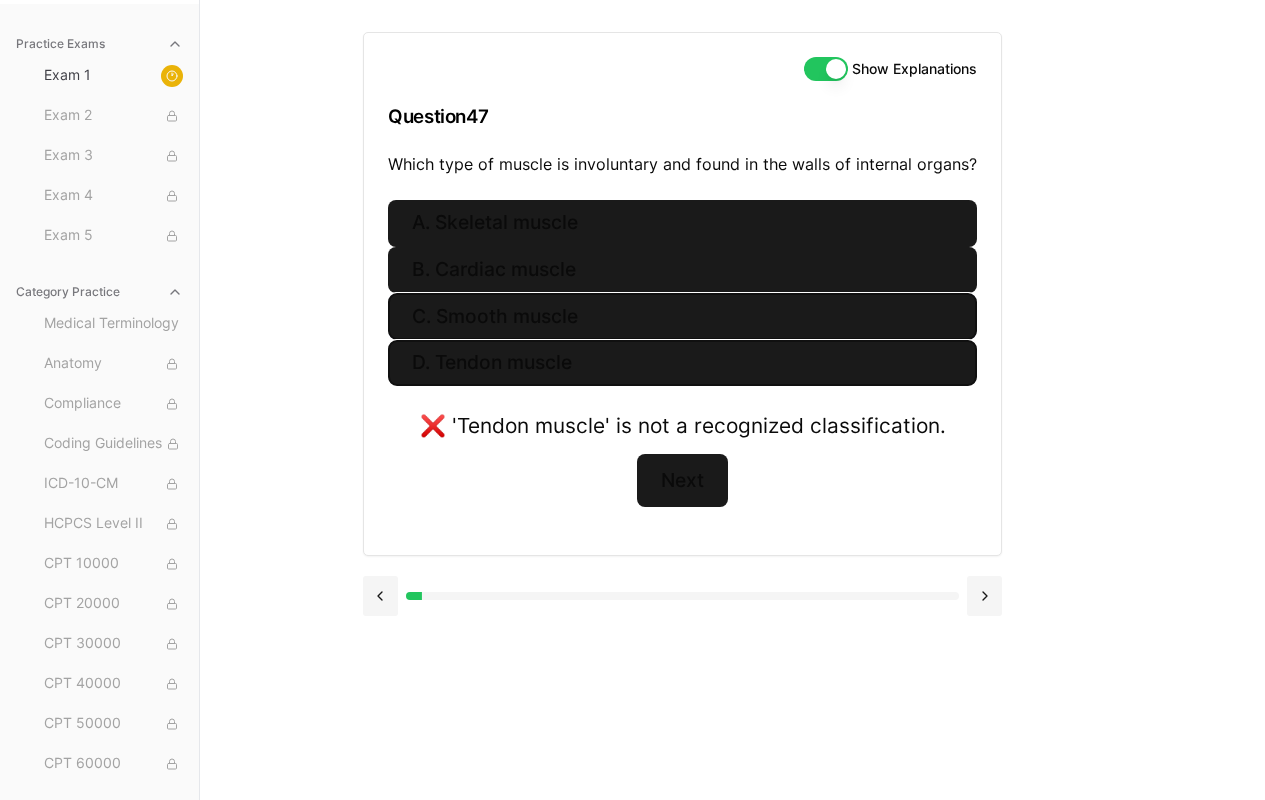 click on "C. Smooth muscle" at bounding box center [682, 316] 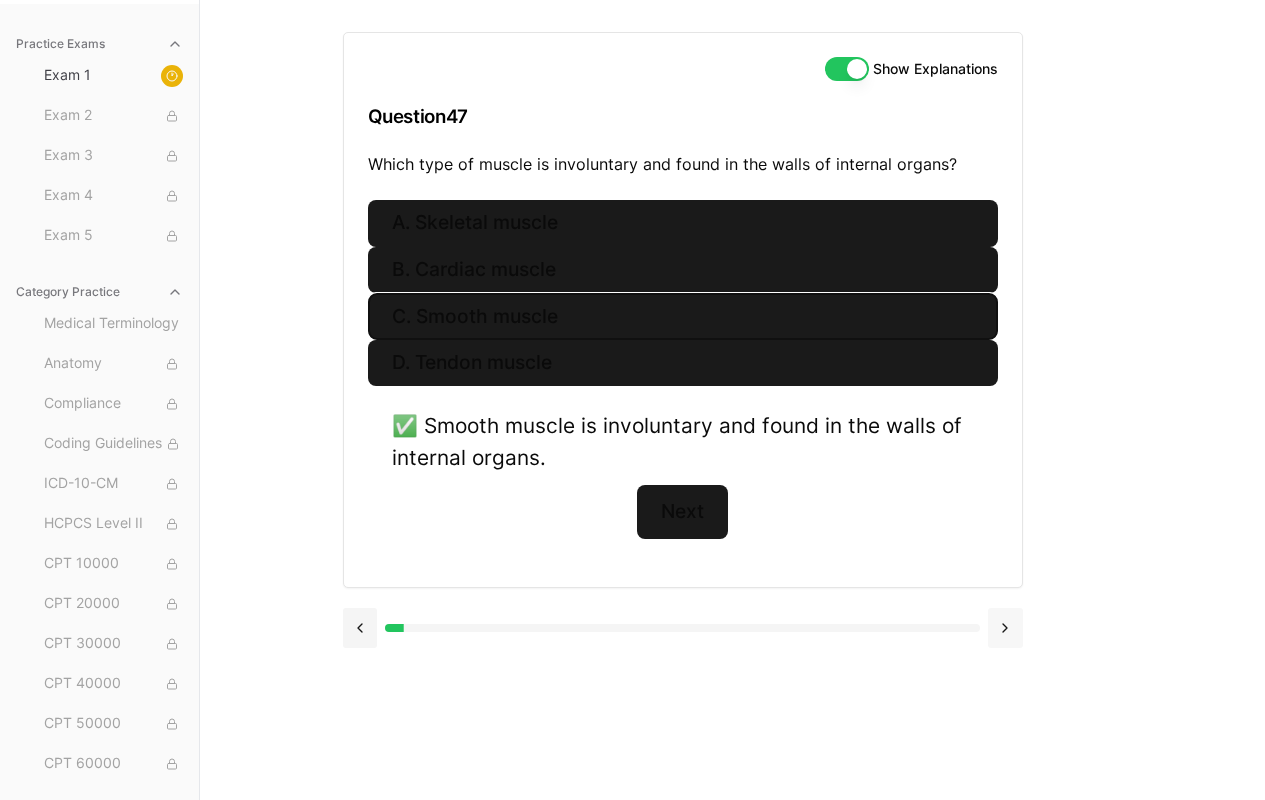 click at bounding box center (1005, 628) 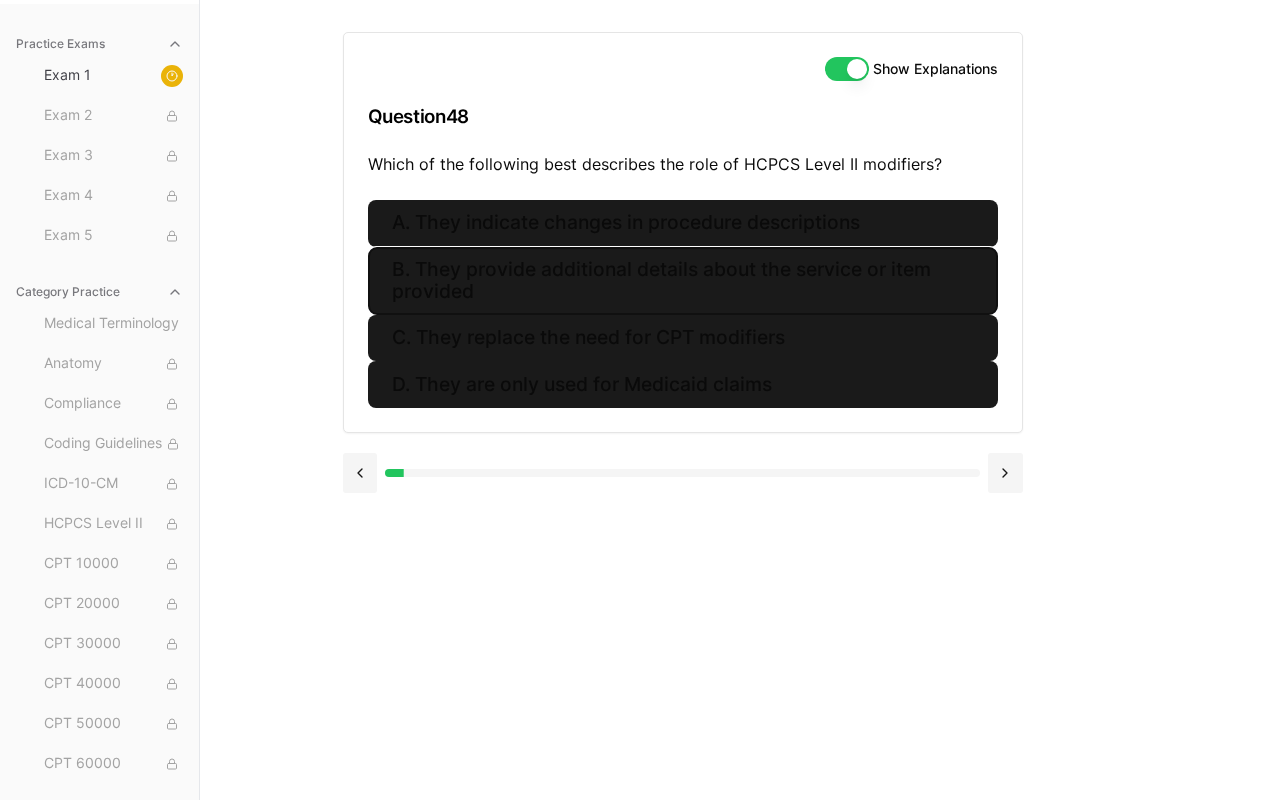 click on "B. They provide additional details about the service or item provided" at bounding box center (683, 281) 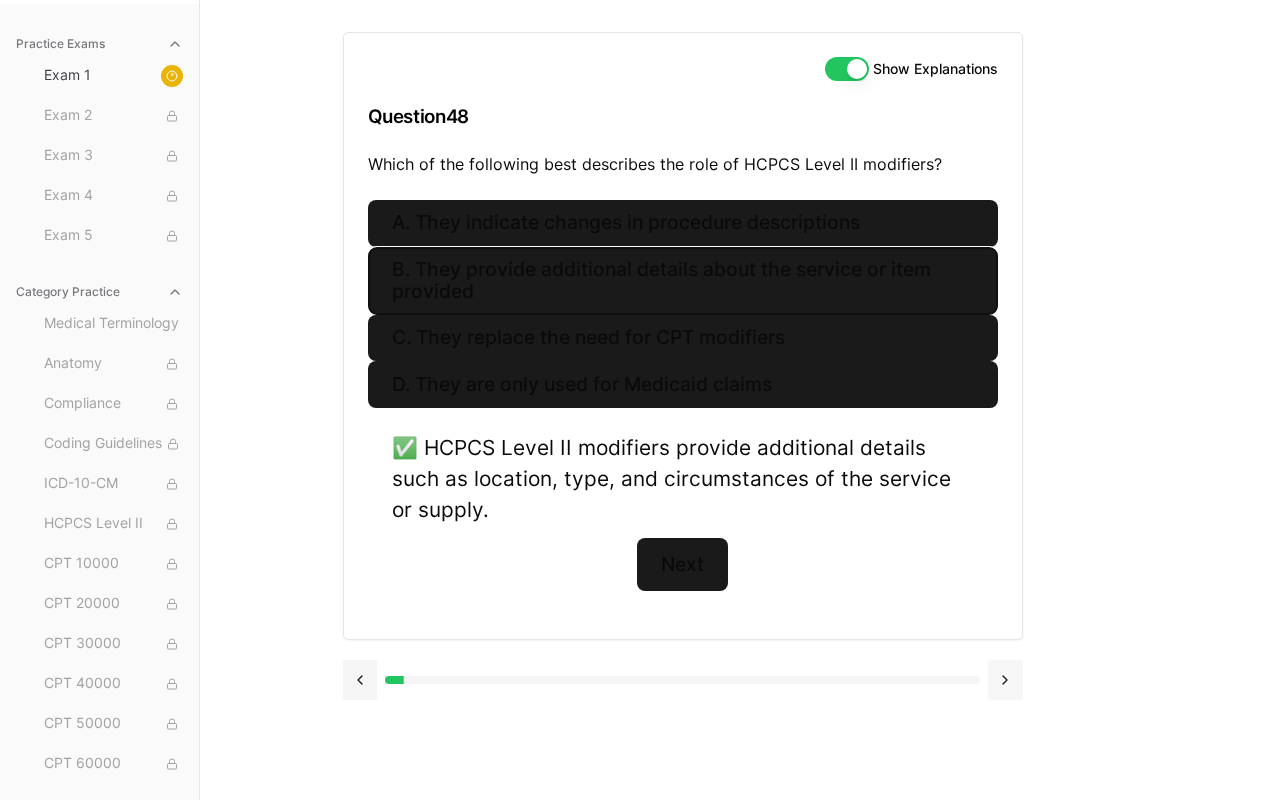 click at bounding box center [1005, 680] 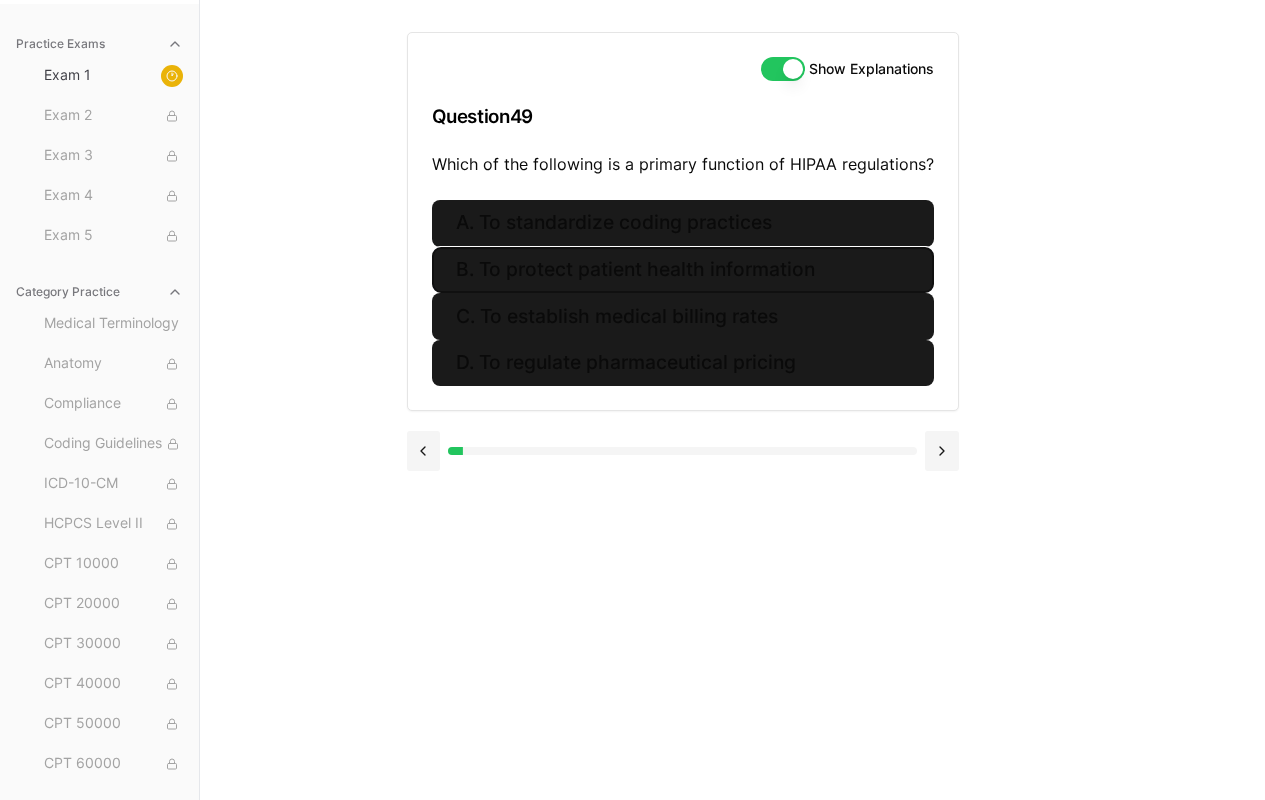 click on "B. To protect patient health information" at bounding box center [683, 270] 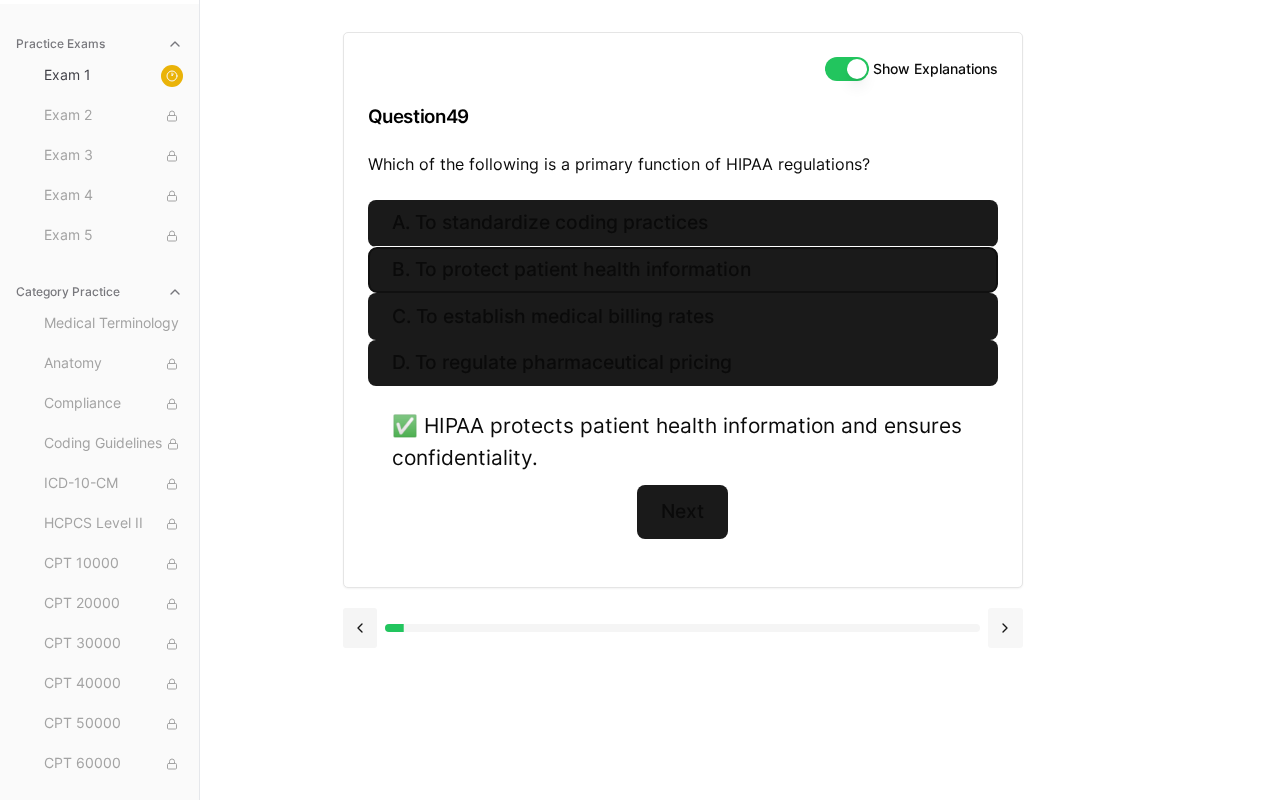 click at bounding box center [1005, 628] 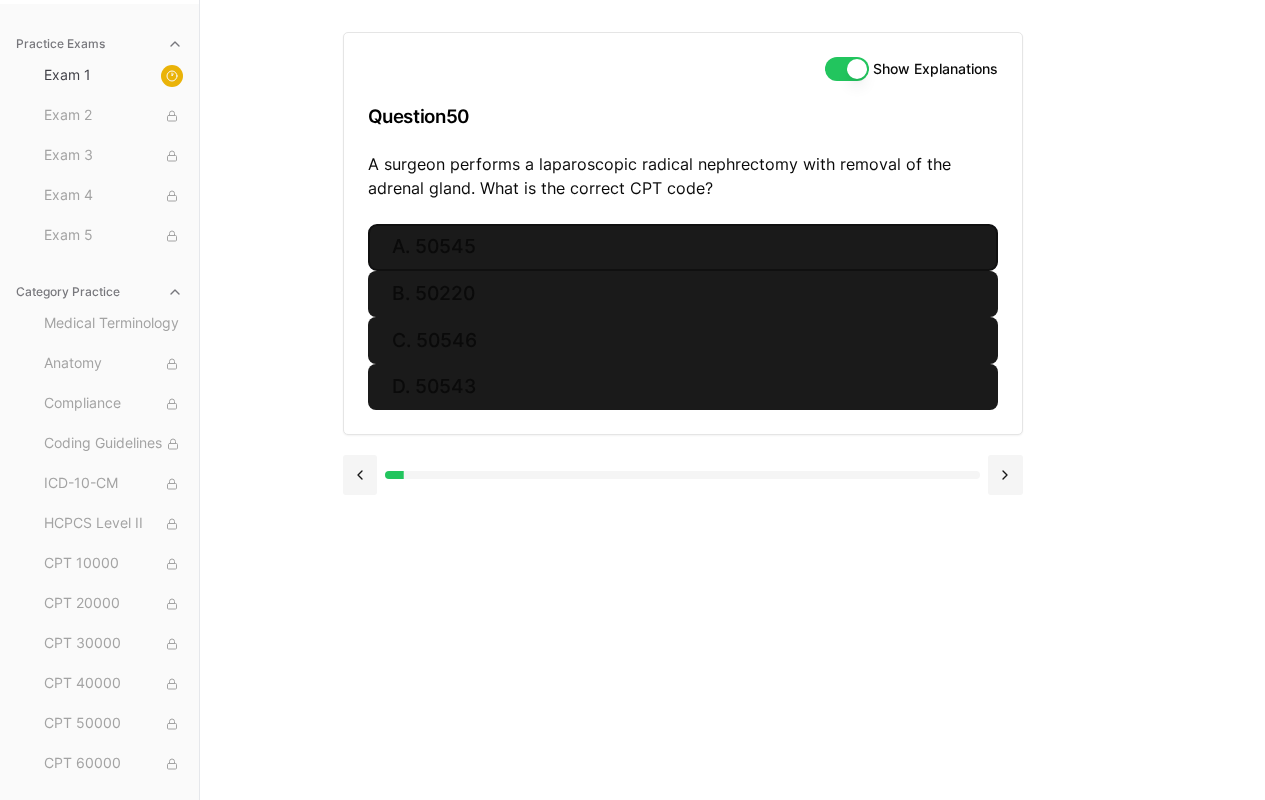 click on "A. 50545" at bounding box center (683, 247) 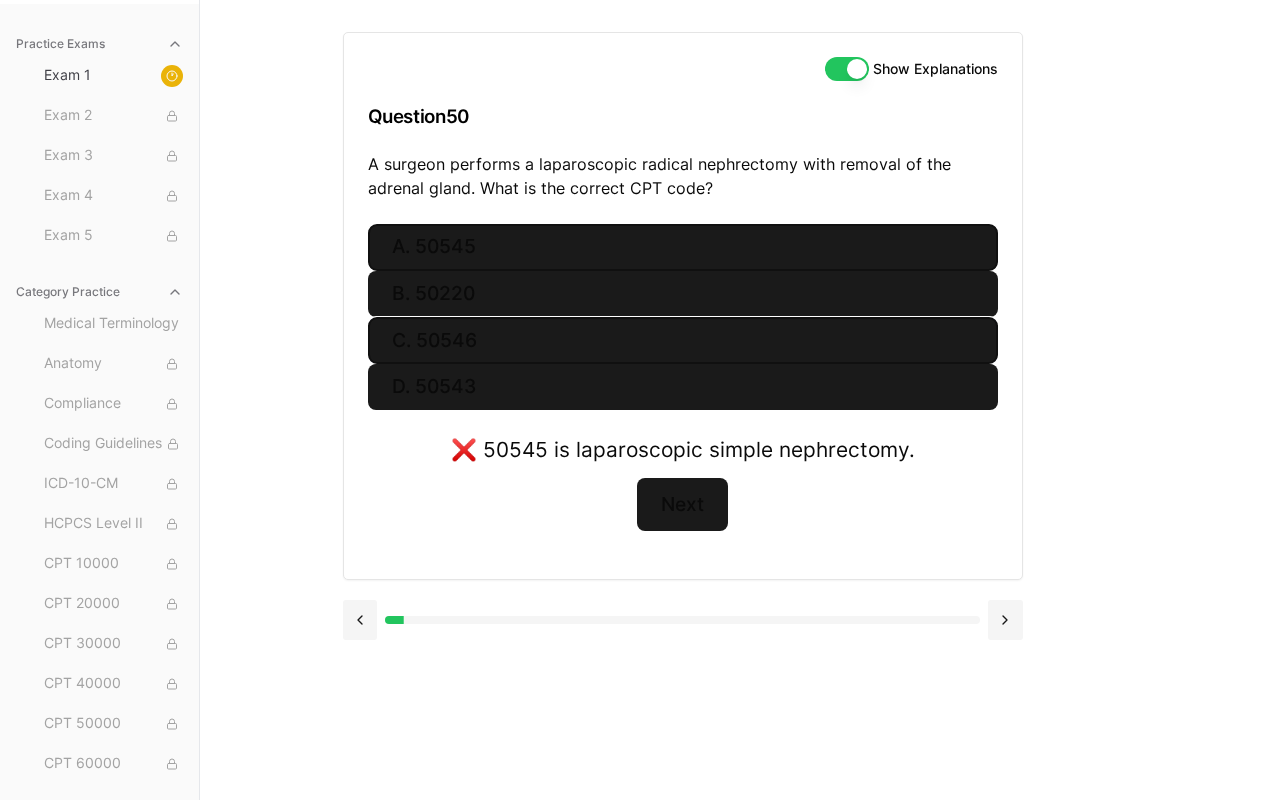 click on "C. 50546" at bounding box center (683, 340) 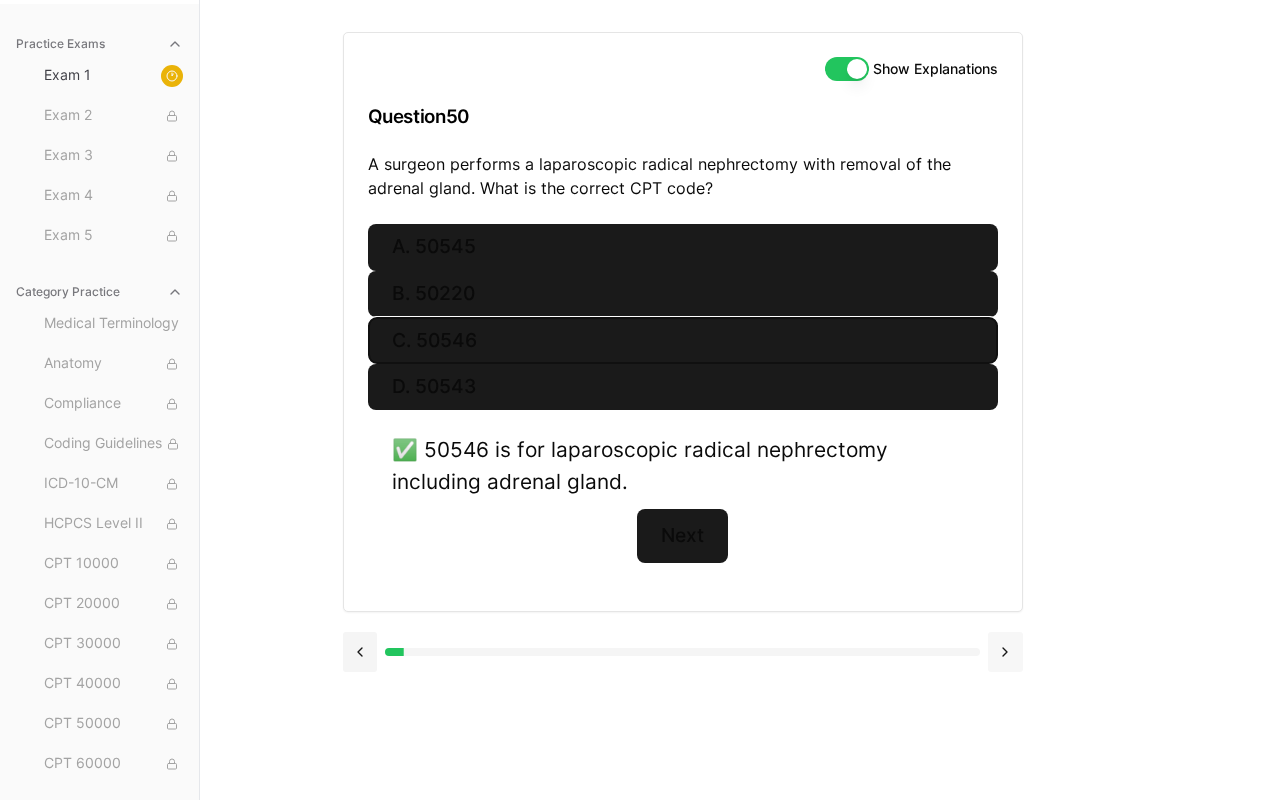 click at bounding box center (1005, 652) 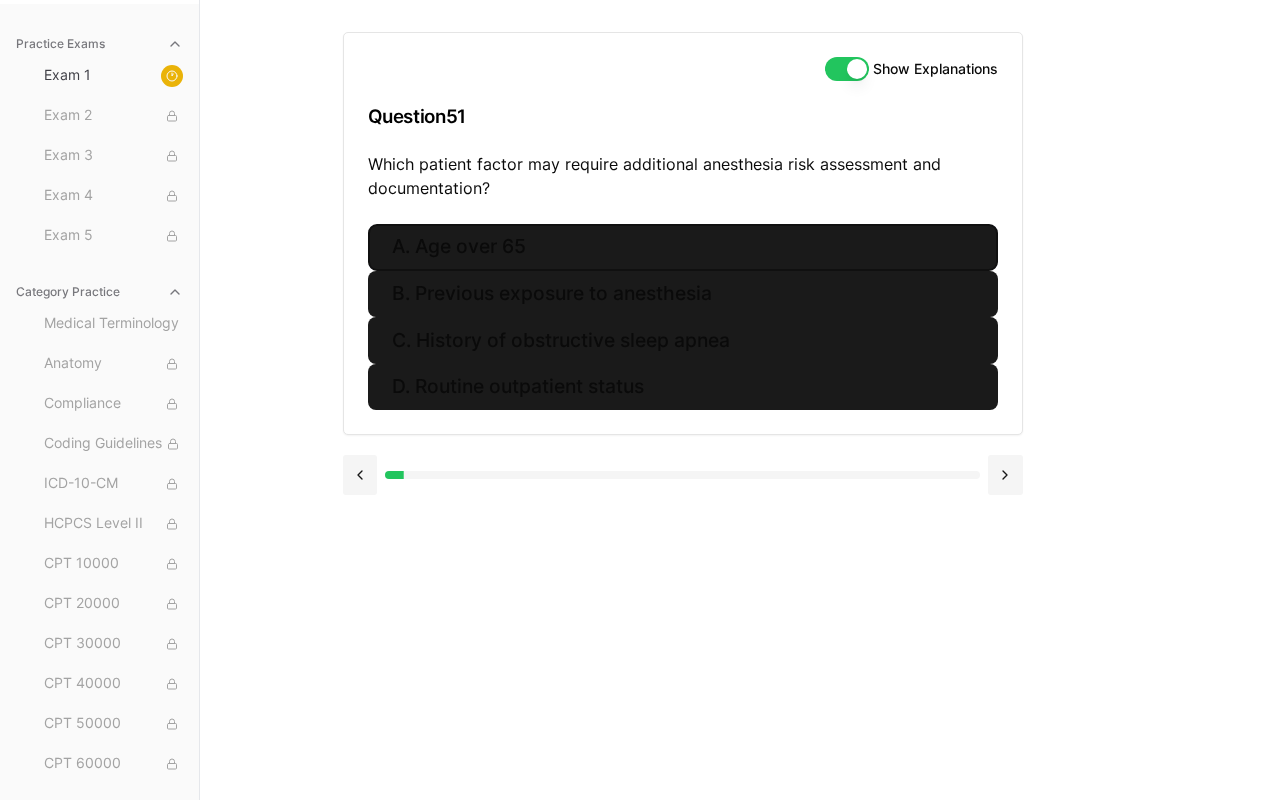 click on "A. Age over 65" at bounding box center (683, 247) 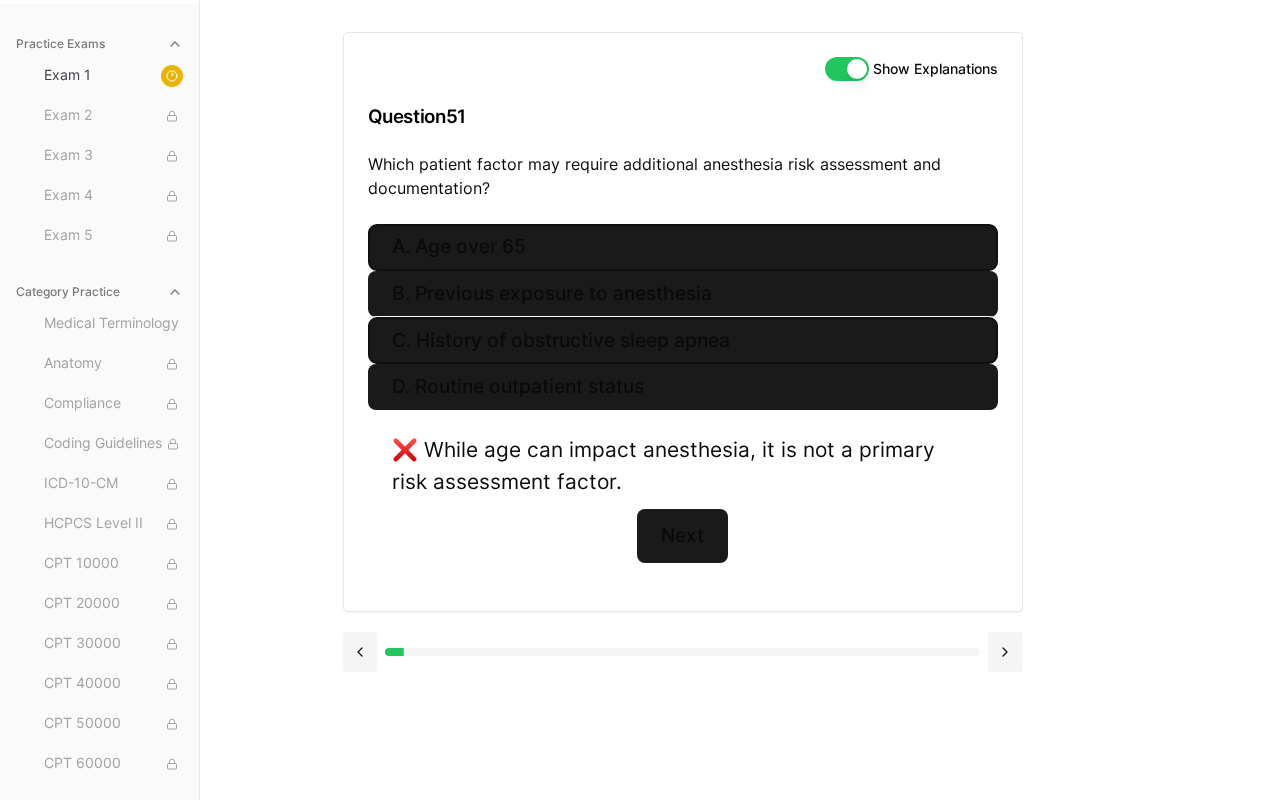 click on "C. History of obstructive sleep apnea" at bounding box center (683, 340) 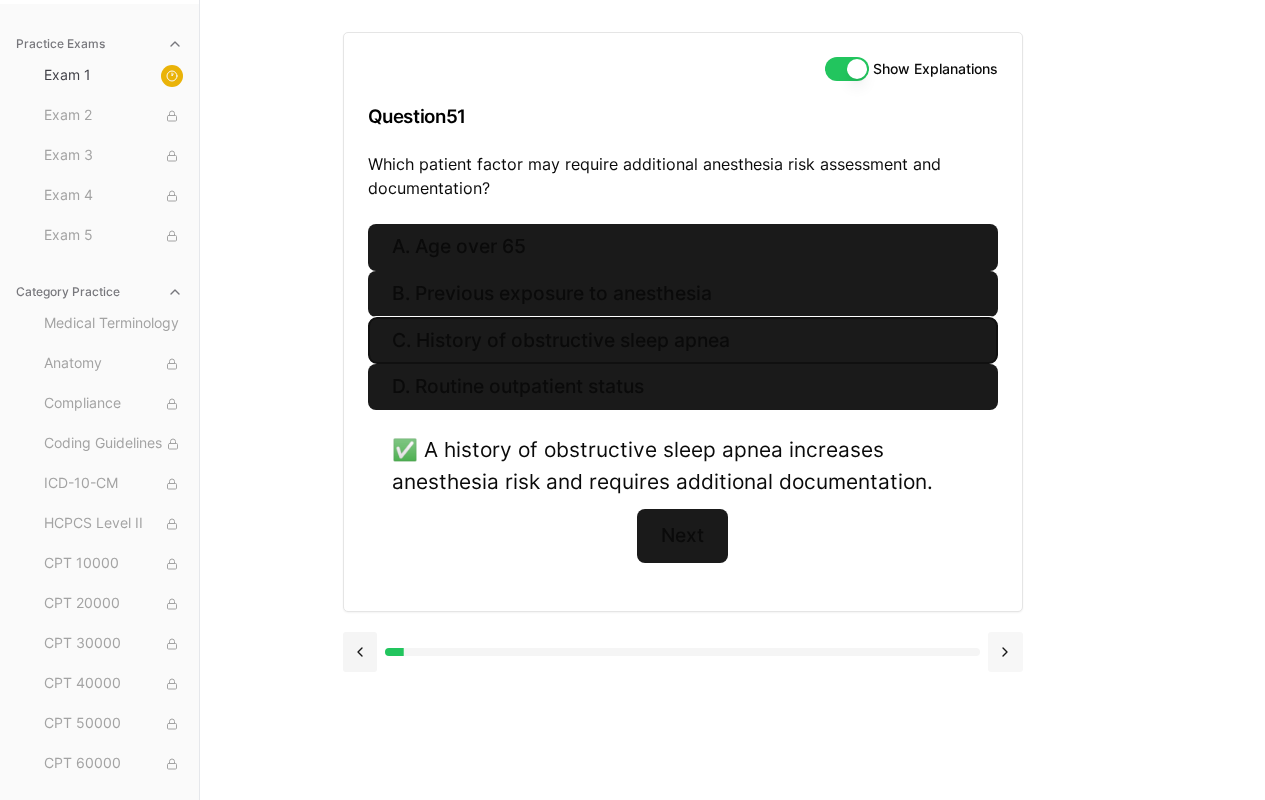 click at bounding box center (1005, 652) 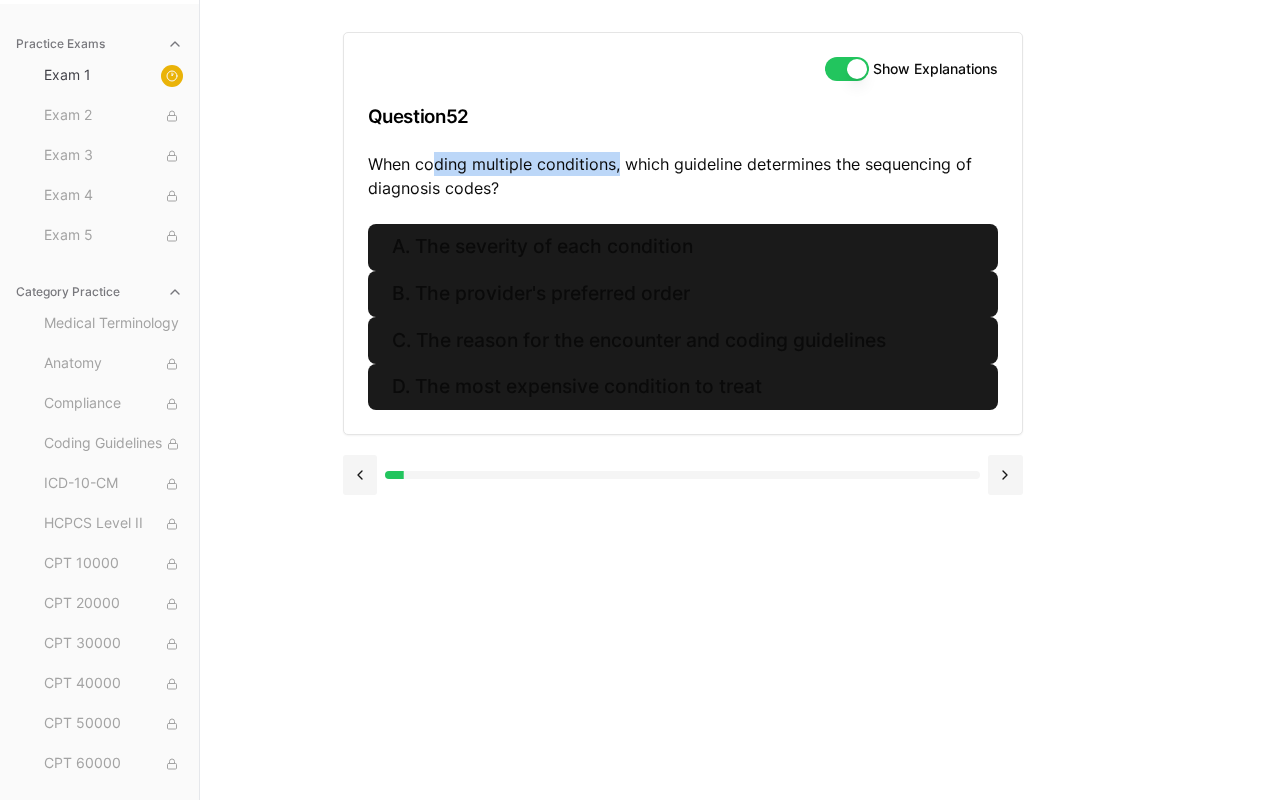 drag, startPoint x: 433, startPoint y: 160, endPoint x: 616, endPoint y: 167, distance: 183.13383 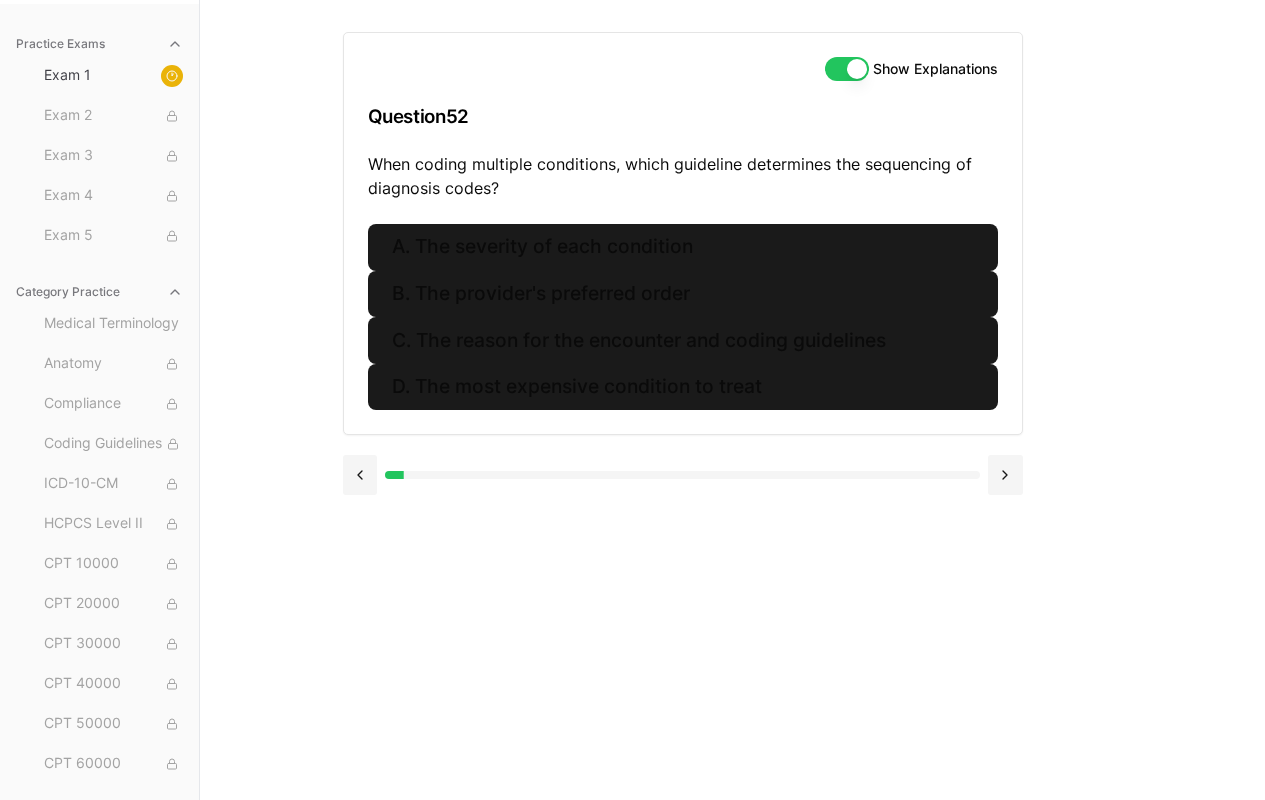 click on "When coding multiple conditions, which guideline determines the sequencing of diagnosis codes?" at bounding box center (683, 176) 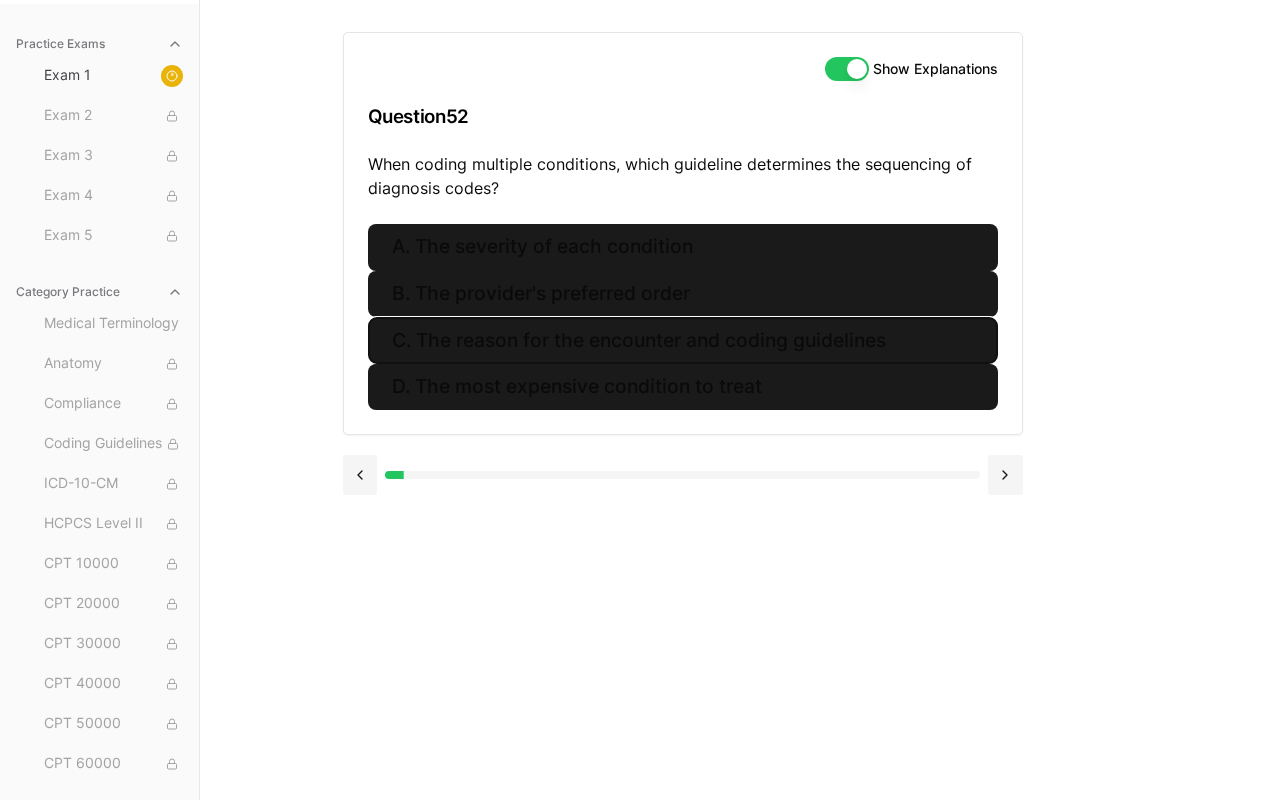 click on "C. The reason for the encounter and coding guidelines" at bounding box center (683, 340) 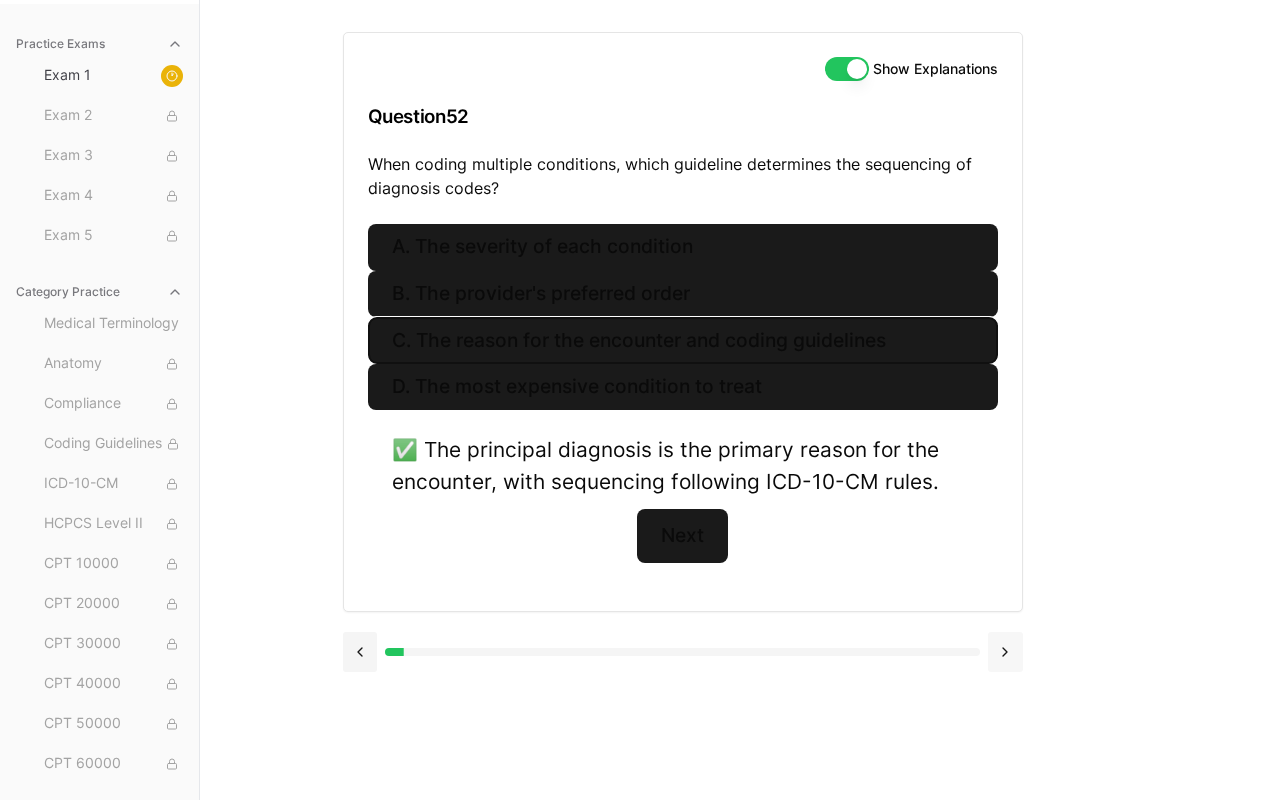 click at bounding box center (1005, 652) 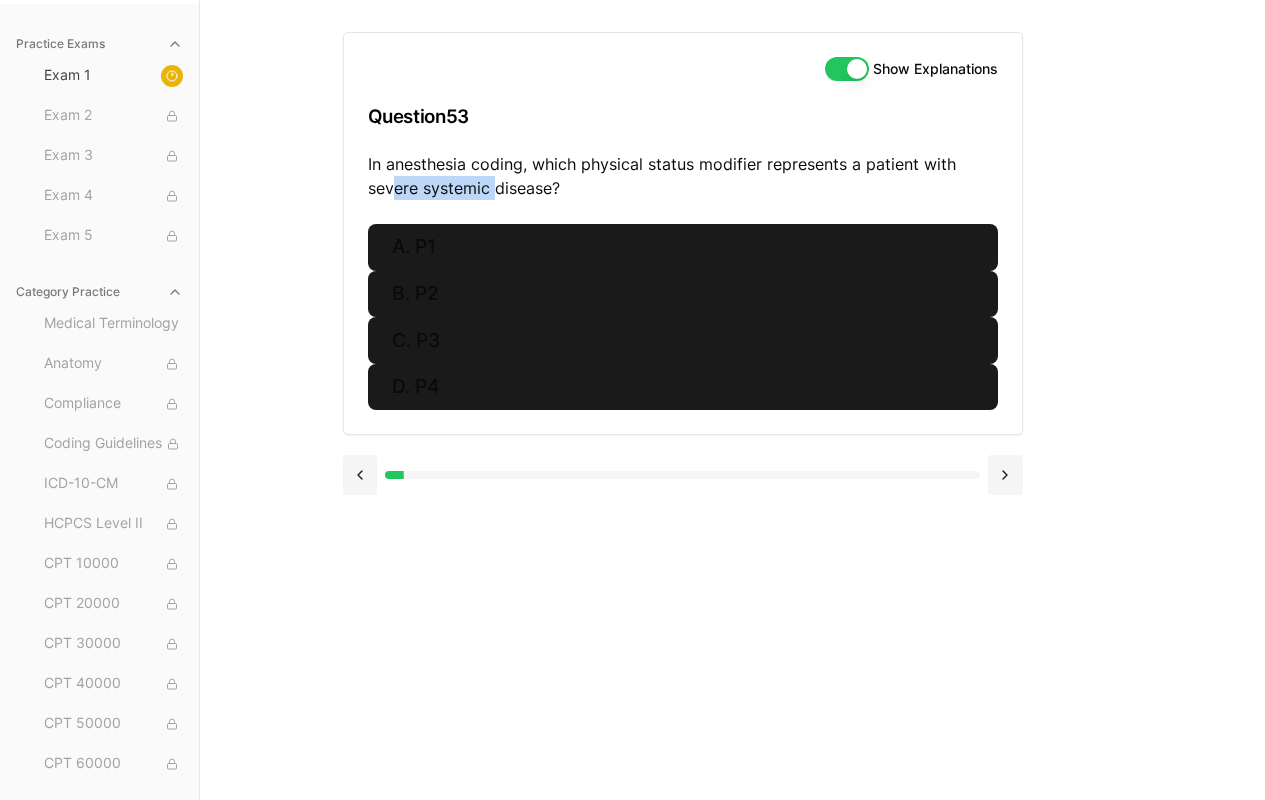 drag, startPoint x: 391, startPoint y: 189, endPoint x: 492, endPoint y: 191, distance: 101.0198 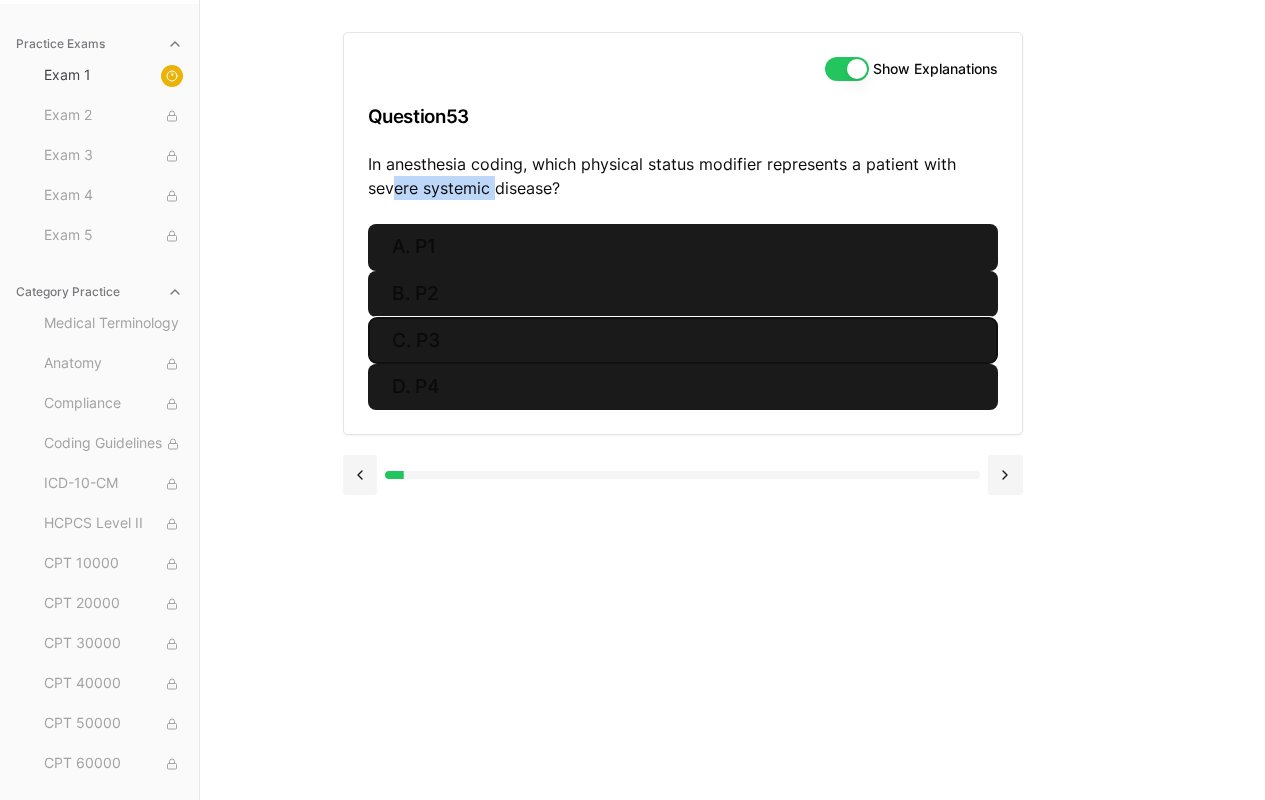 click on "C. P3" at bounding box center [683, 340] 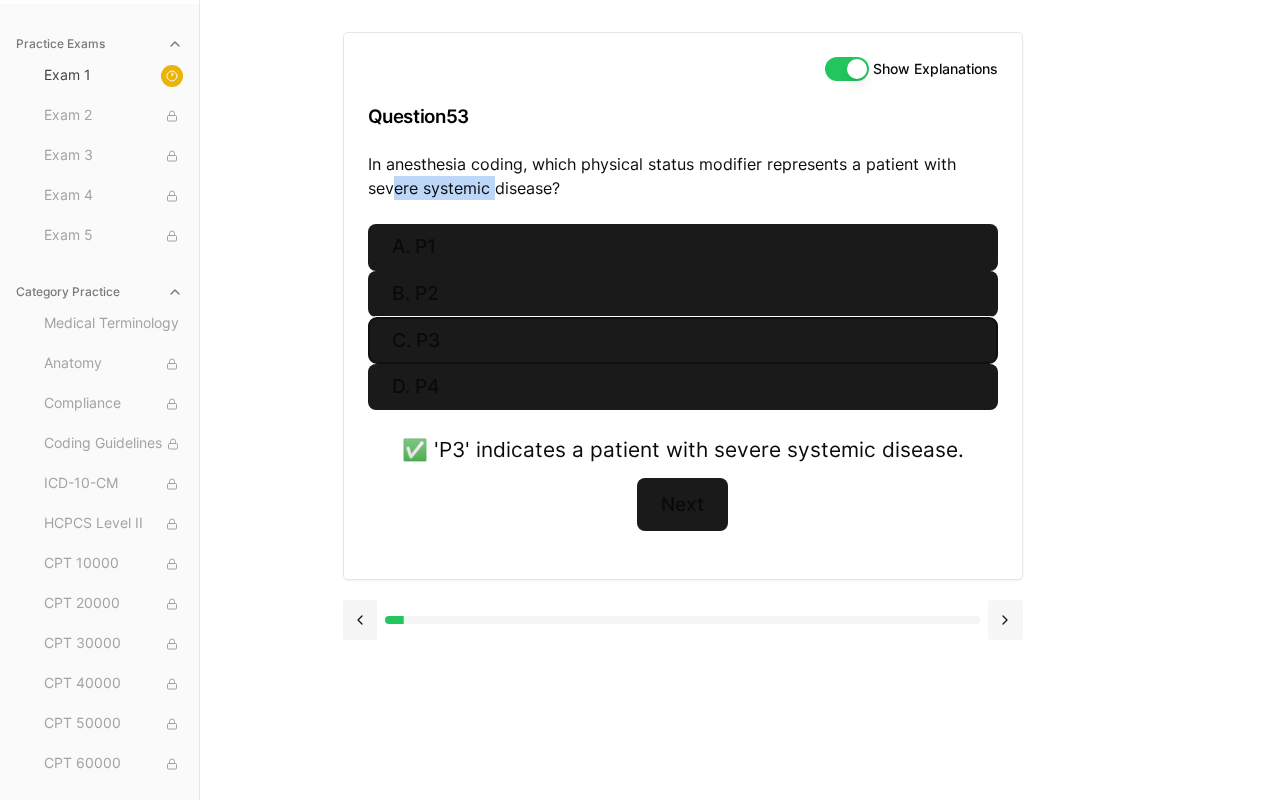 click at bounding box center [1005, 620] 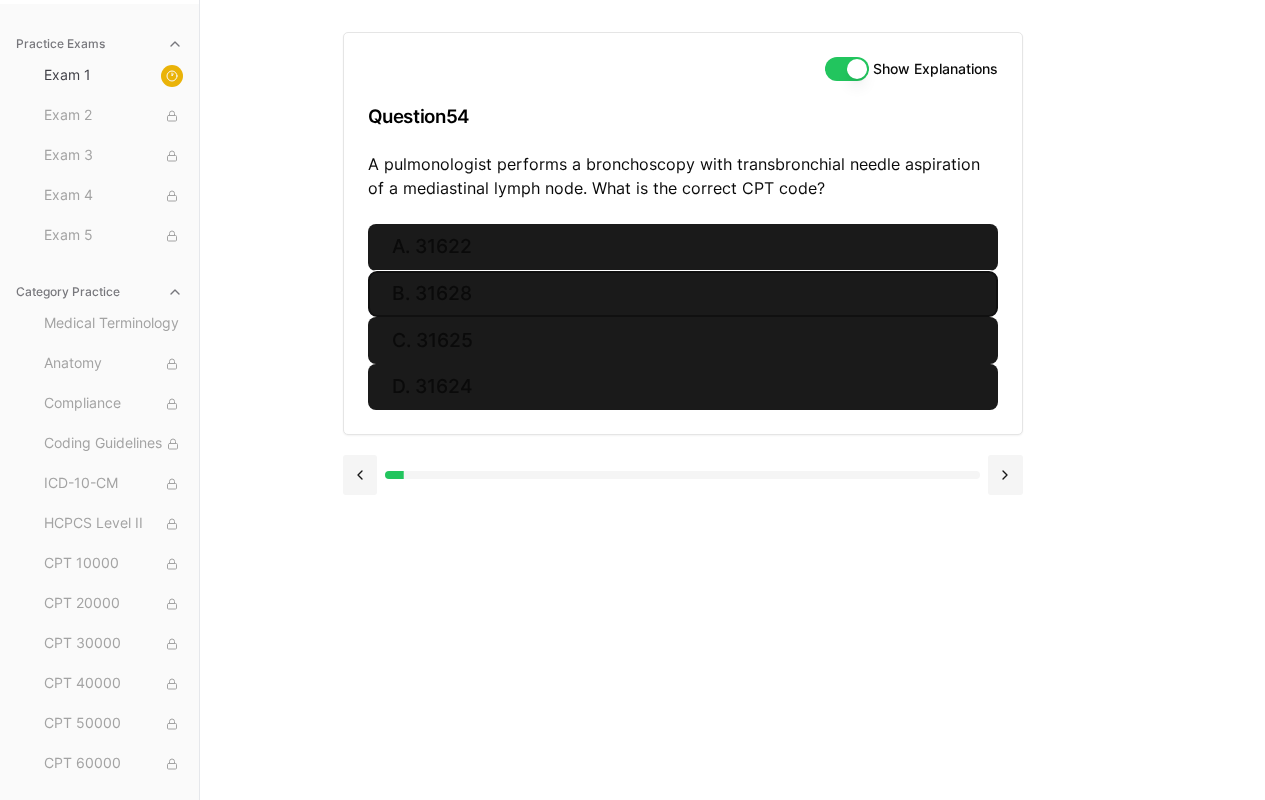click on "B. 31628" at bounding box center (683, 294) 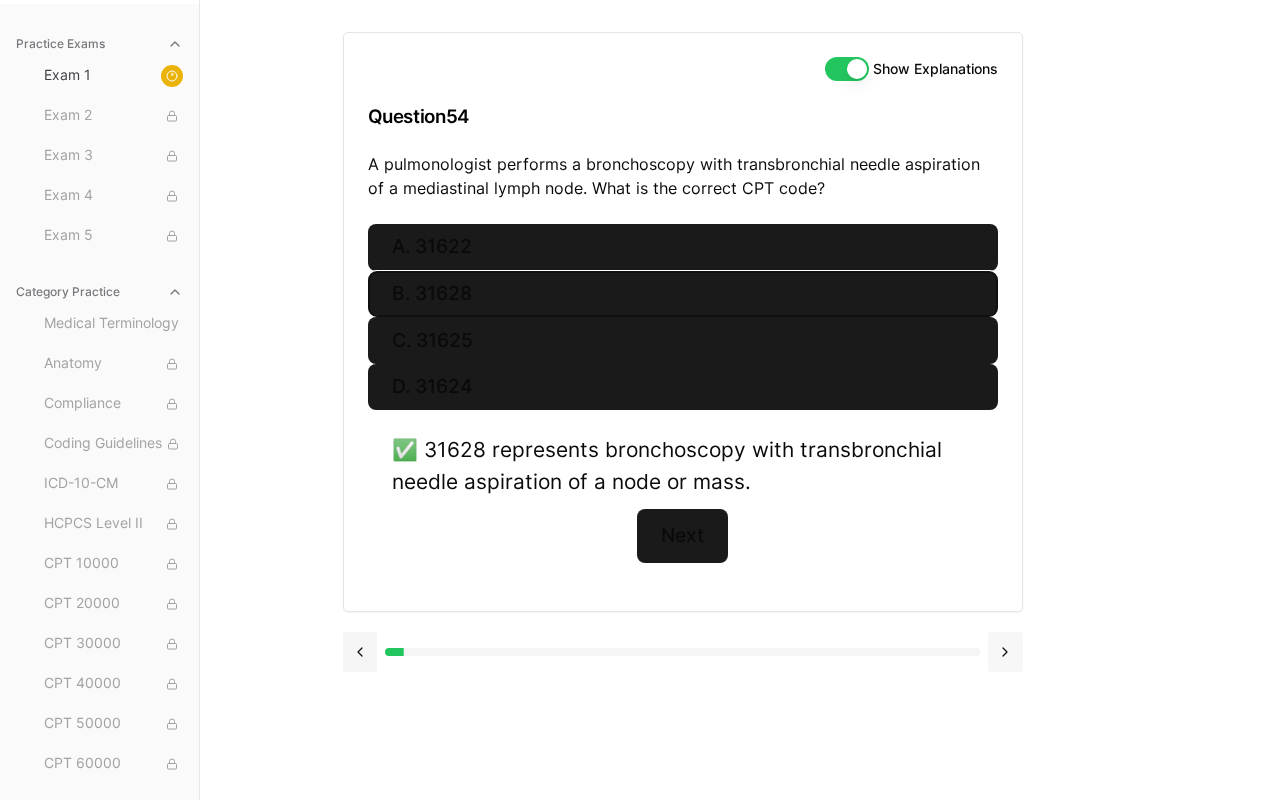click at bounding box center [1005, 652] 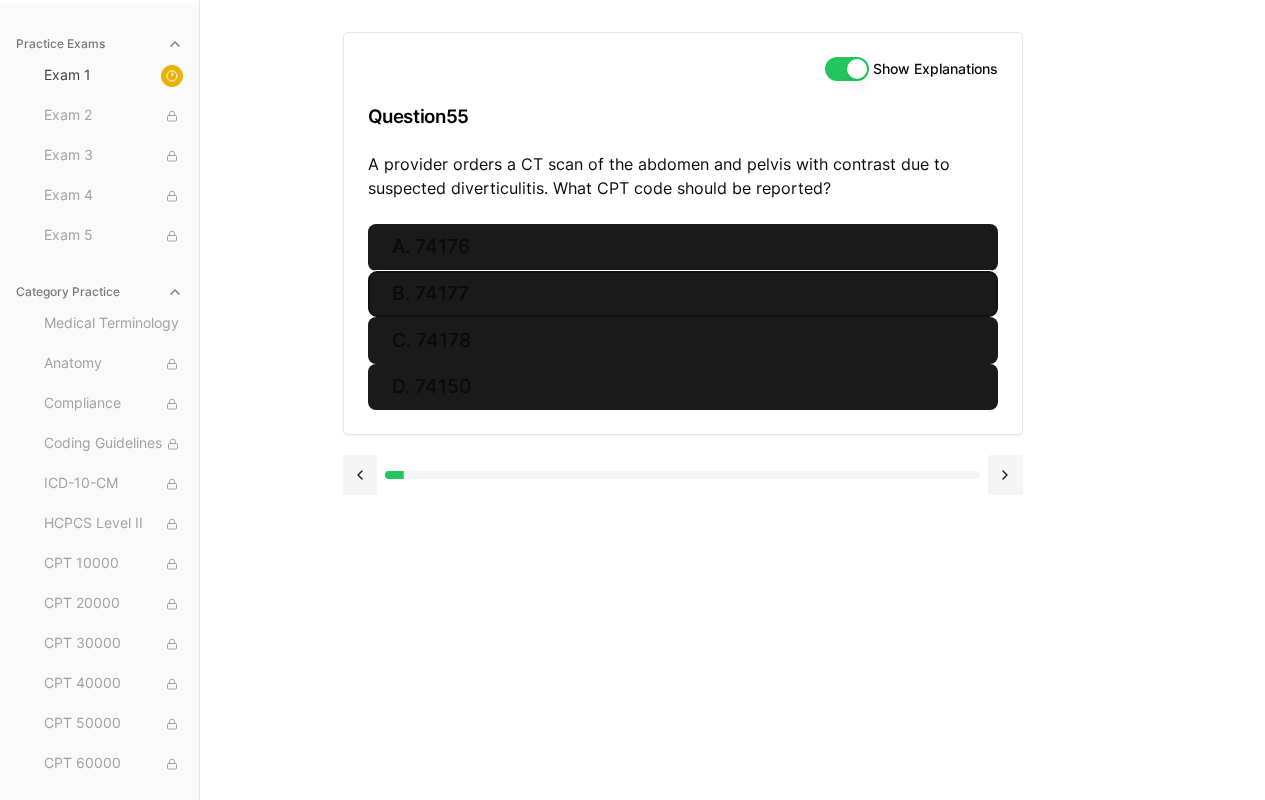 click on "B. 74177" at bounding box center [683, 294] 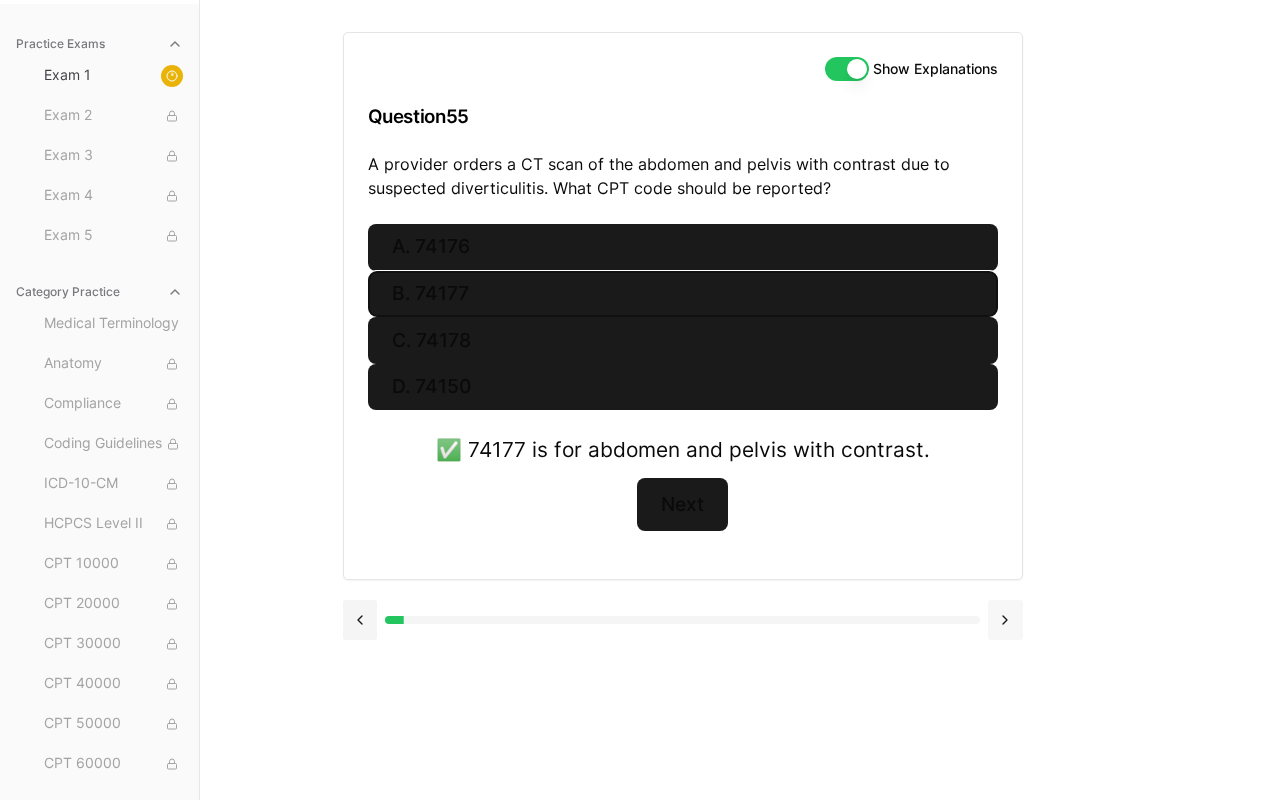 click at bounding box center (1005, 620) 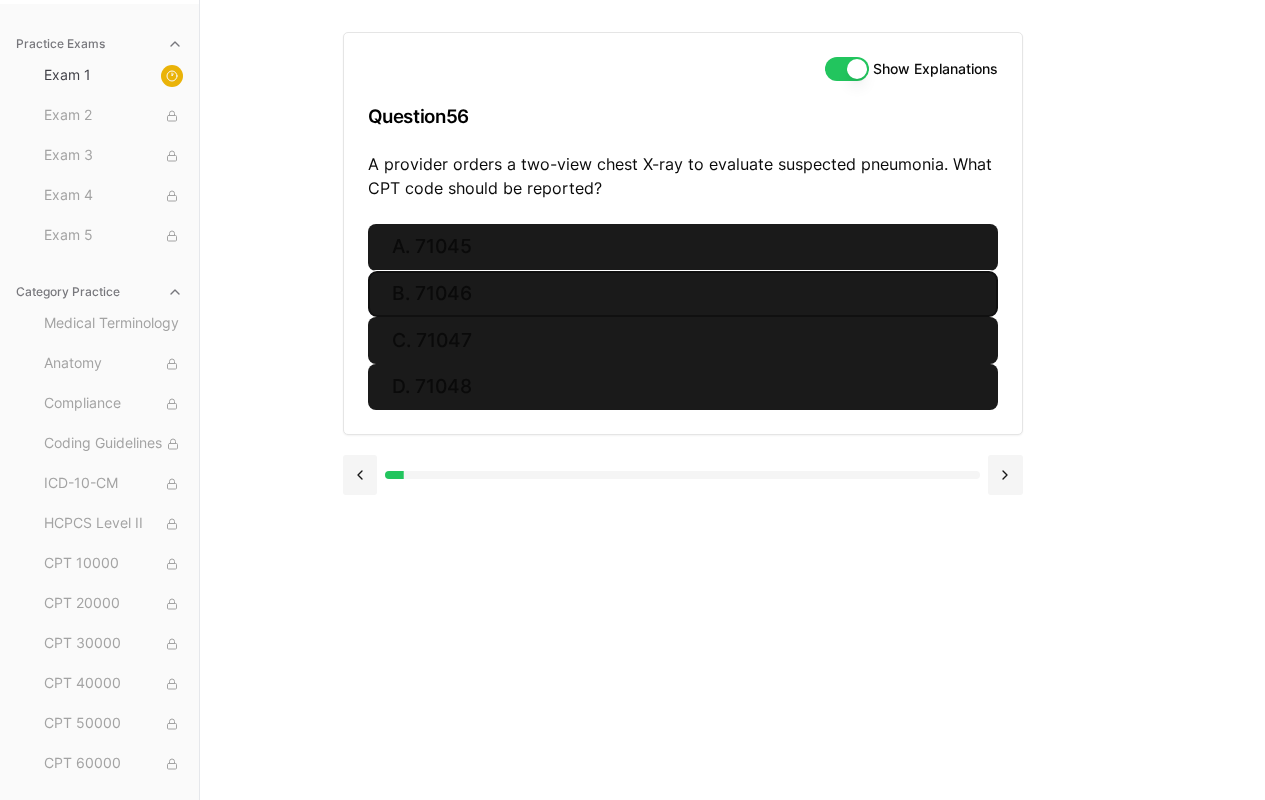 click on "B. 71046" at bounding box center [683, 294] 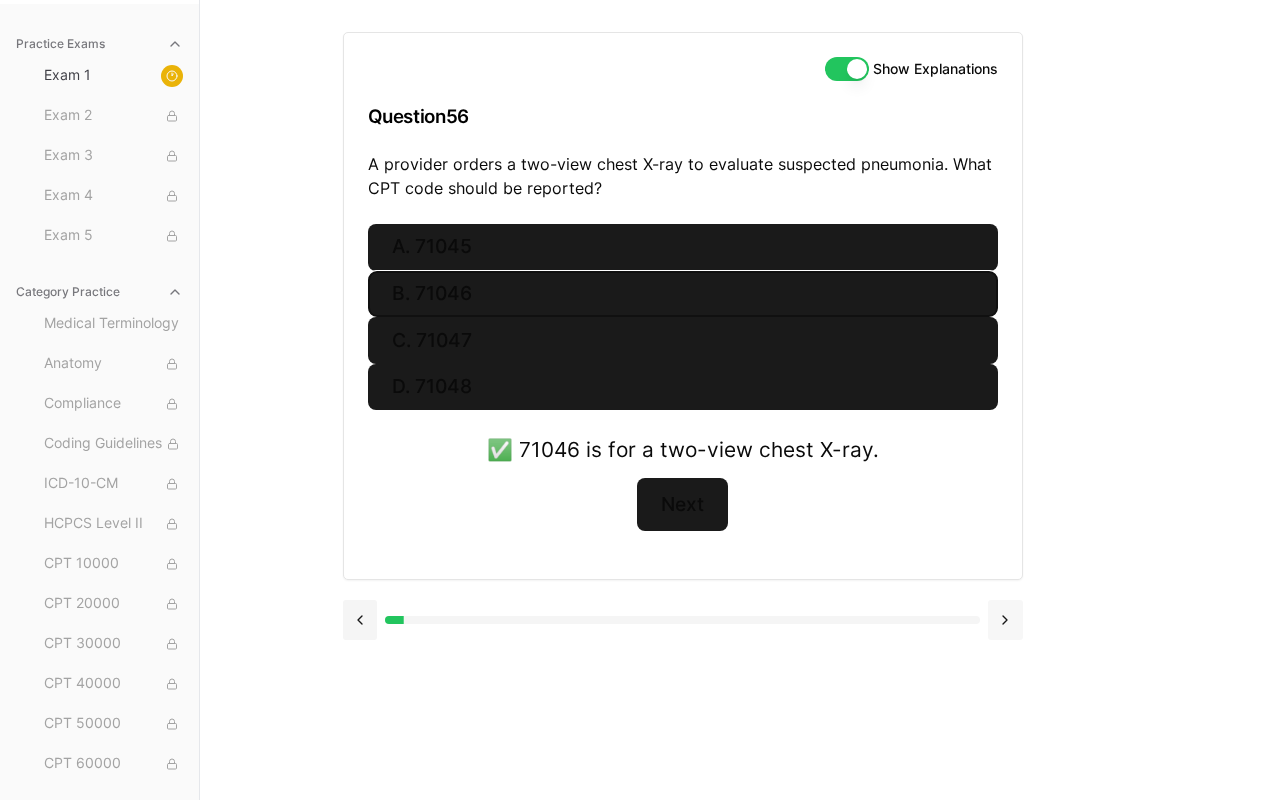 click at bounding box center (1005, 620) 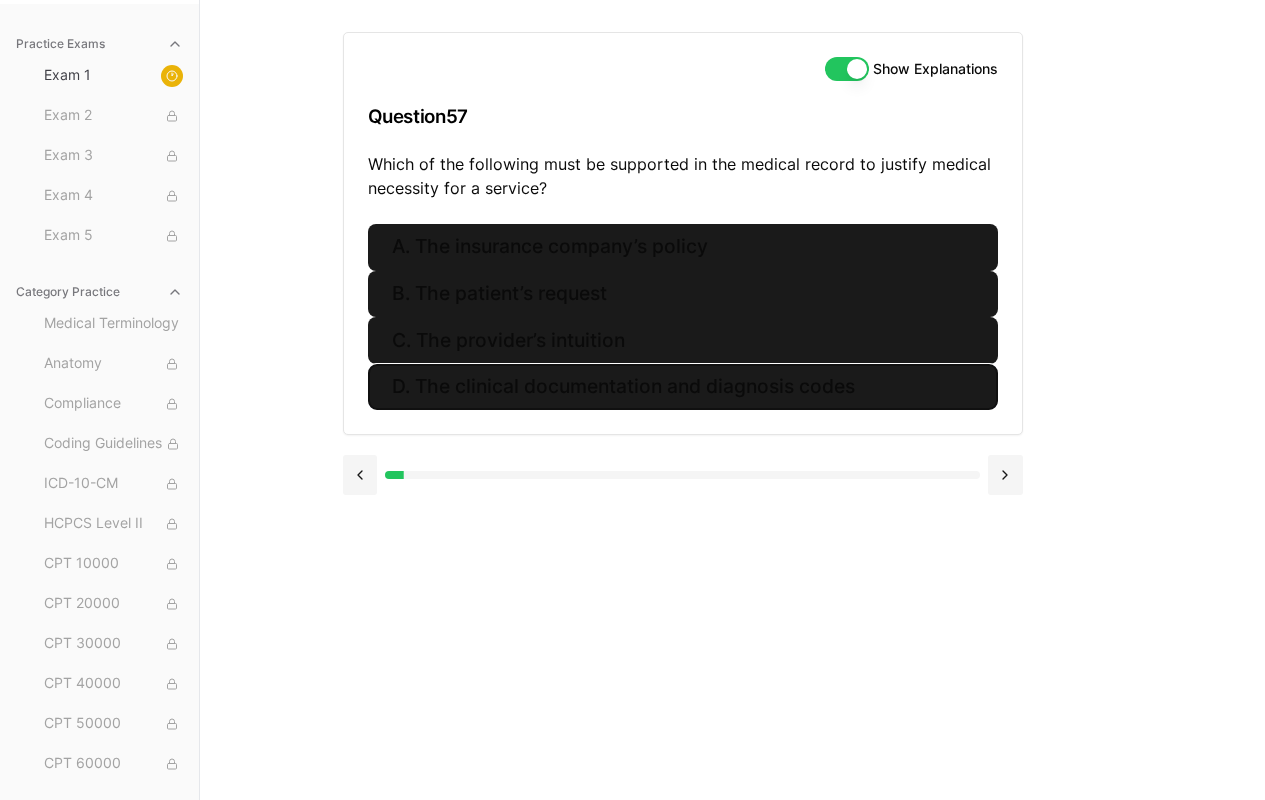 click on "D. The clinical documentation and diagnosis codes" at bounding box center (683, 387) 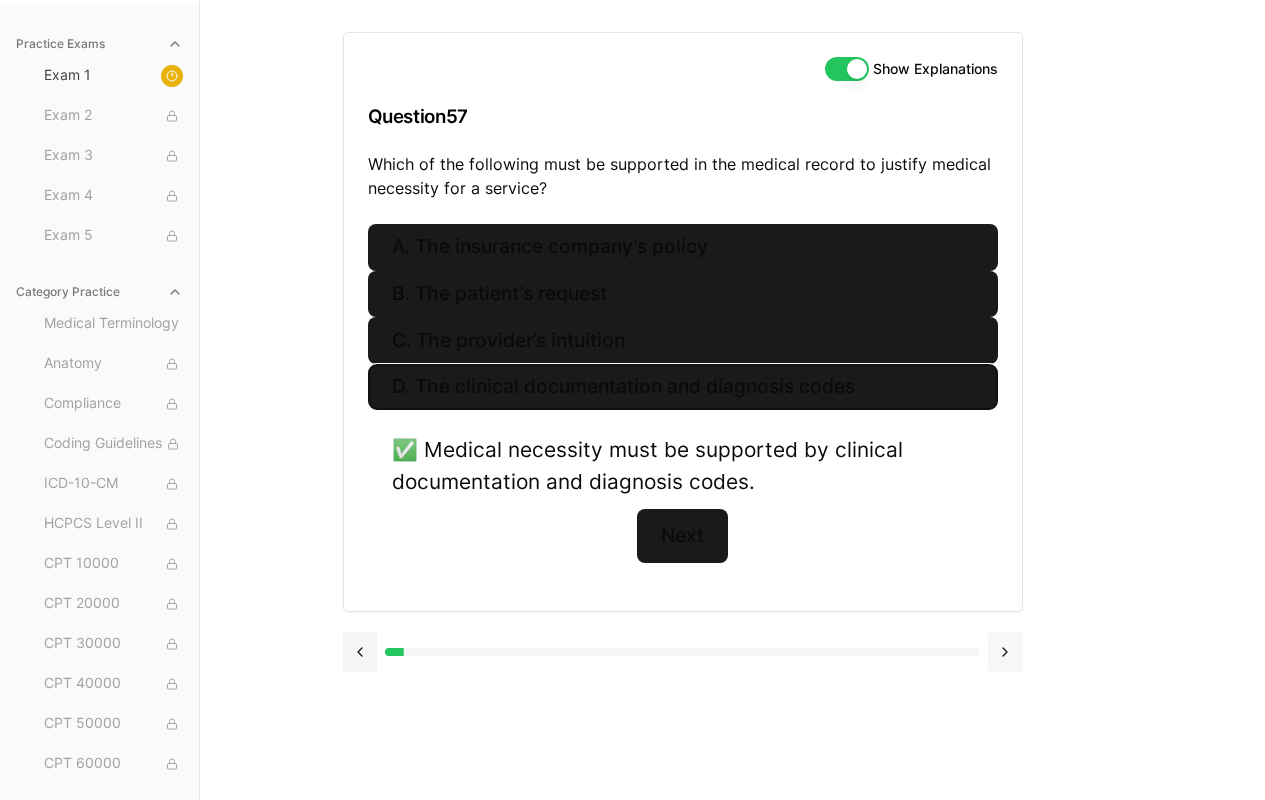 click at bounding box center [1005, 652] 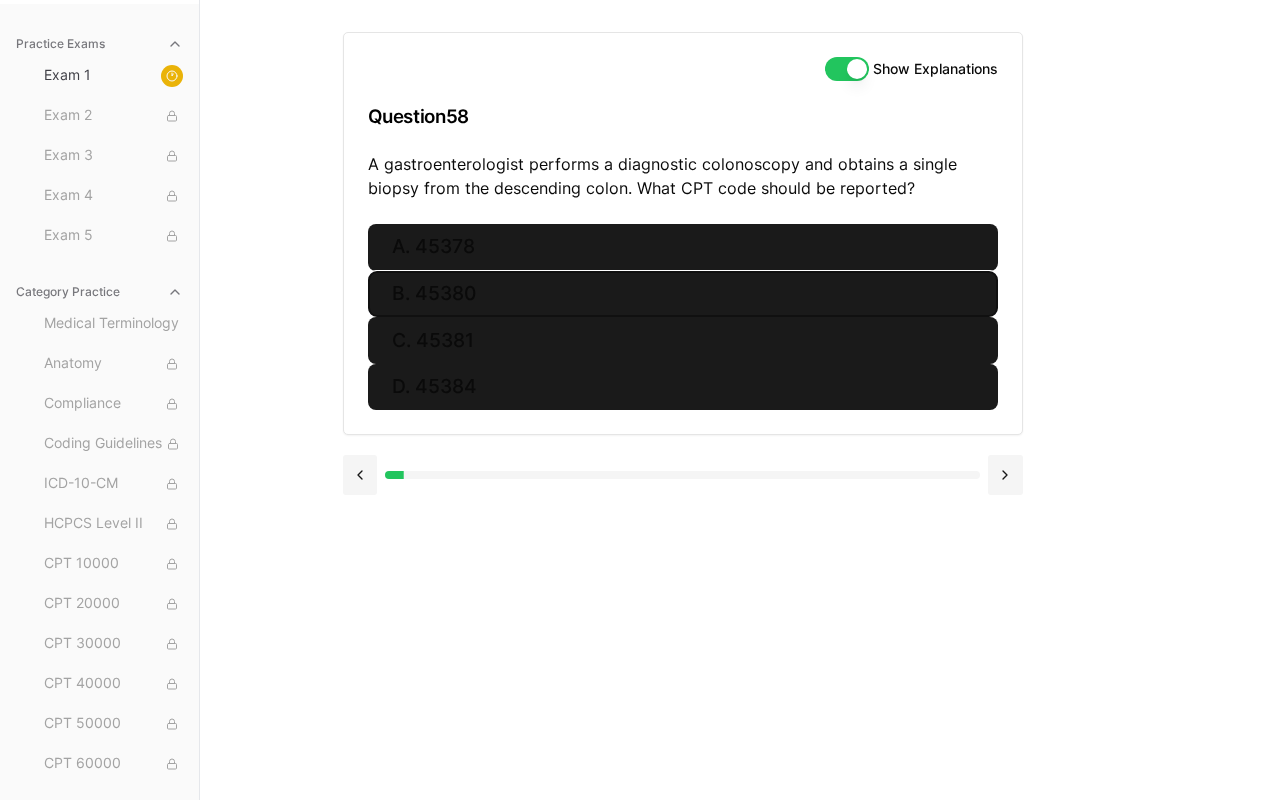 click on "B. 45380" at bounding box center (683, 294) 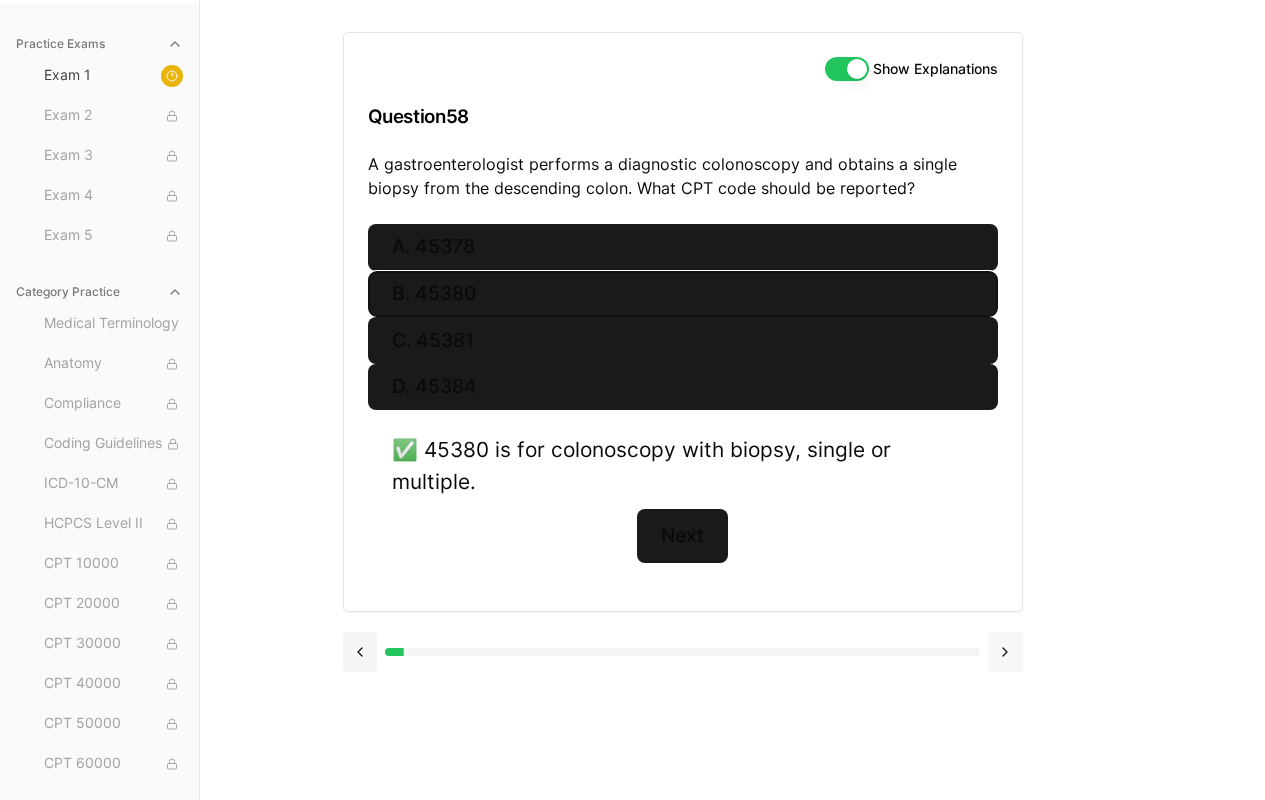 click at bounding box center [1005, 652] 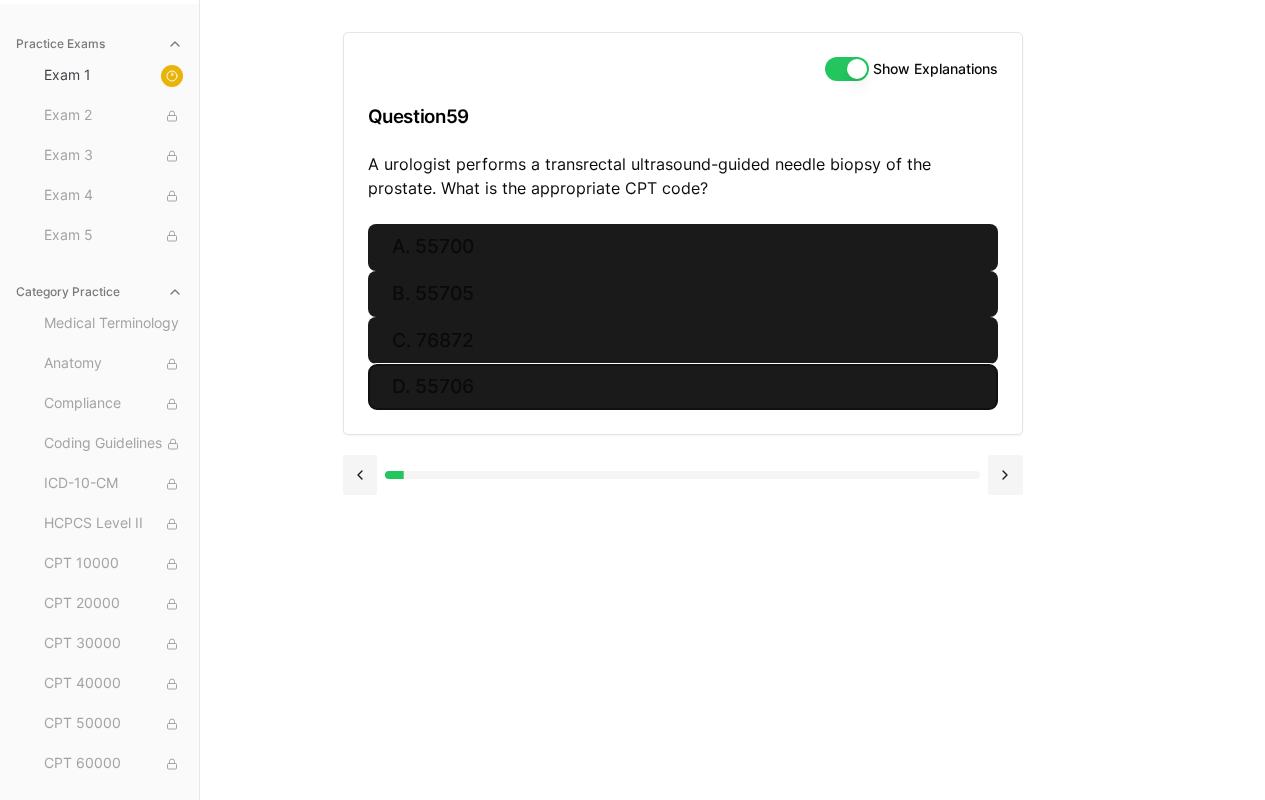 click on "D. 55706" at bounding box center [683, 387] 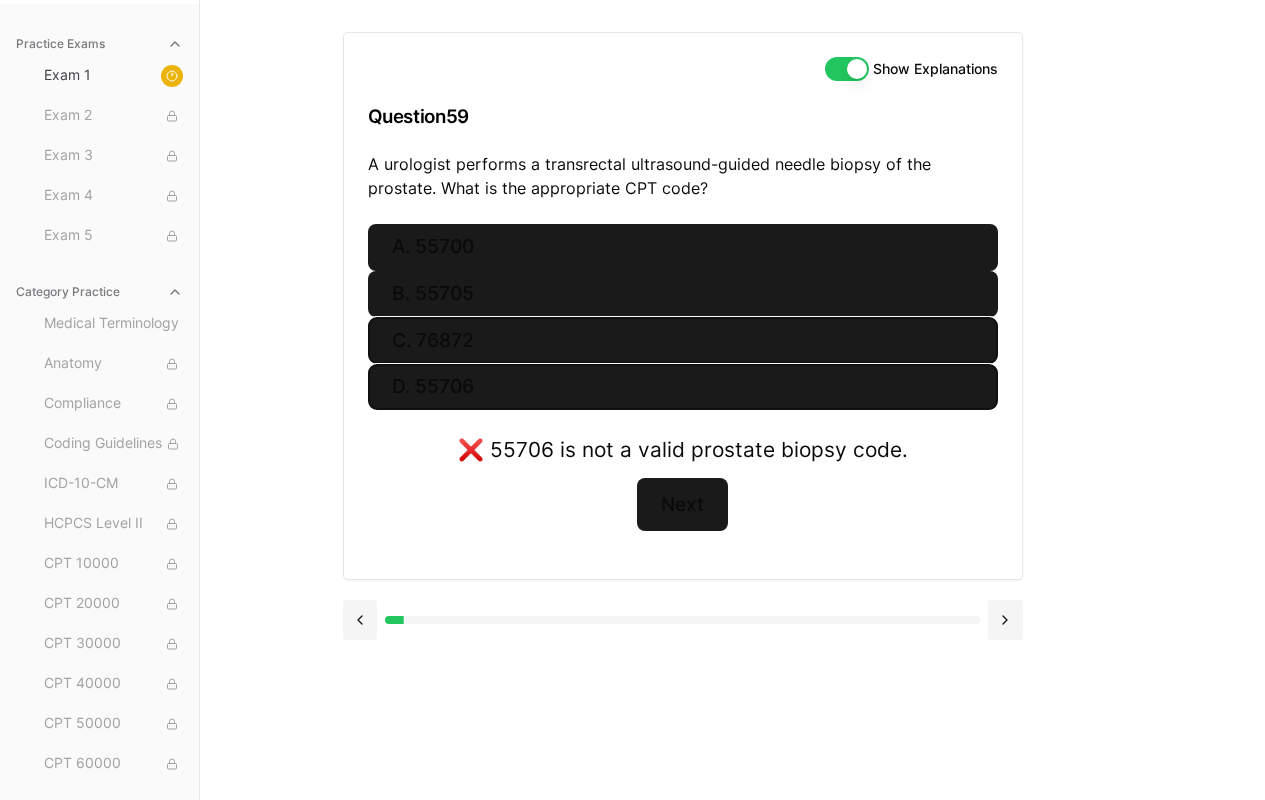 click on "C. 76872" at bounding box center [683, 340] 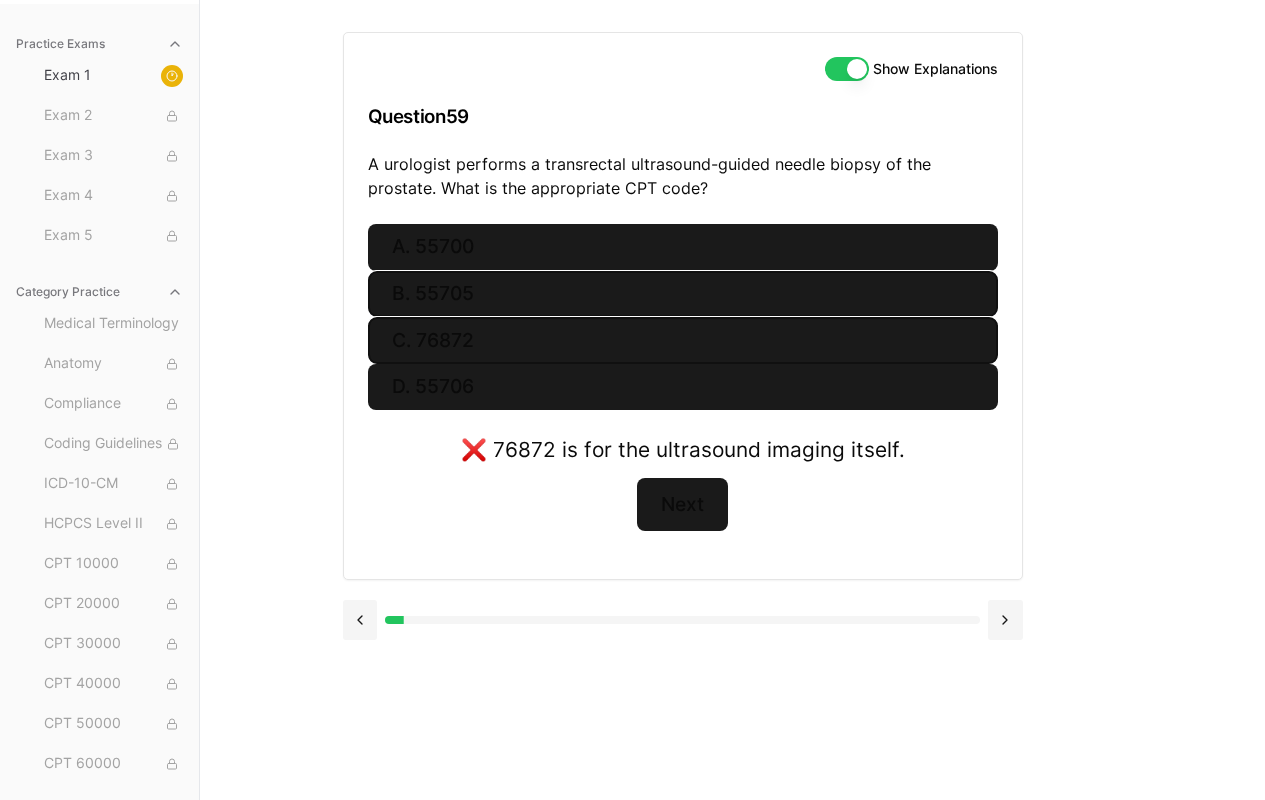 click on "B. 55705" at bounding box center [683, 294] 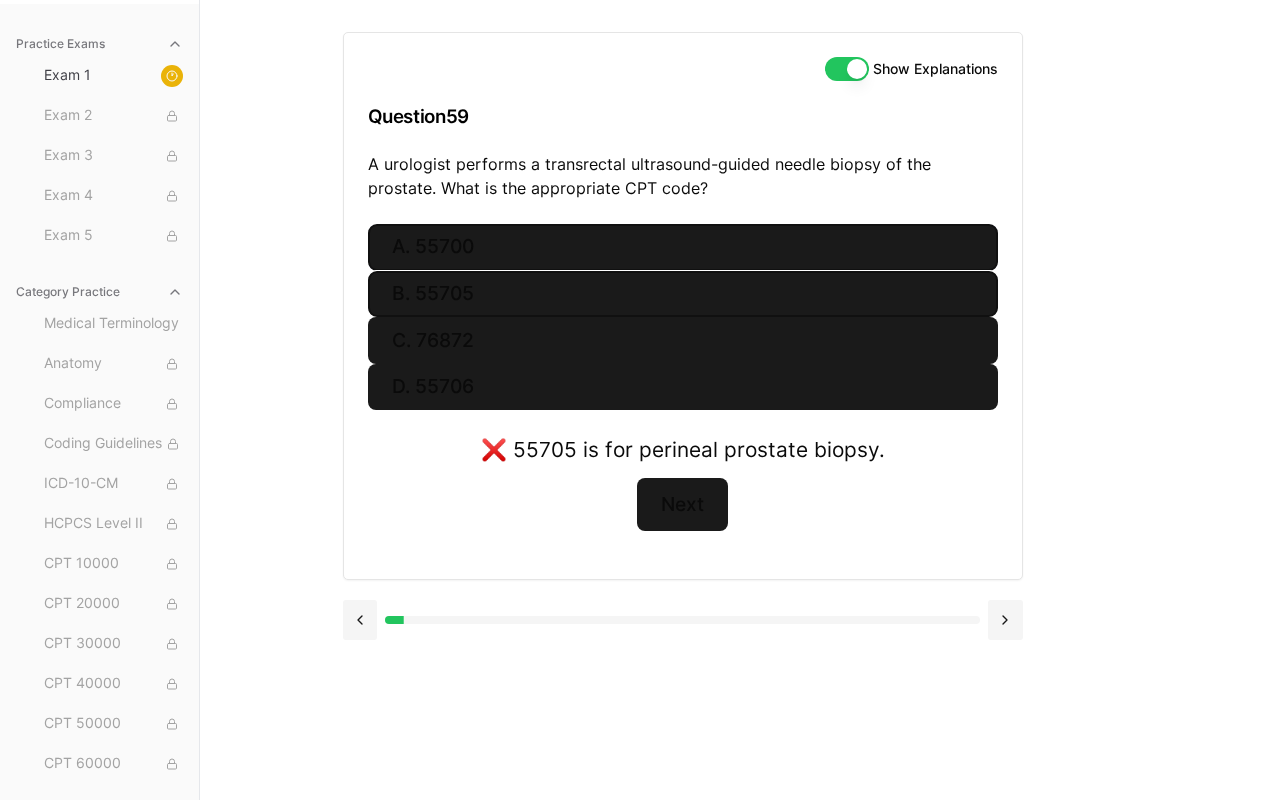 click on "A. 55700" at bounding box center [683, 247] 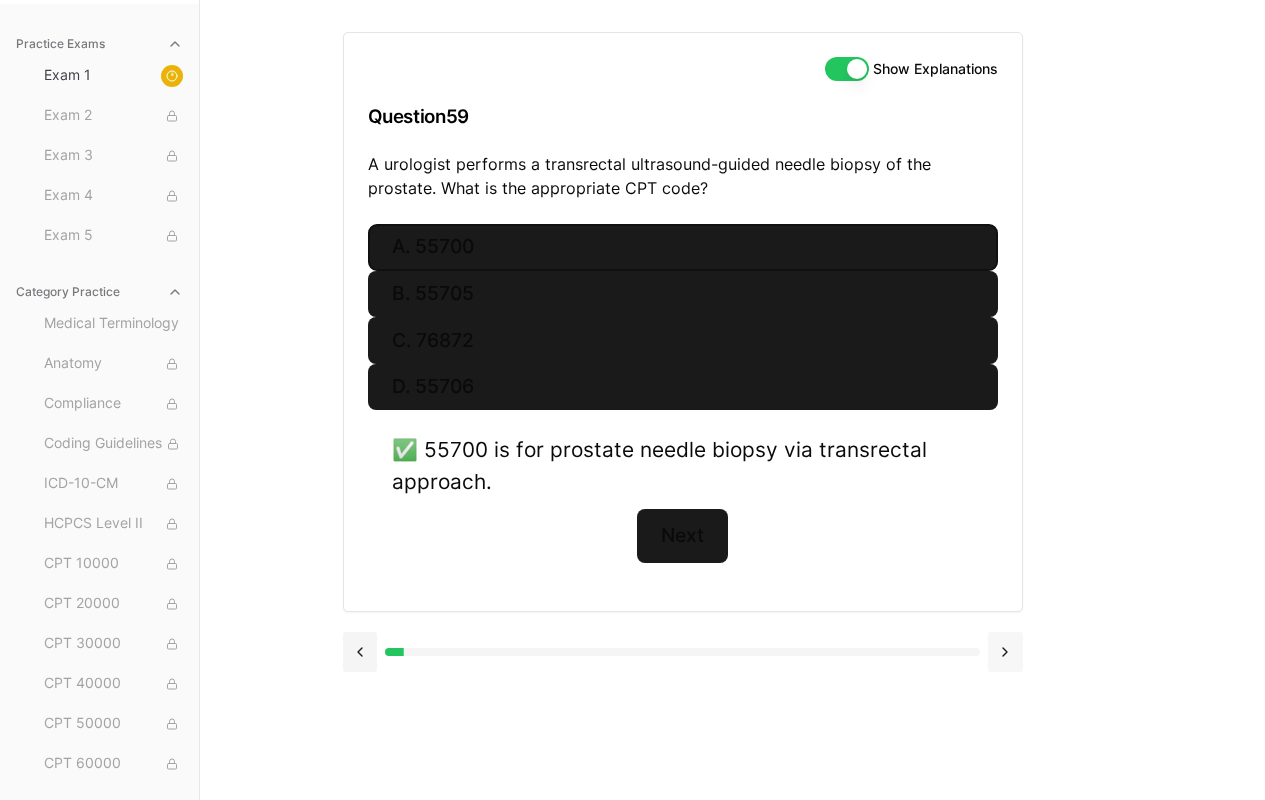 click at bounding box center [1005, 652] 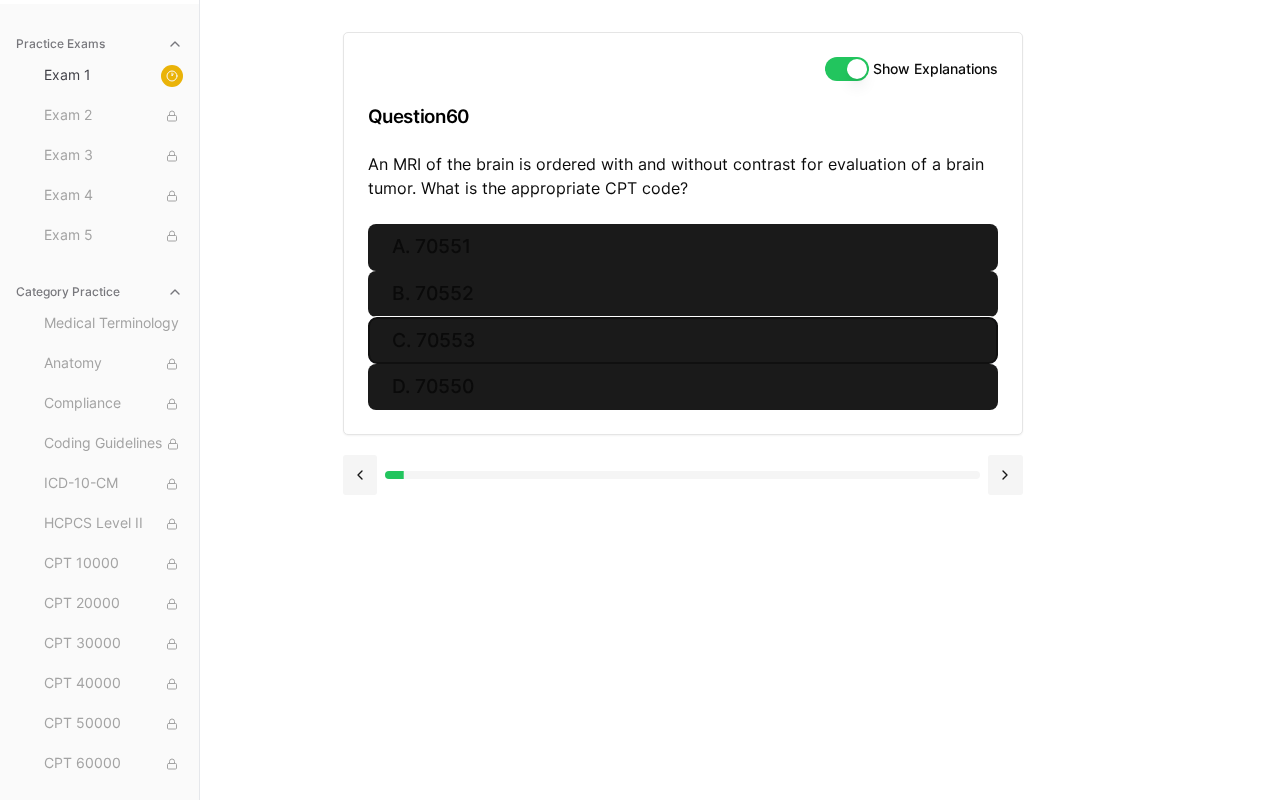 click on "C. 70553" at bounding box center [683, 340] 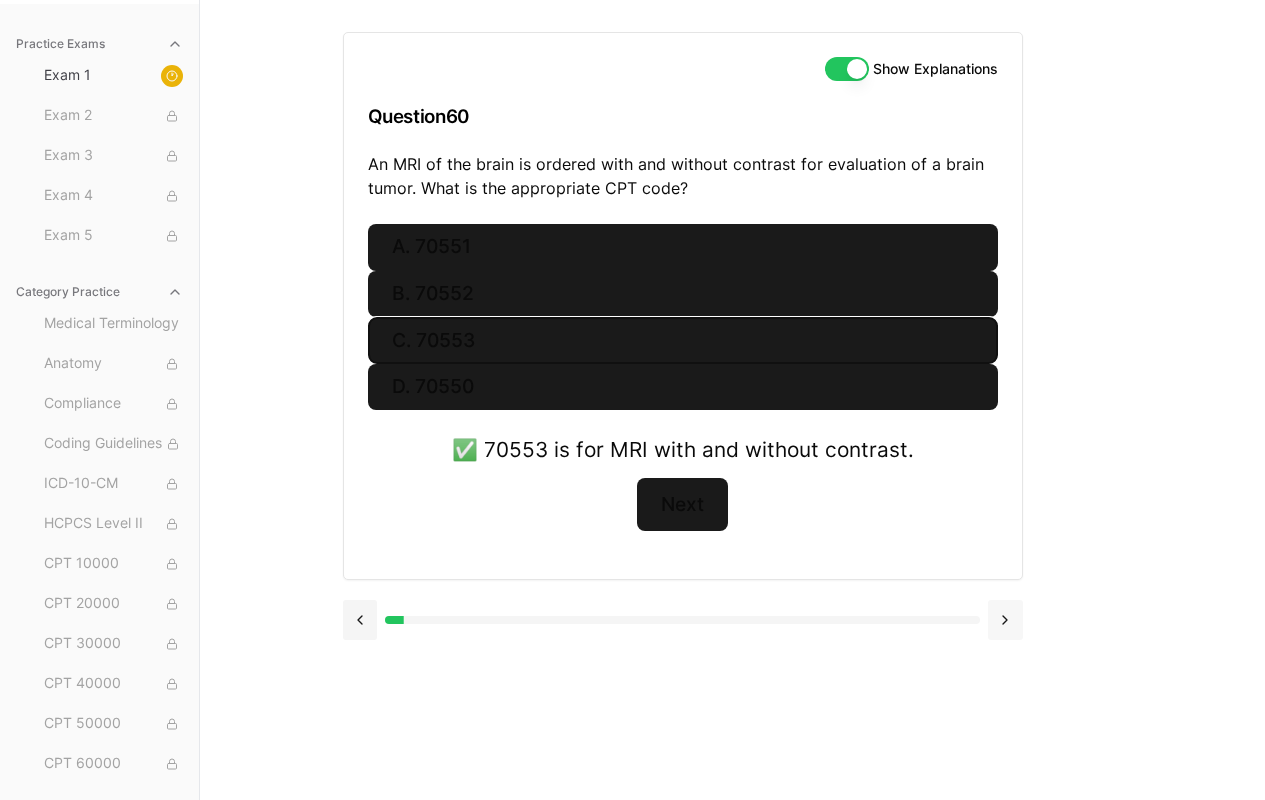 click at bounding box center [1005, 620] 